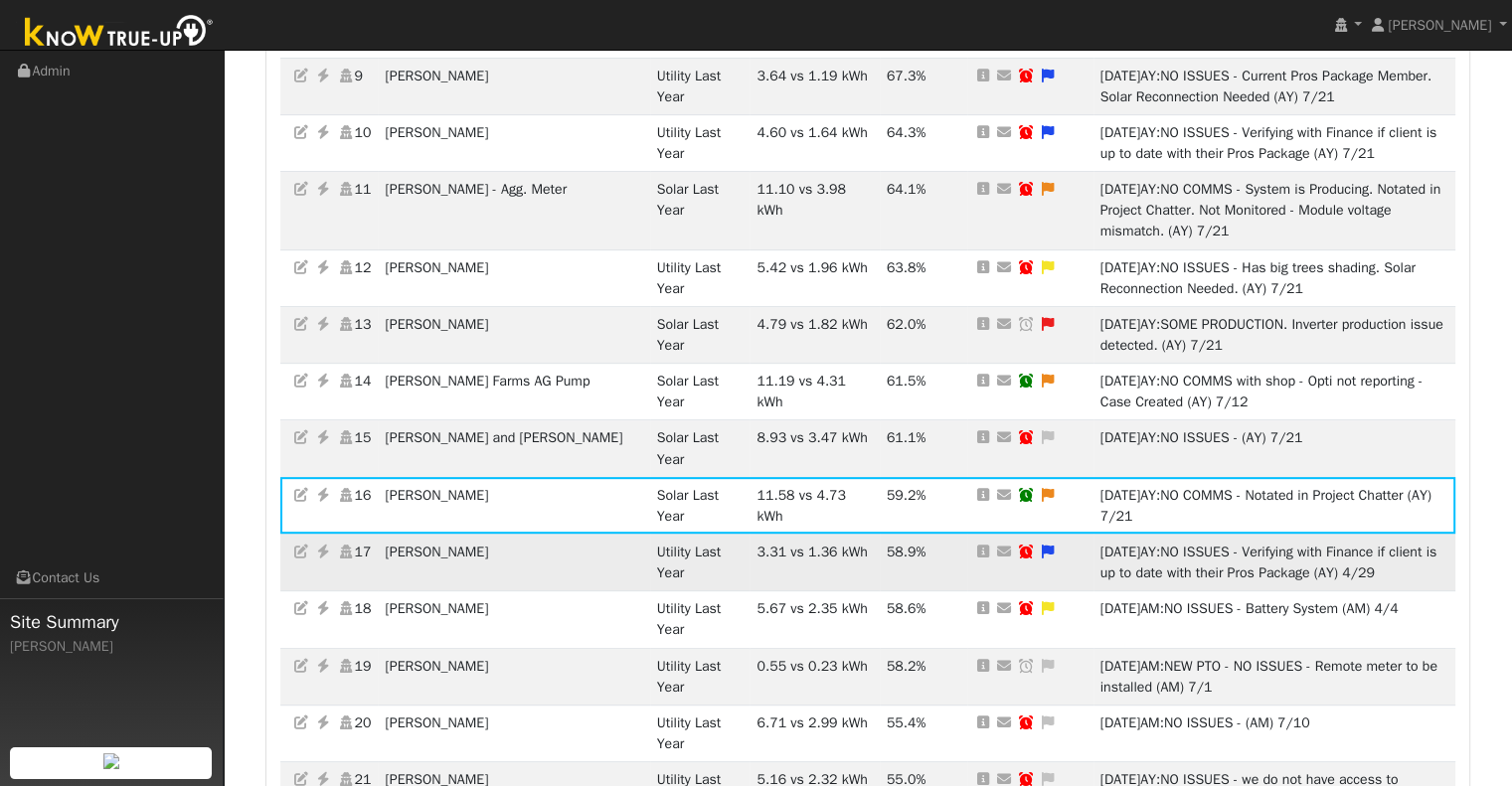 scroll, scrollTop: 926, scrollLeft: 0, axis: vertical 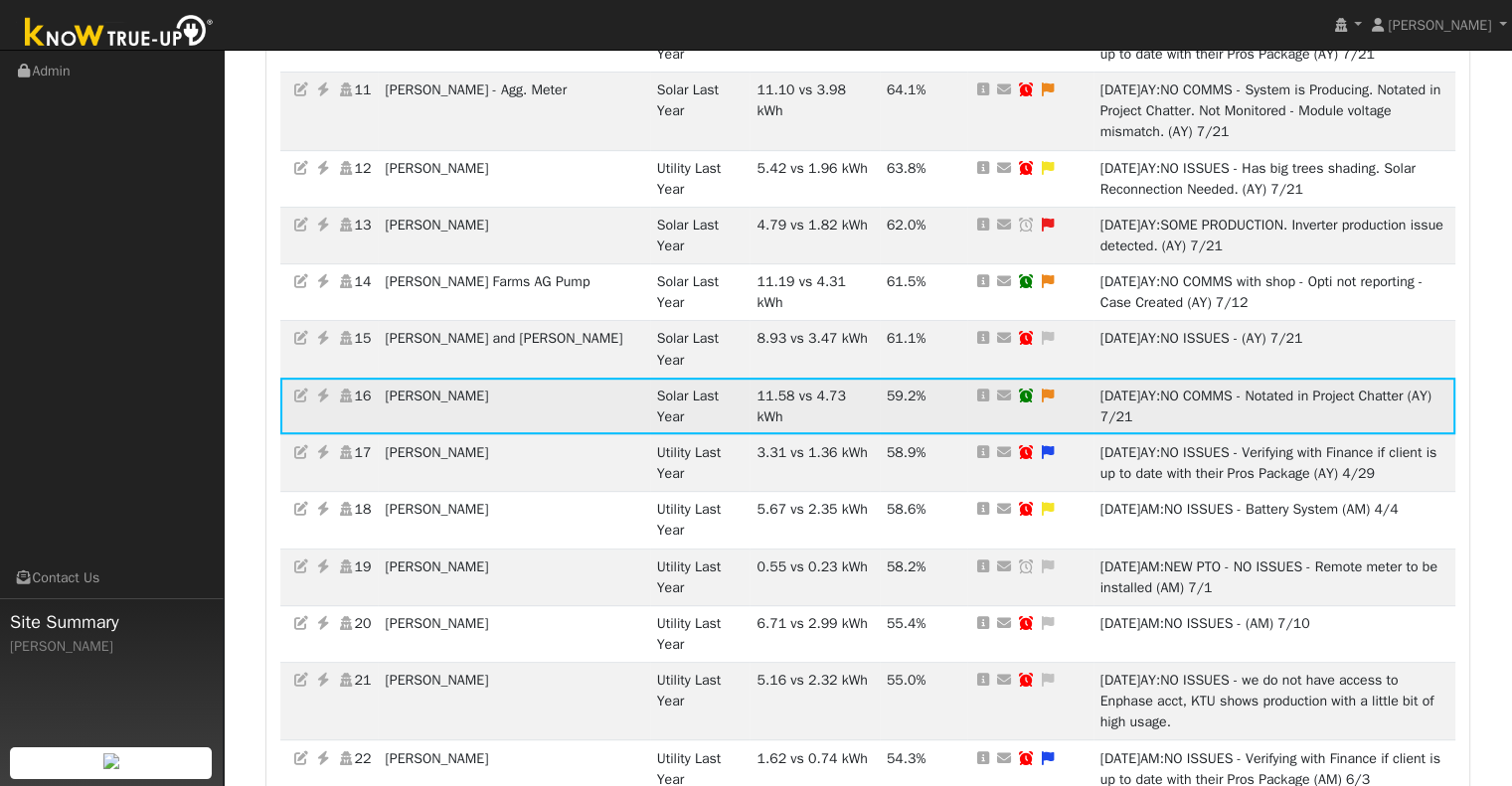 click on "[PERSON_NAME]" at bounding box center (513, 405) 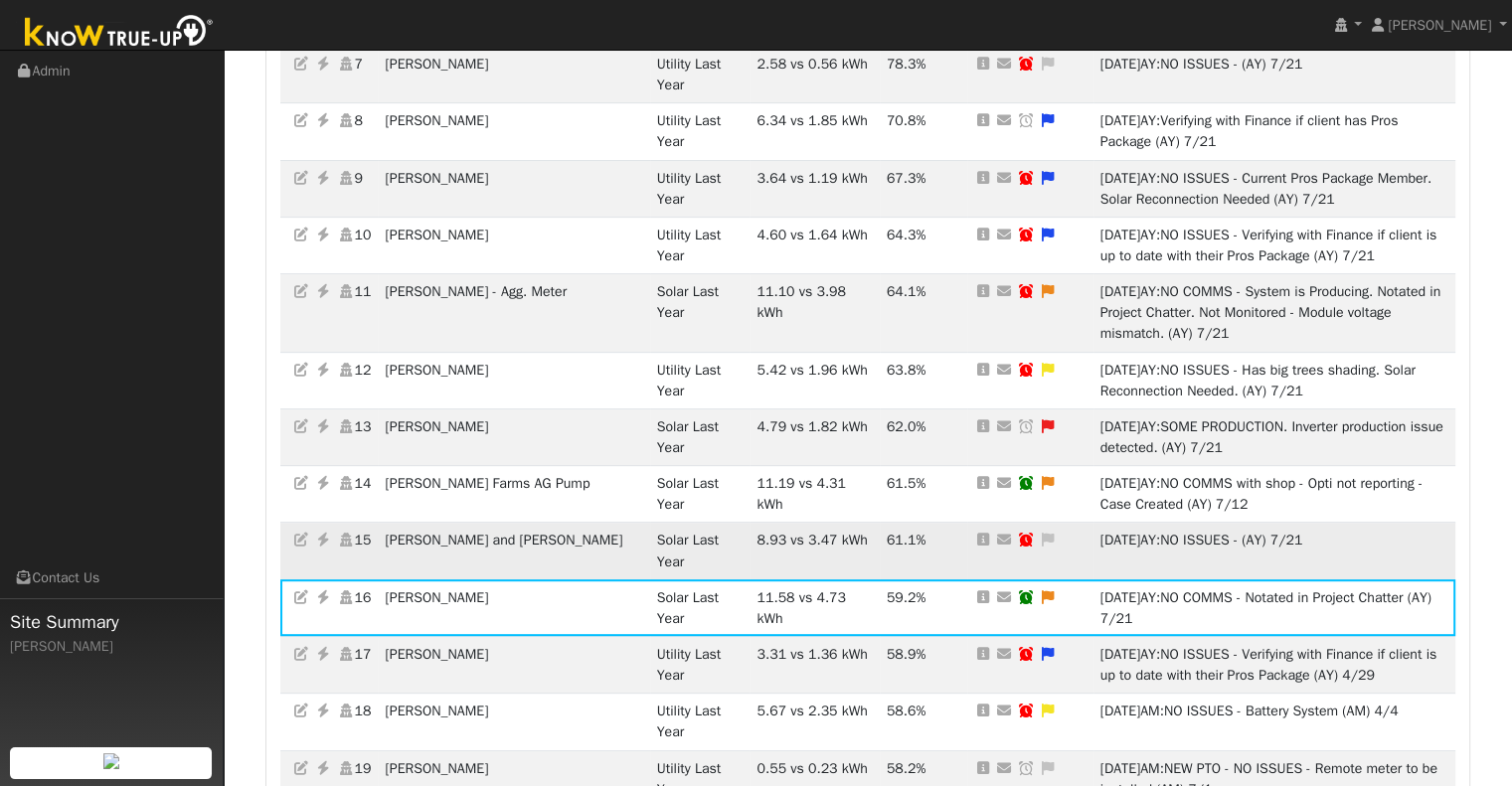 scroll, scrollTop: 827, scrollLeft: 0, axis: vertical 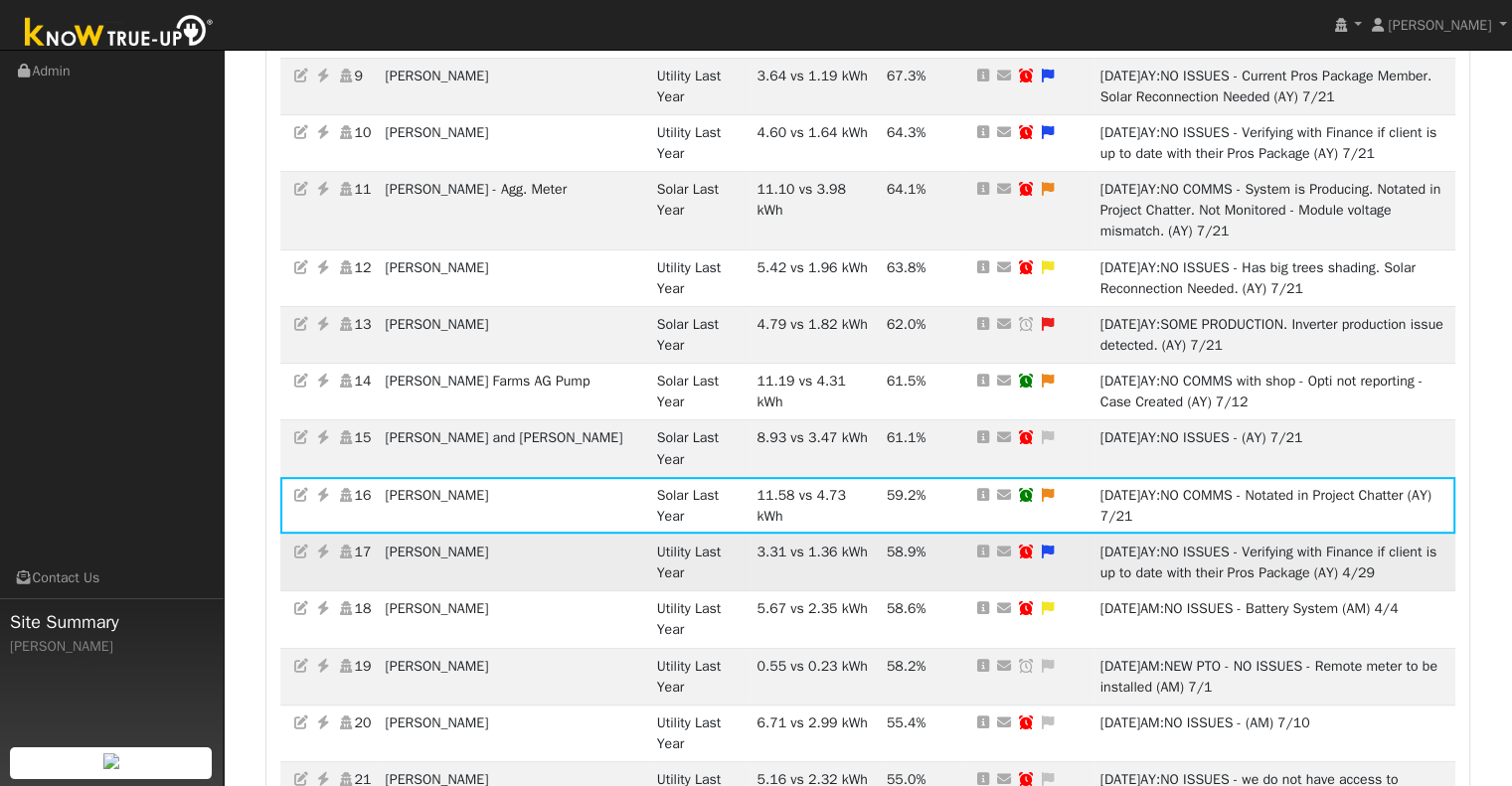 drag, startPoint x: 509, startPoint y: 484, endPoint x: 424, endPoint y: 480, distance: 85.09407 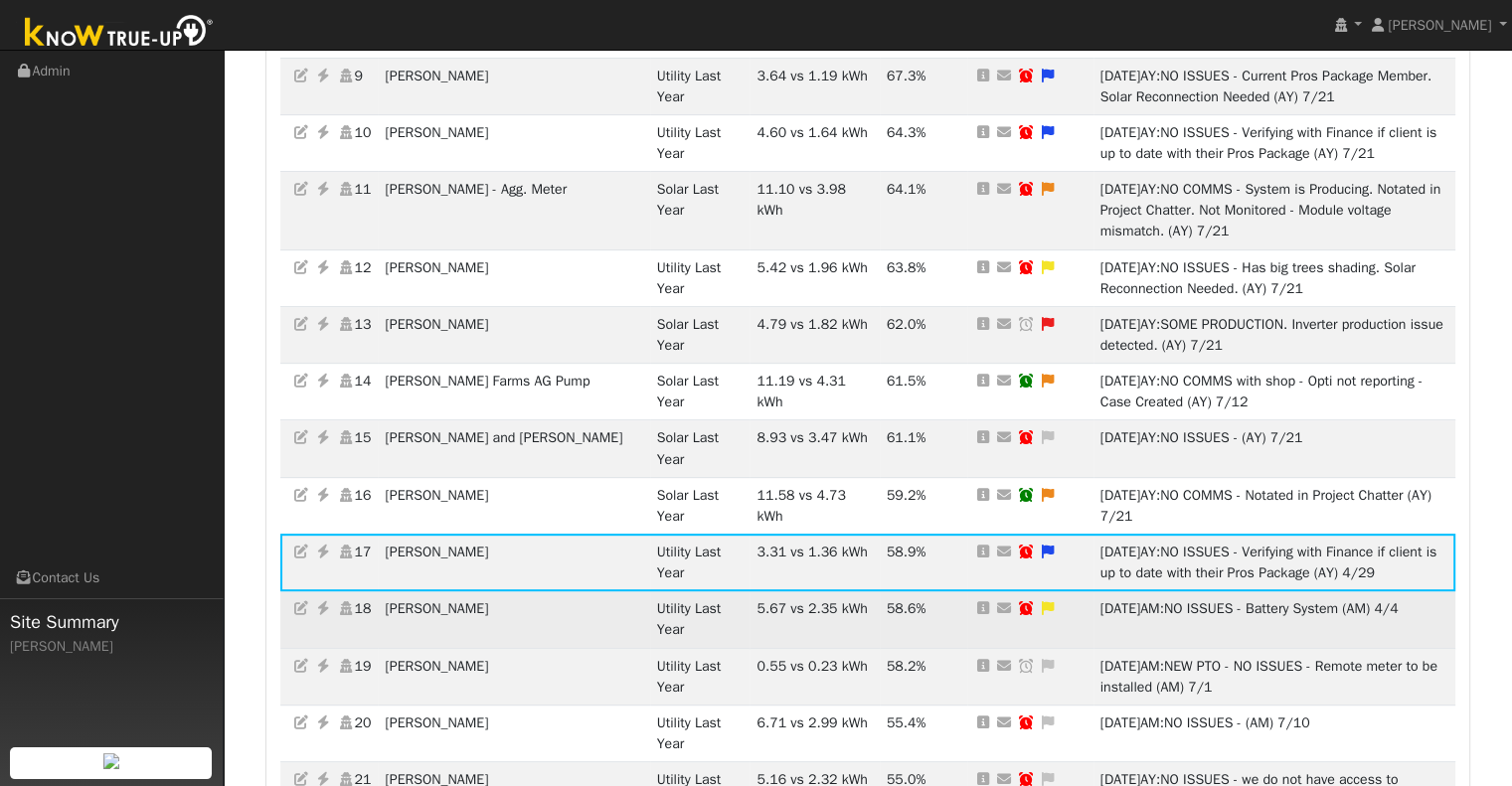 copy on "Tavernetti" 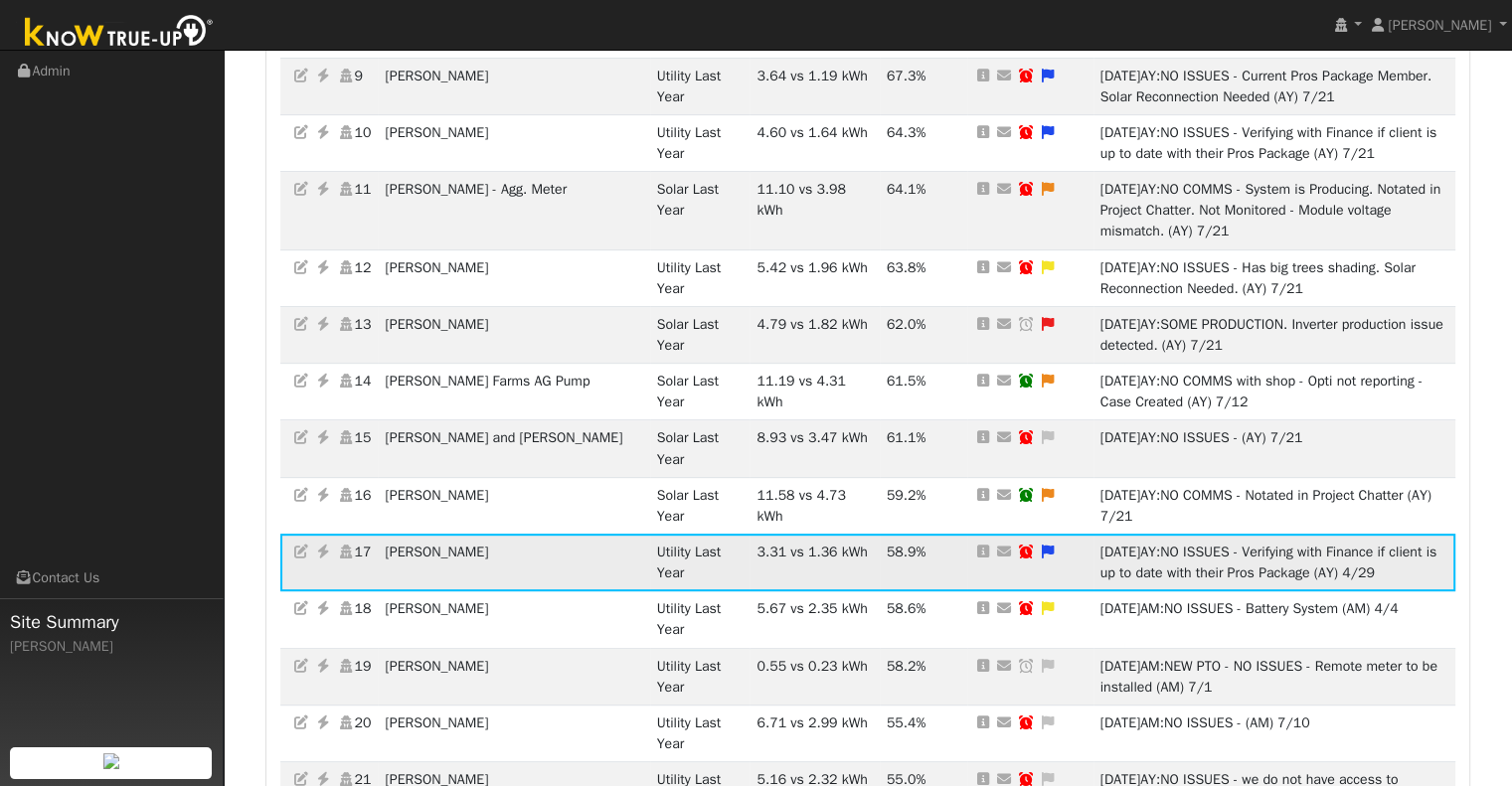 click at bounding box center (1048, 551) 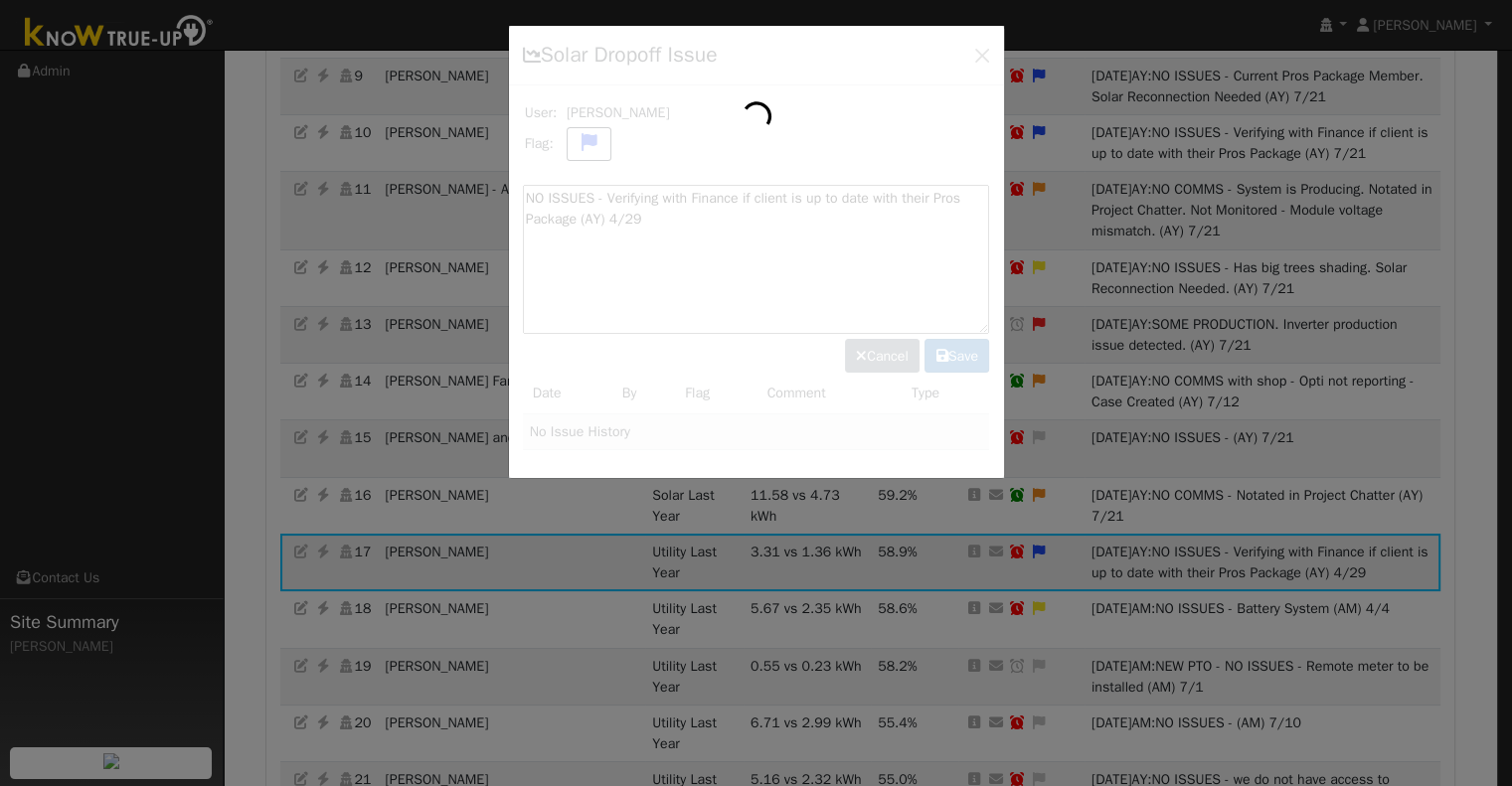scroll, scrollTop: 807, scrollLeft: 0, axis: vertical 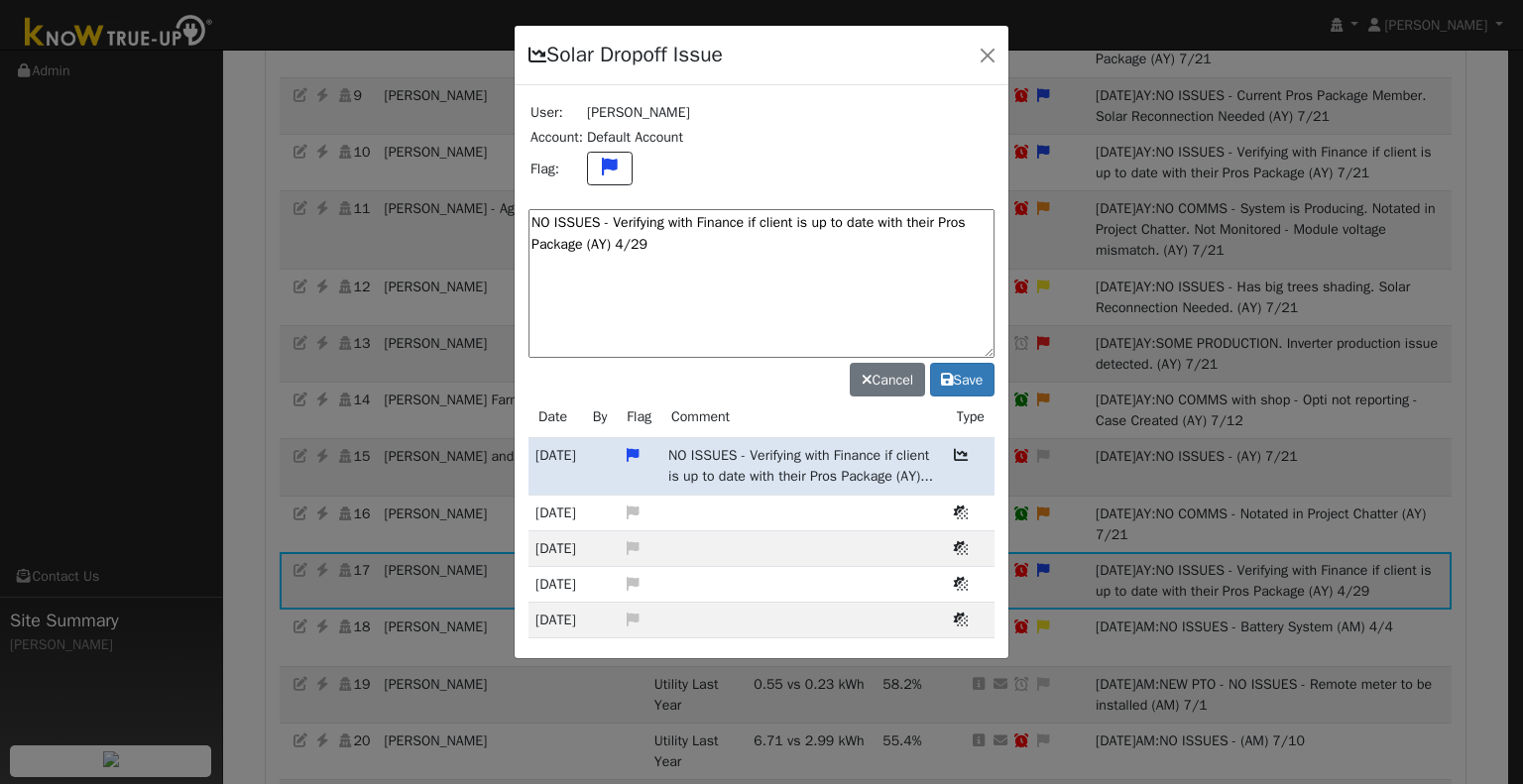 drag, startPoint x: 610, startPoint y: 218, endPoint x: 767, endPoint y: 223, distance: 157.0796 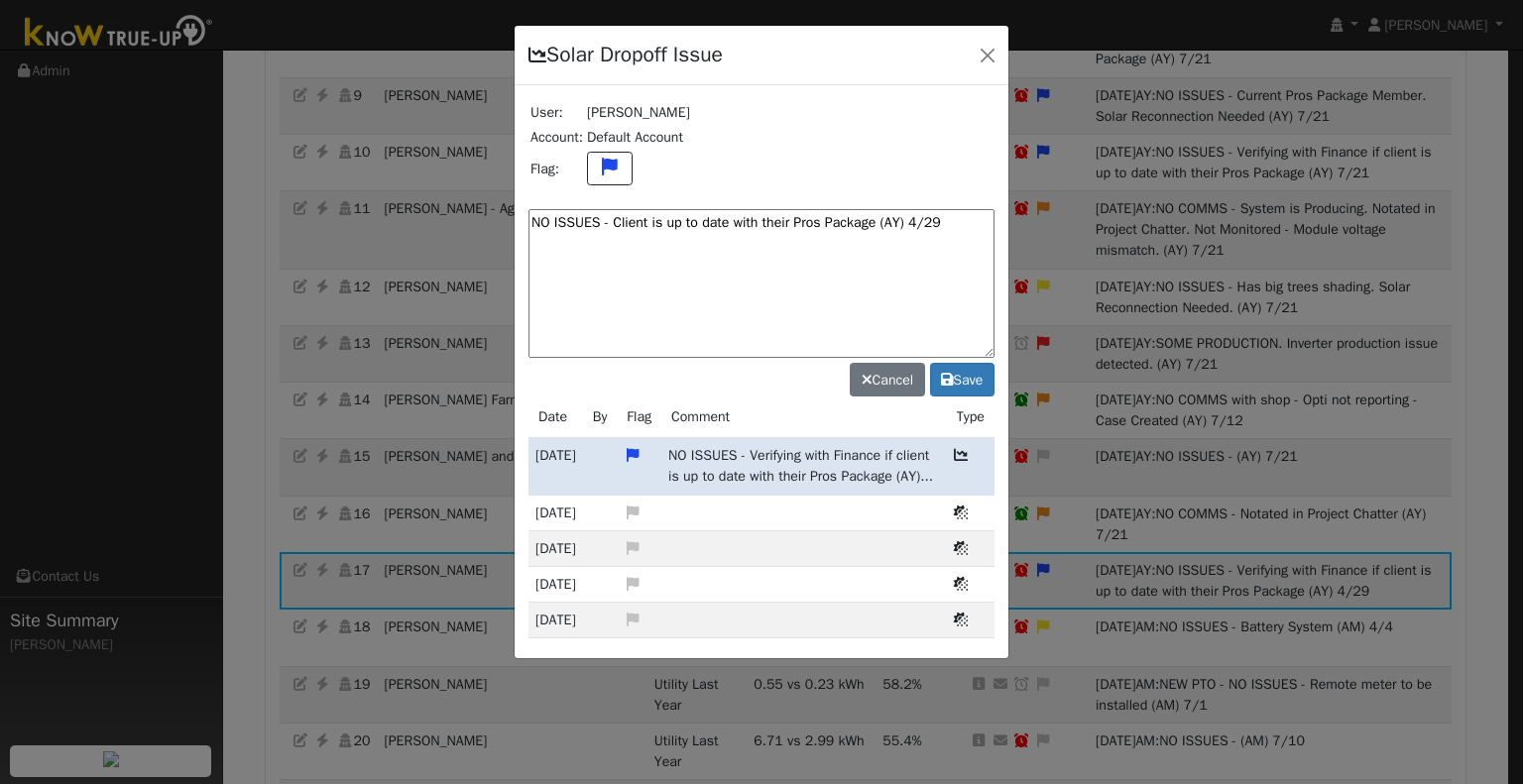 drag, startPoint x: 926, startPoint y: 225, endPoint x: 905, endPoint y: 225, distance: 21 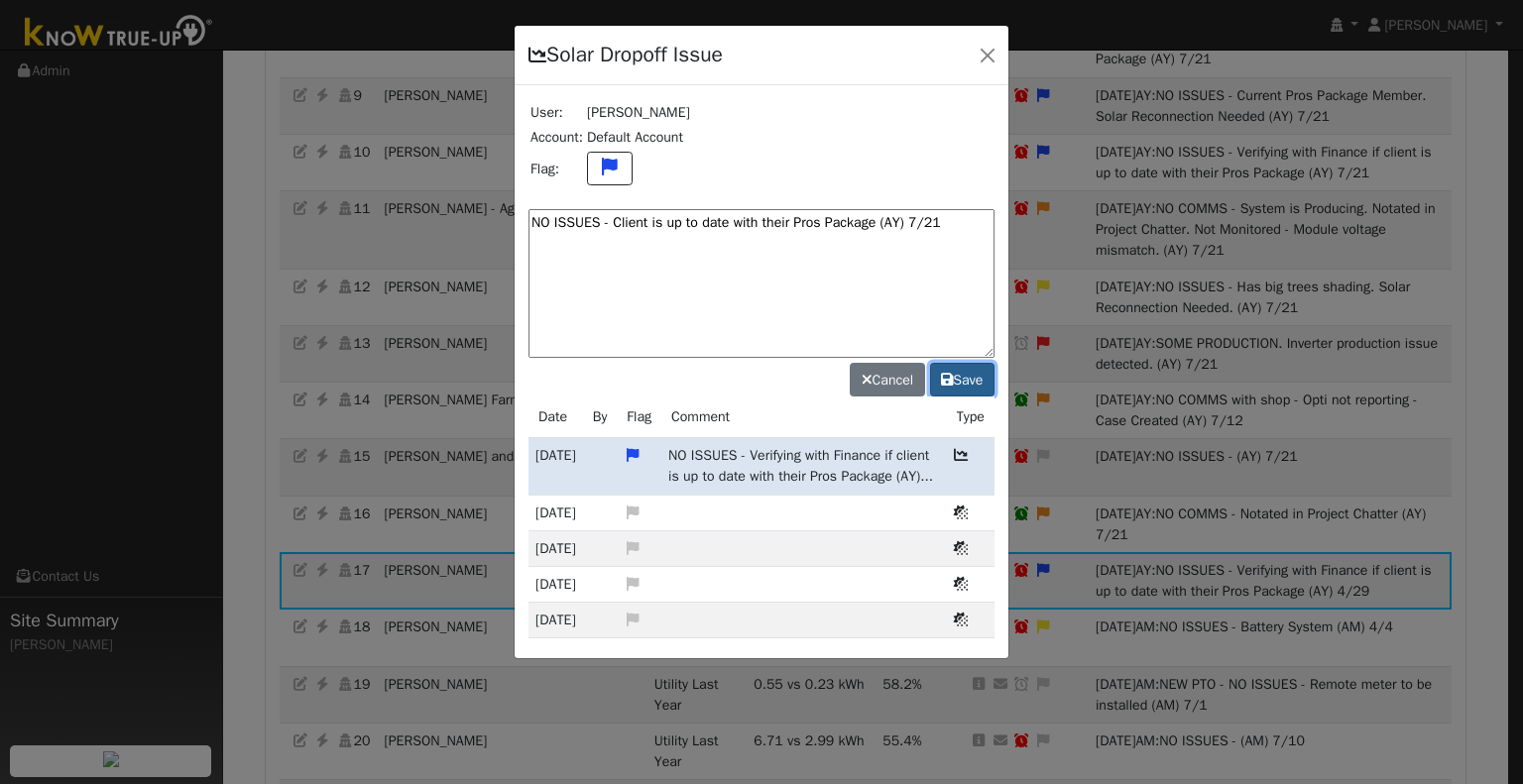 click on "Save" at bounding box center (962, 380) 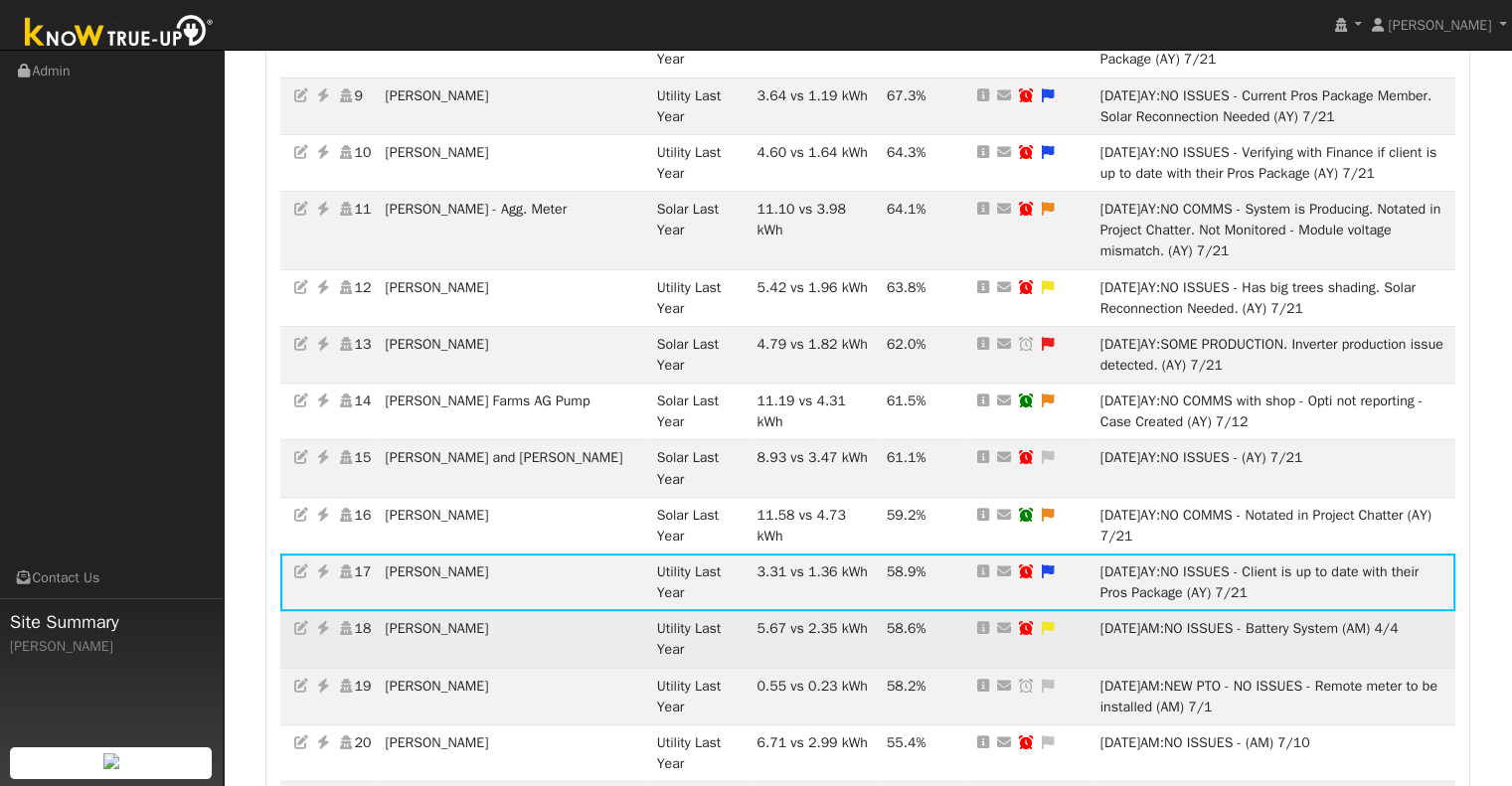drag, startPoint x: 487, startPoint y: 575, endPoint x: 392, endPoint y: 571, distance: 95.0842 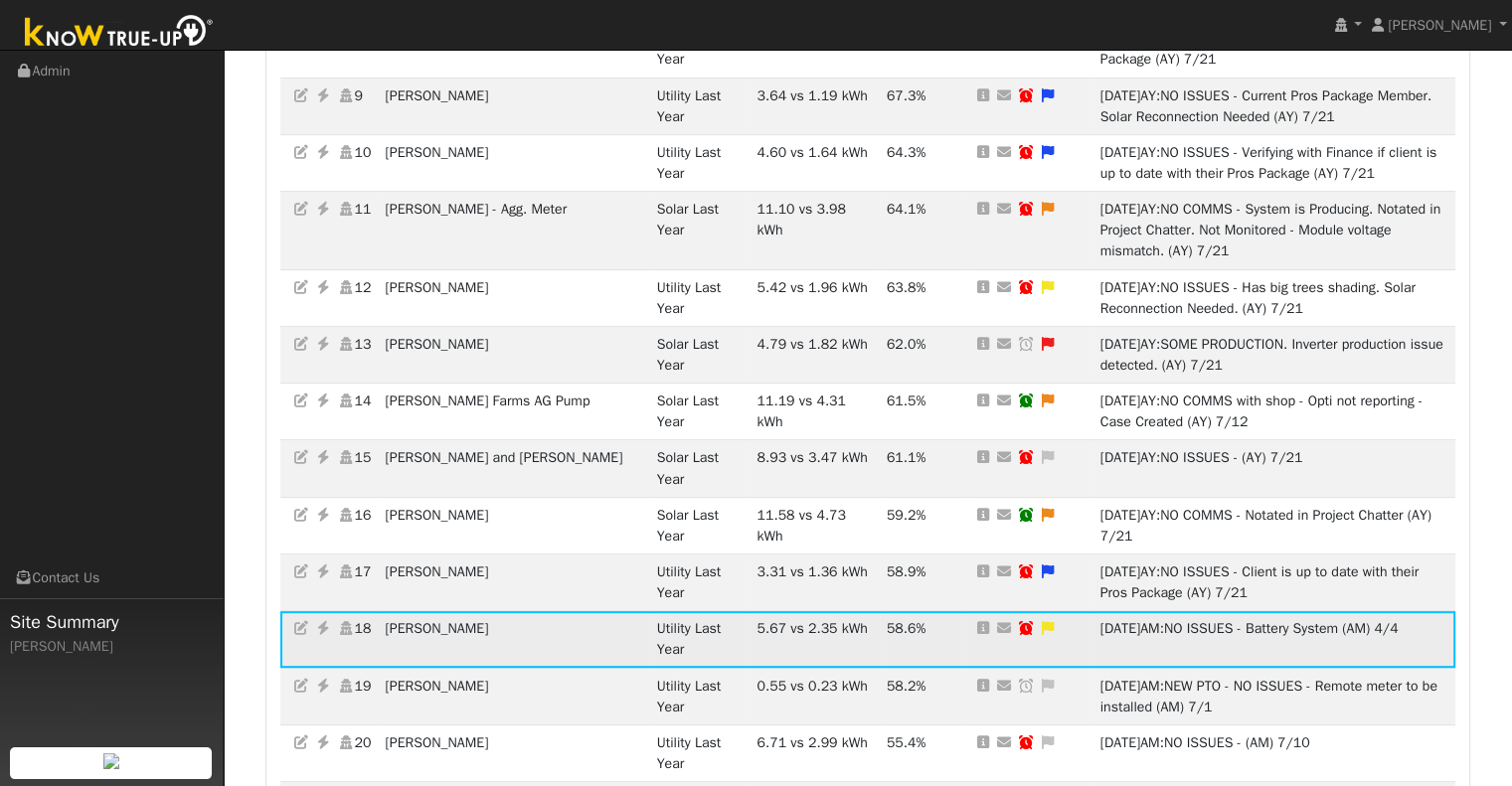 copy on "[PERSON_NAME]" 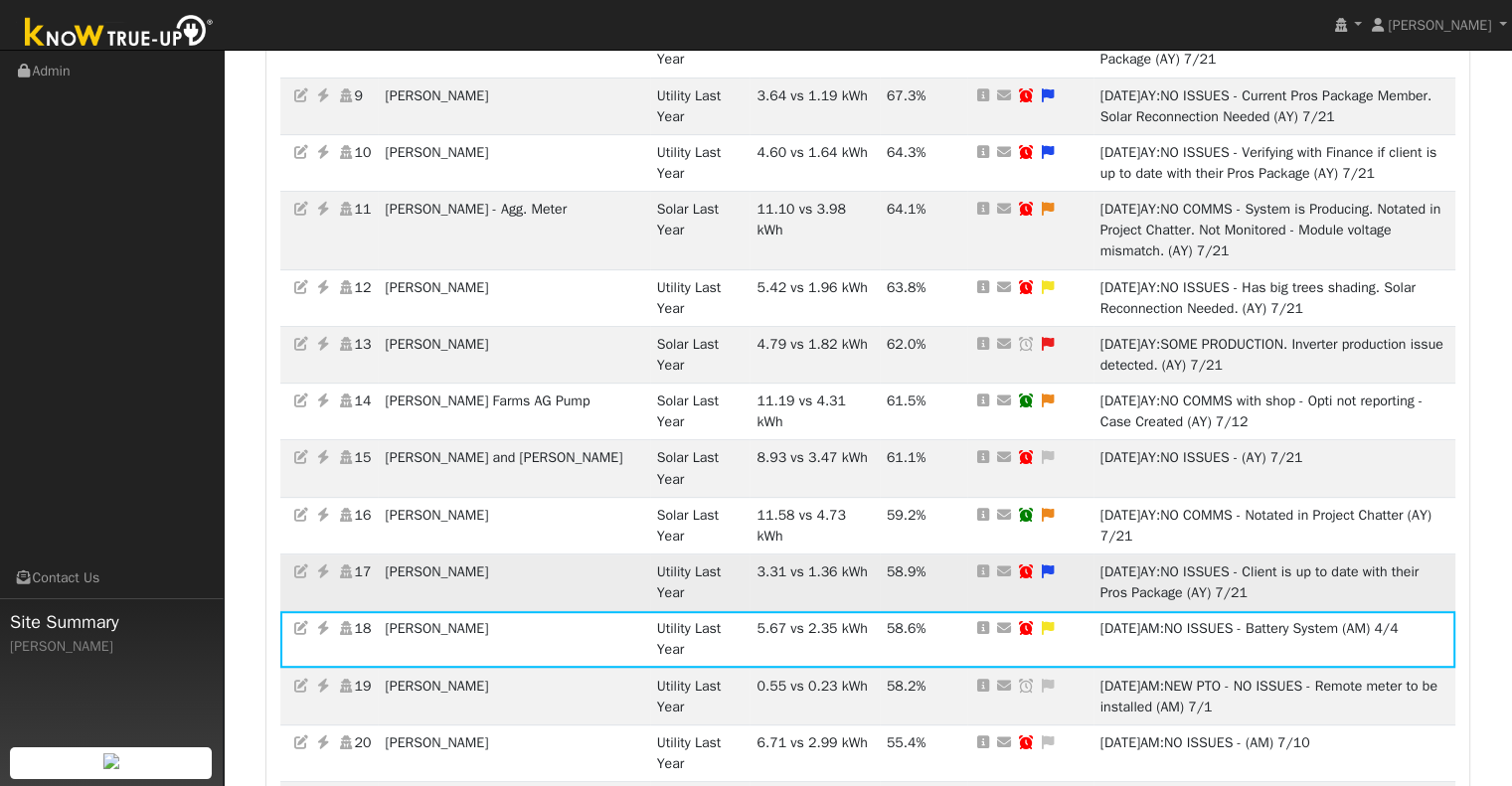 drag, startPoint x: 490, startPoint y: 509, endPoint x: 428, endPoint y: 511, distance: 62.03225 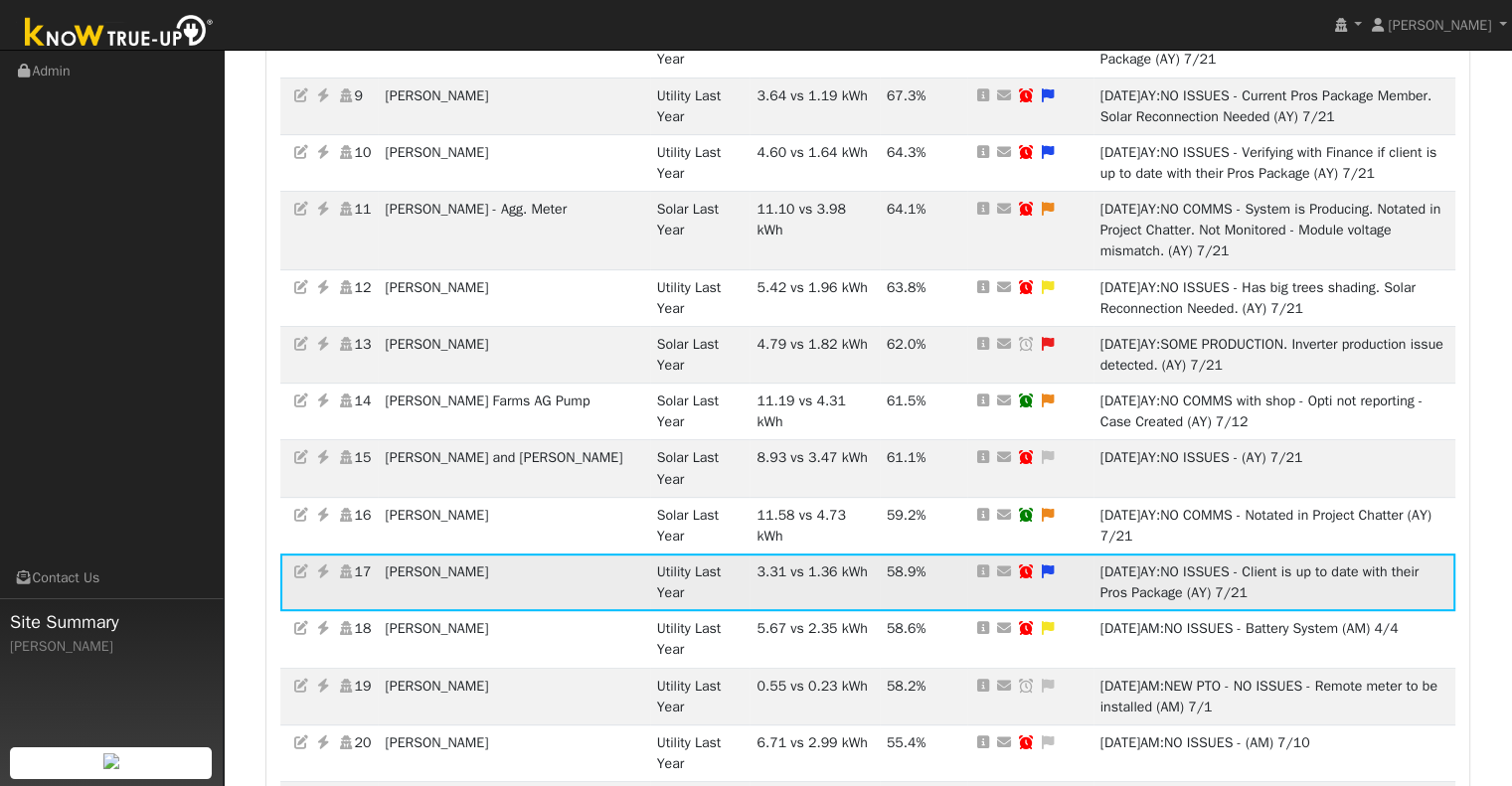 copy on "Tavernetti" 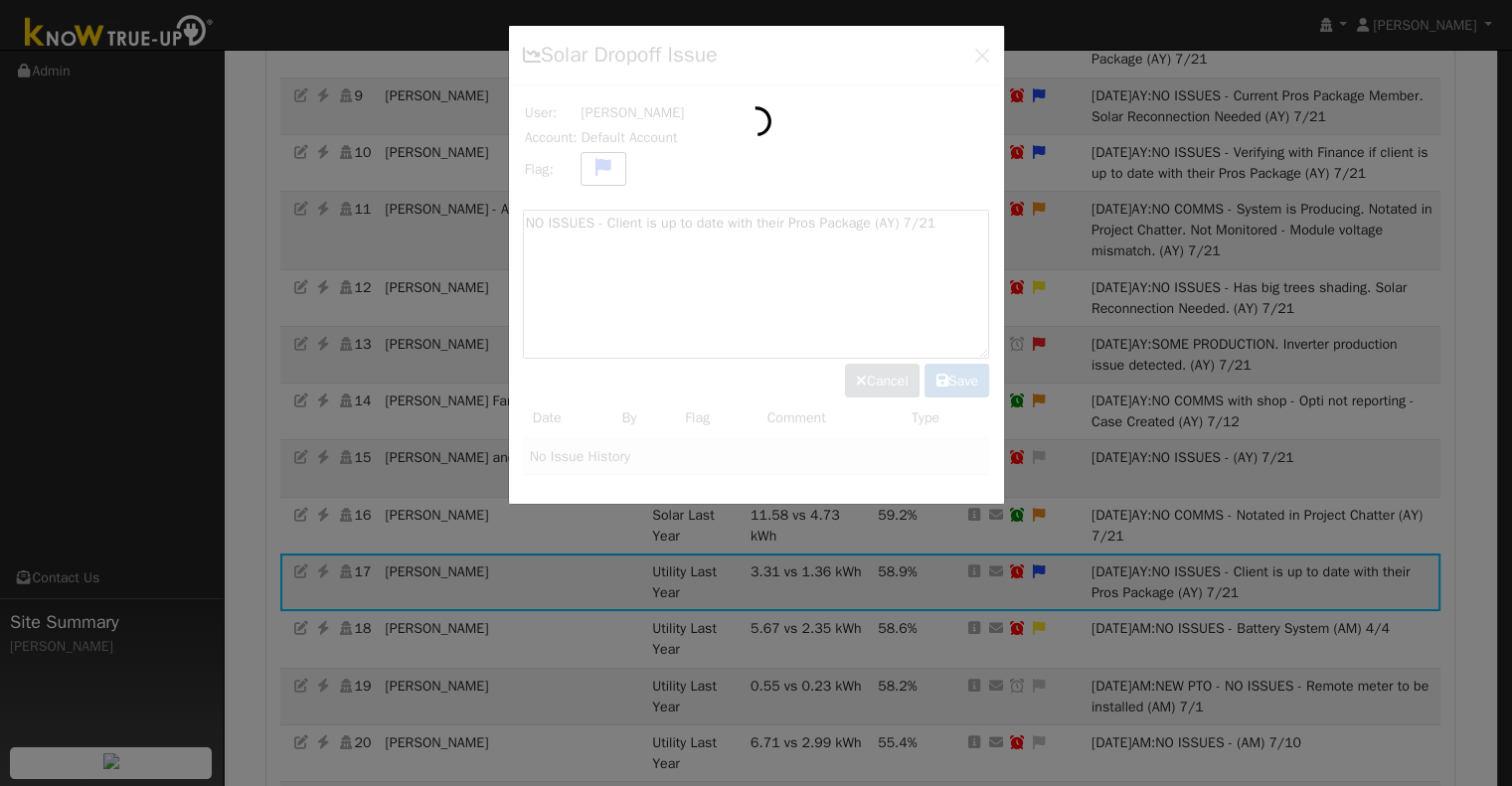 scroll, scrollTop: 785, scrollLeft: 0, axis: vertical 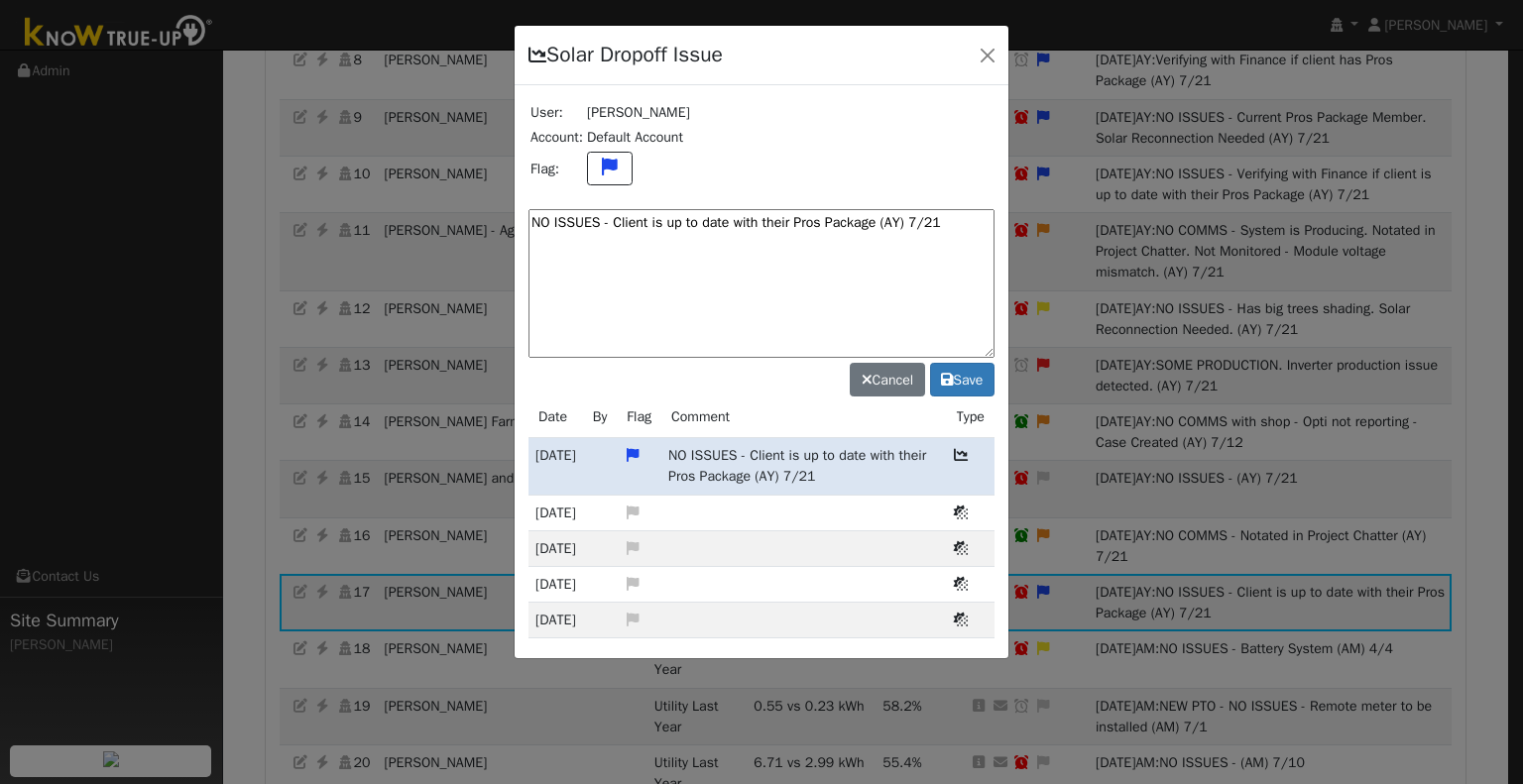 click on "NO ISSUES - Client is up to date with their Pros Package (AY) 7/21" at bounding box center [762, 283] 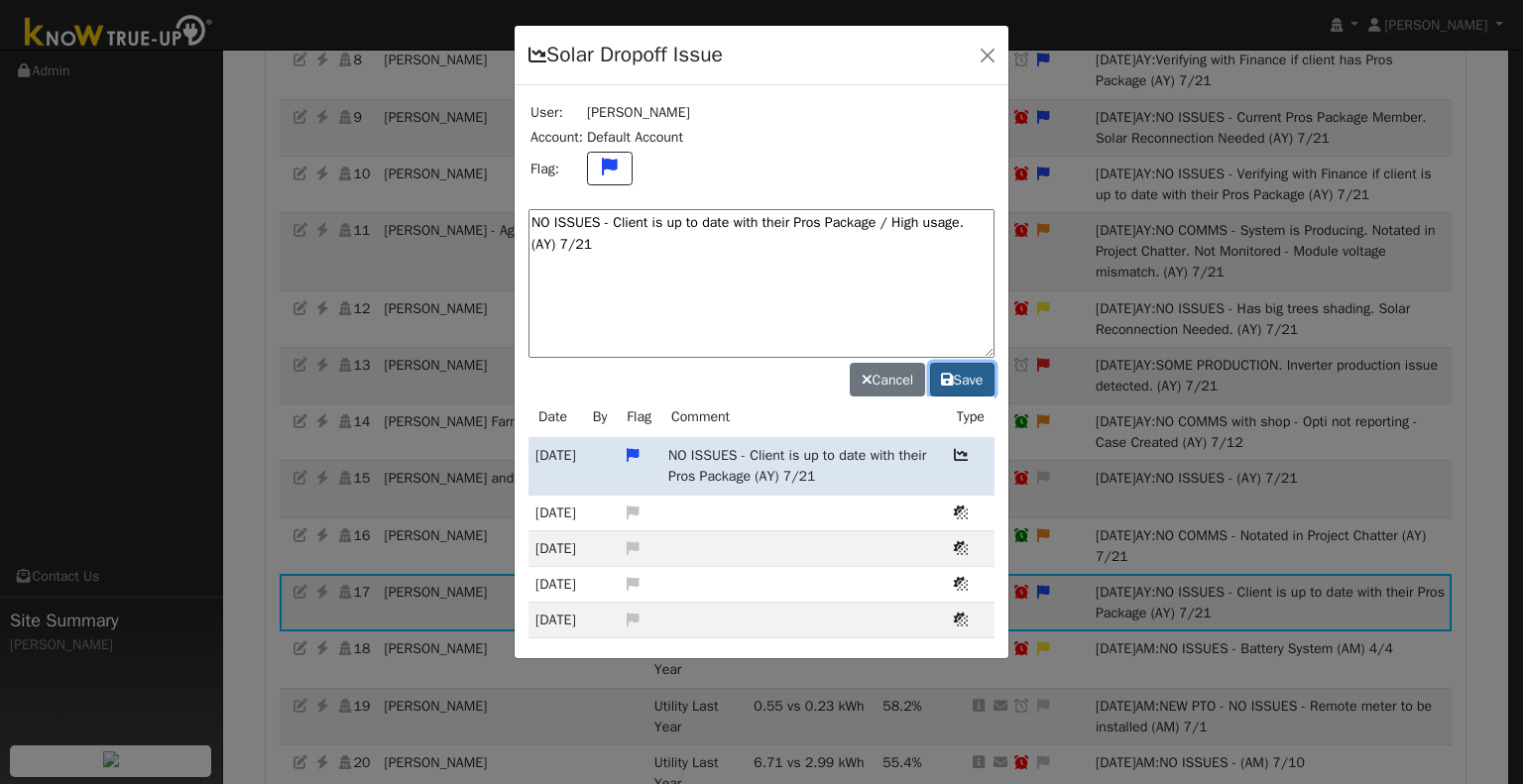 click on "Save" at bounding box center (962, 380) 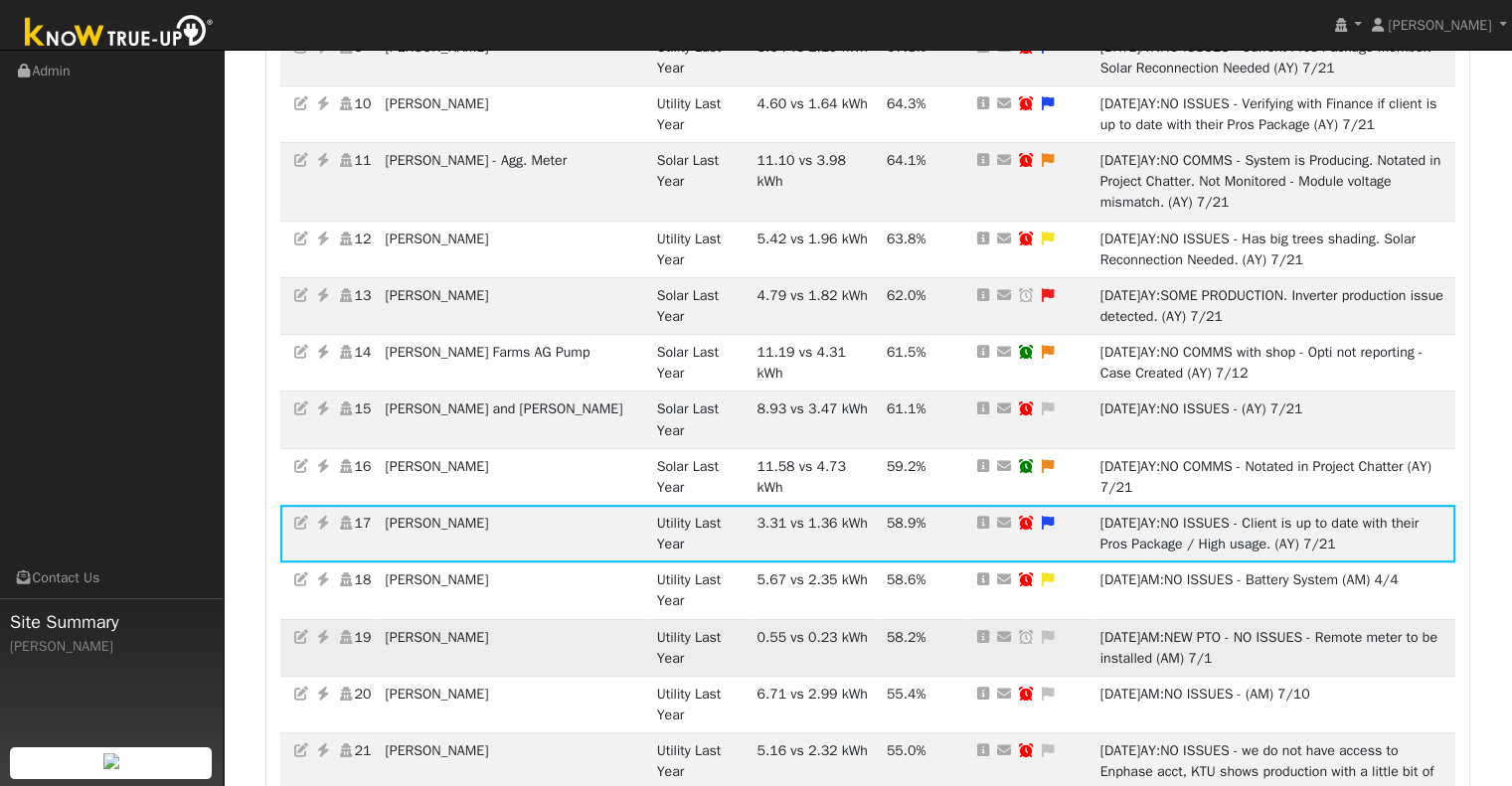scroll, scrollTop: 884, scrollLeft: 0, axis: vertical 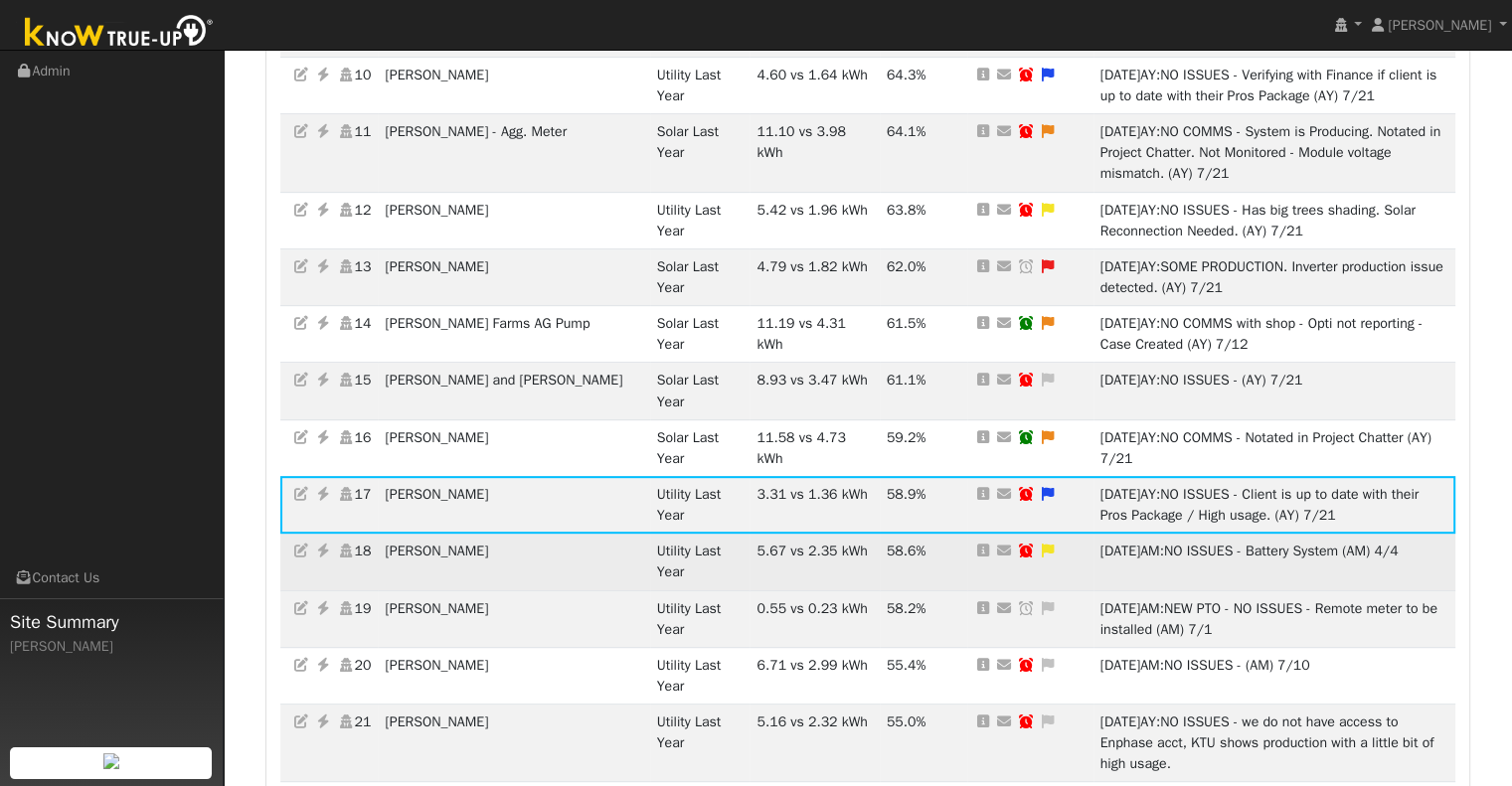 drag, startPoint x: 491, startPoint y: 484, endPoint x: 397, endPoint y: 480, distance: 94.085068 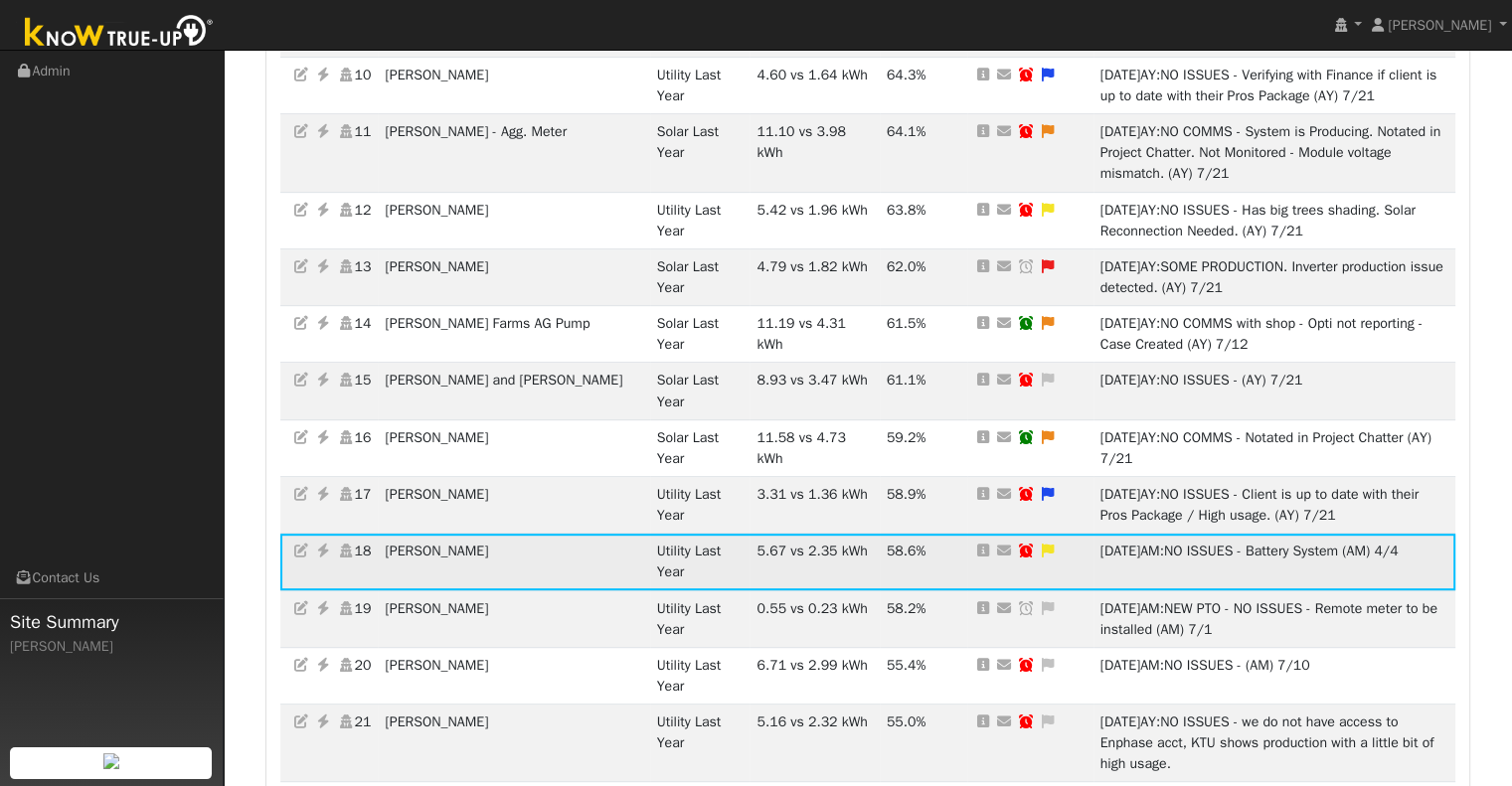 copy on "[PERSON_NAME]" 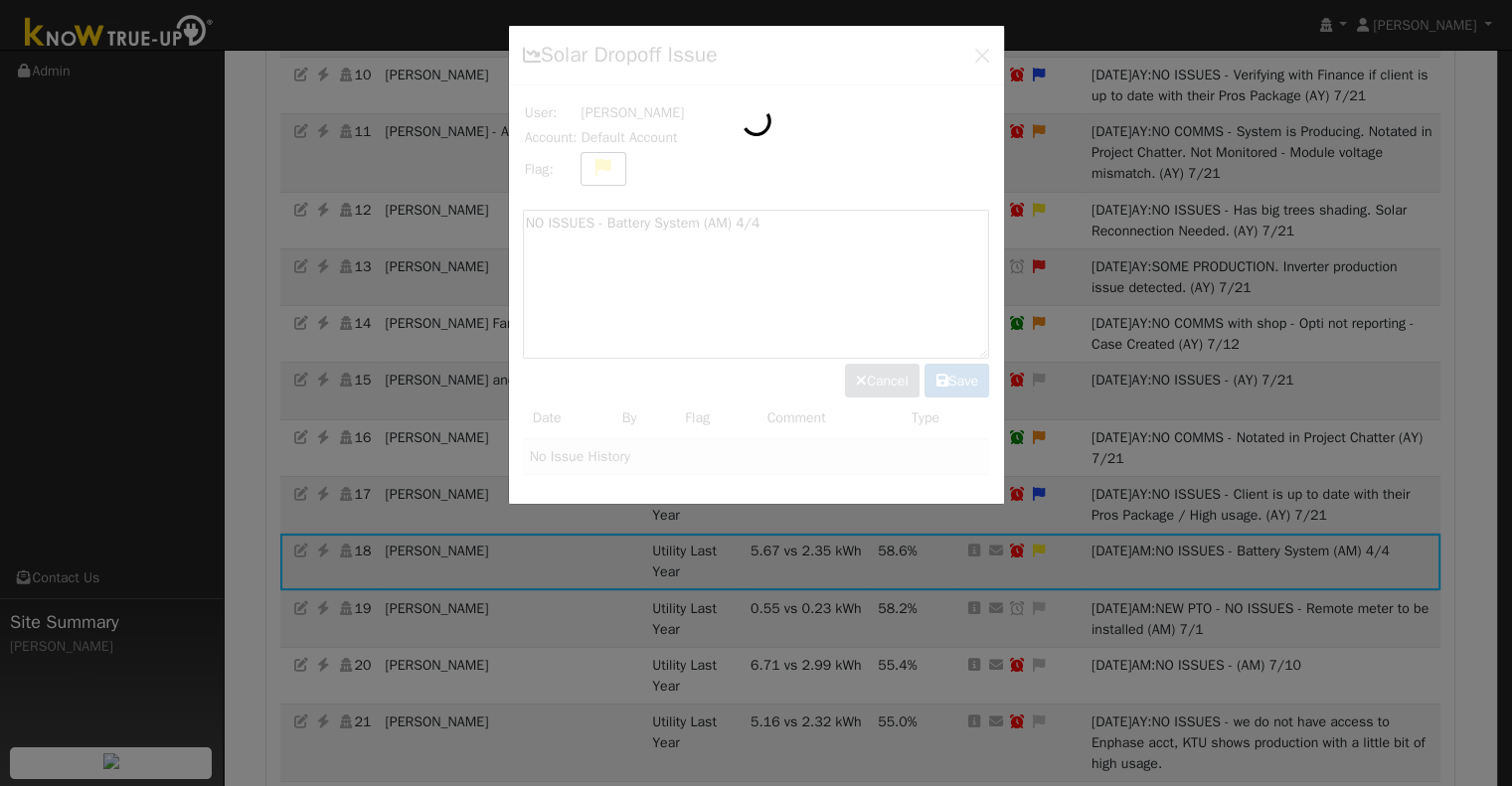 scroll, scrollTop: 863, scrollLeft: 0, axis: vertical 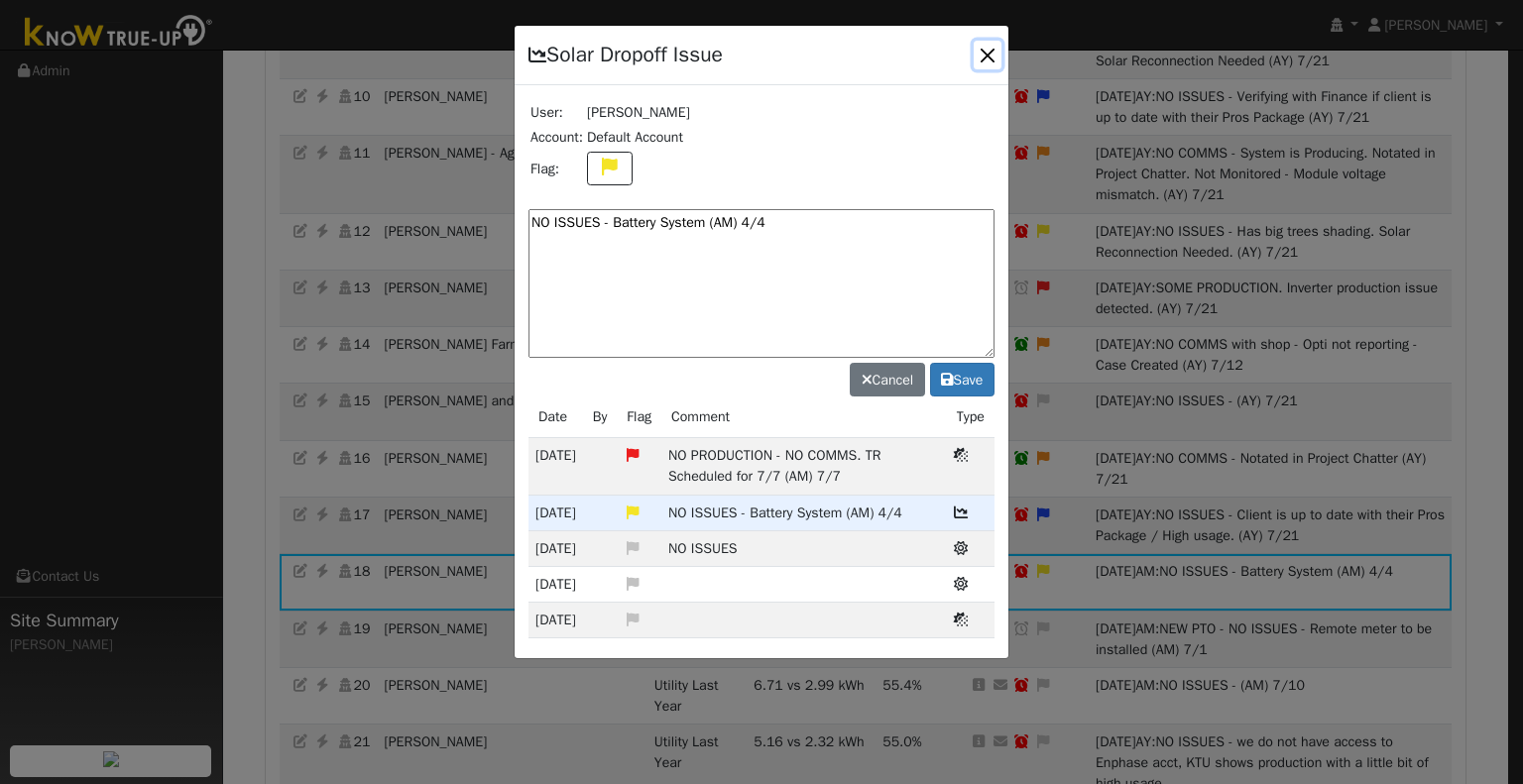 click at bounding box center (988, 55) 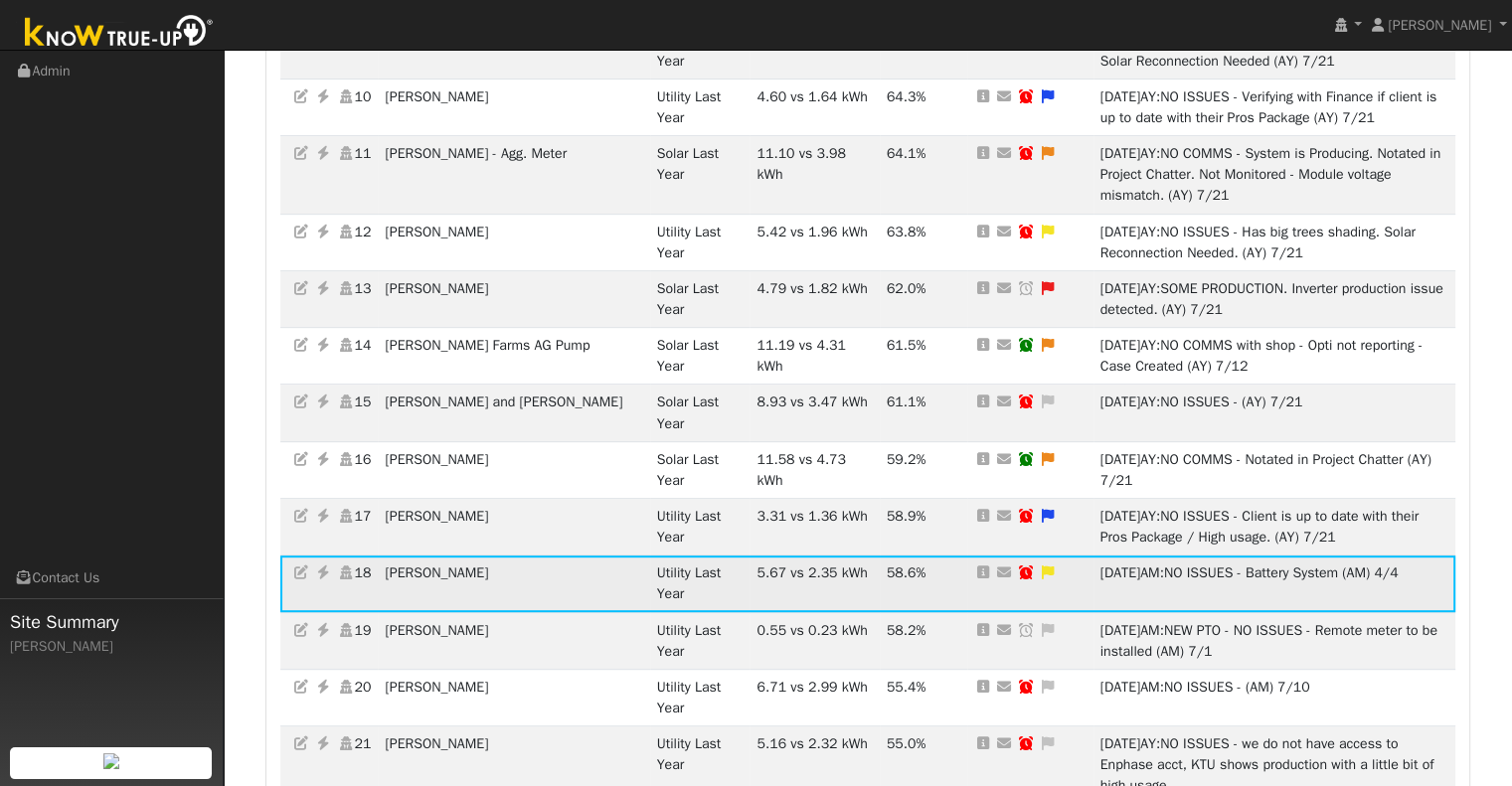 click at bounding box center [323, 572] 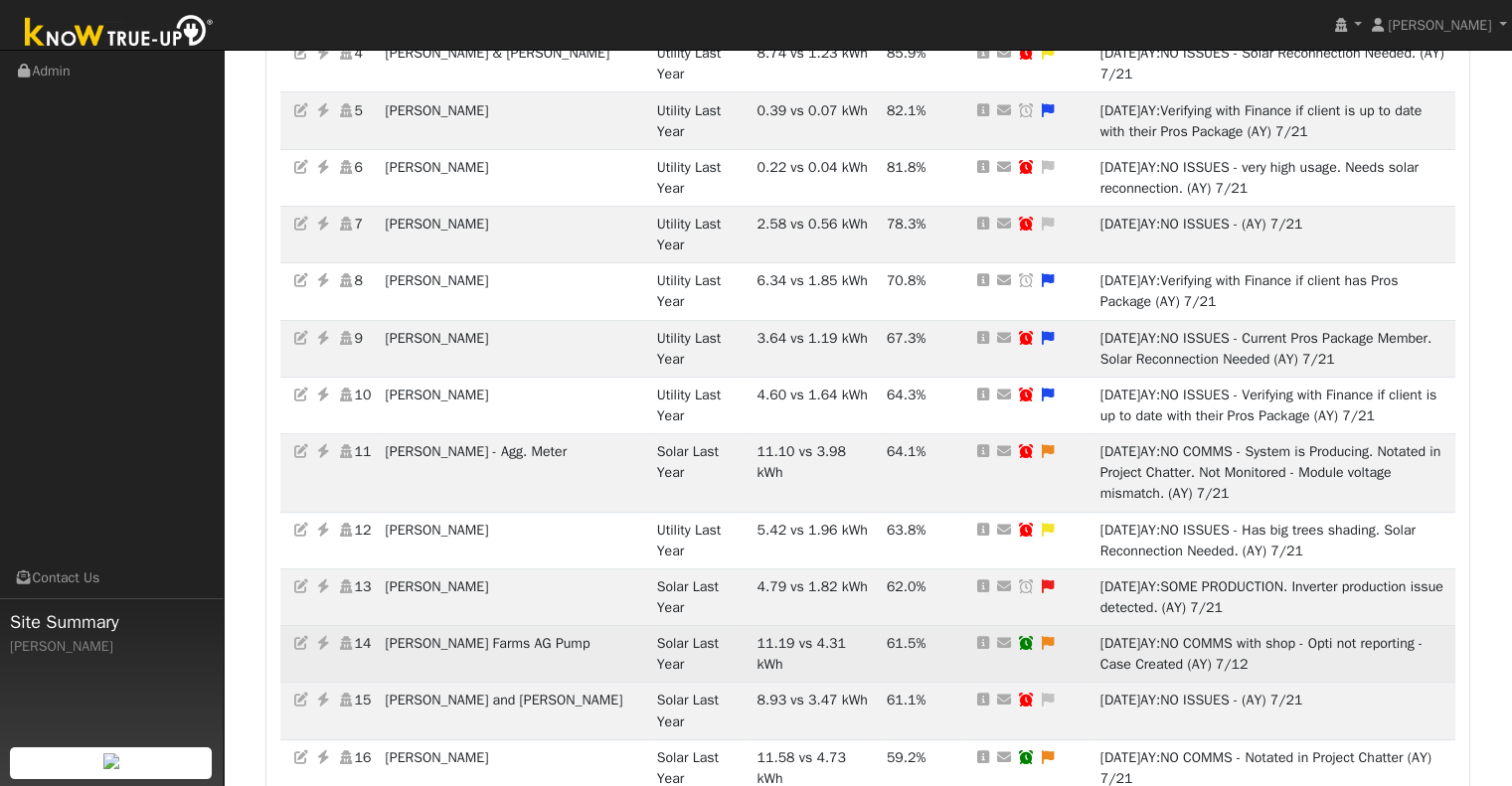 scroll, scrollTop: 167, scrollLeft: 0, axis: vertical 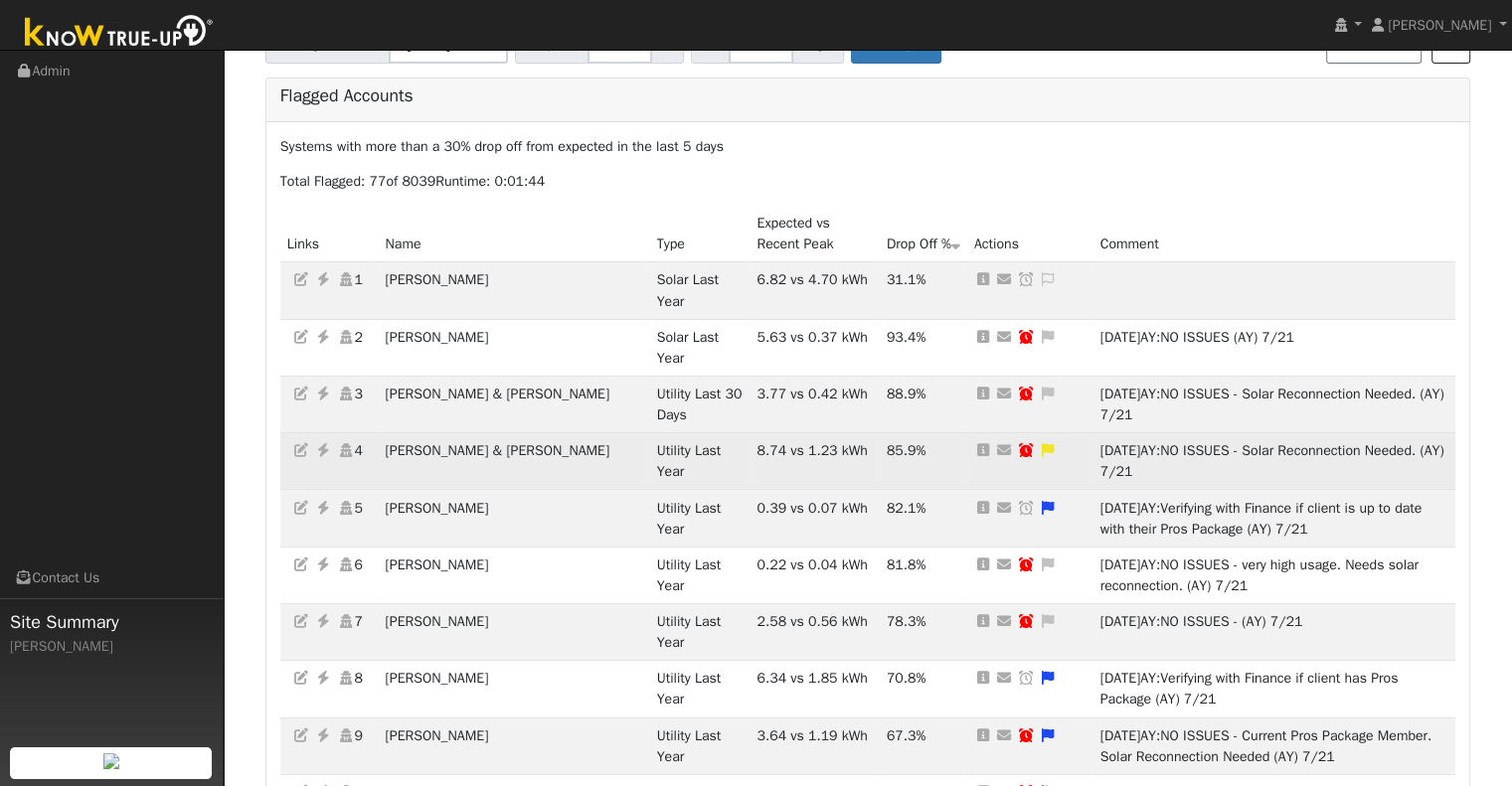 drag, startPoint x: 1177, startPoint y: 398, endPoint x: 1184, endPoint y: 421, distance: 24.04163 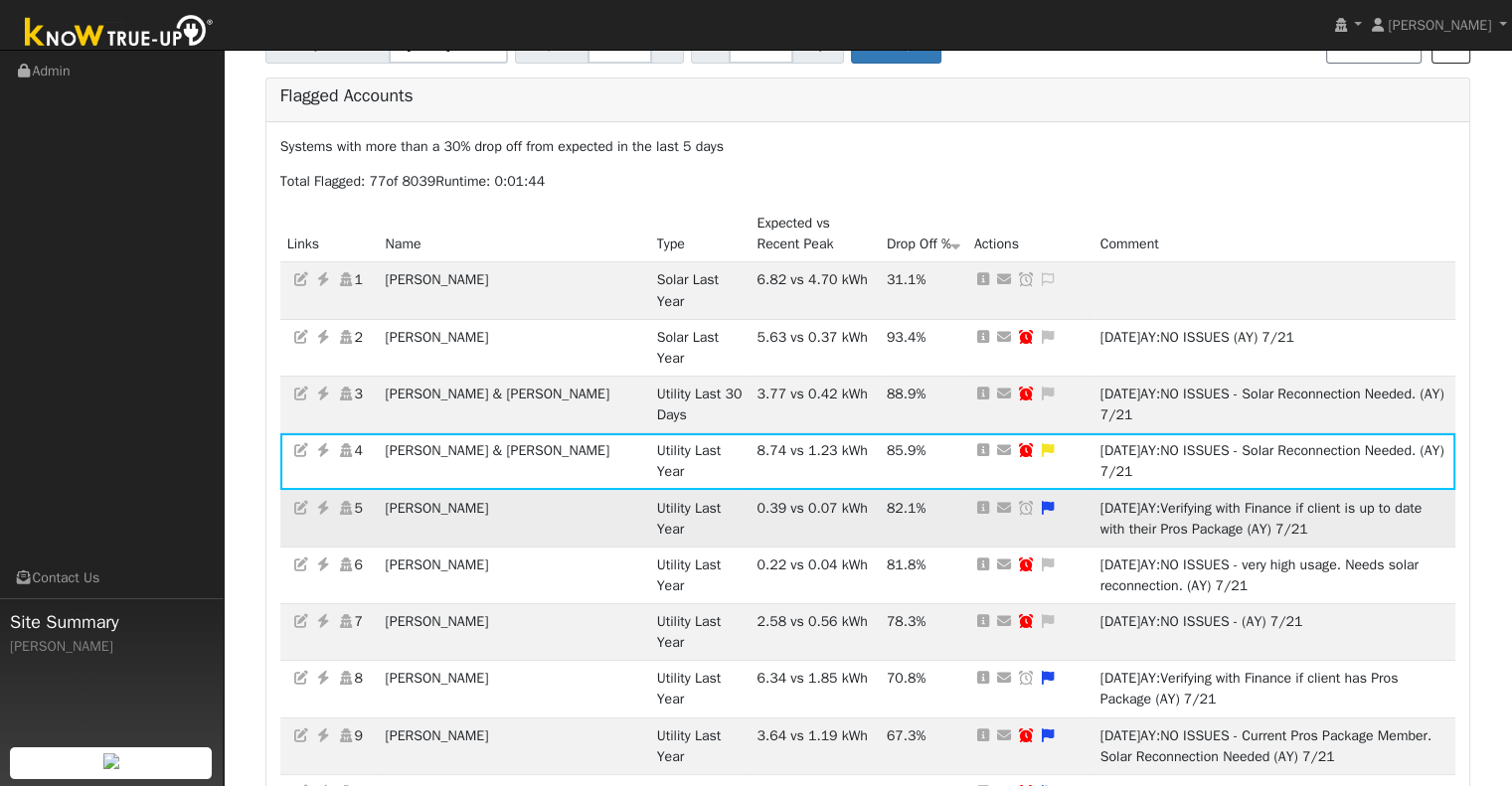 copy on "NO ISSUES - Solar Reconnection Needed. (AY) 7/21" 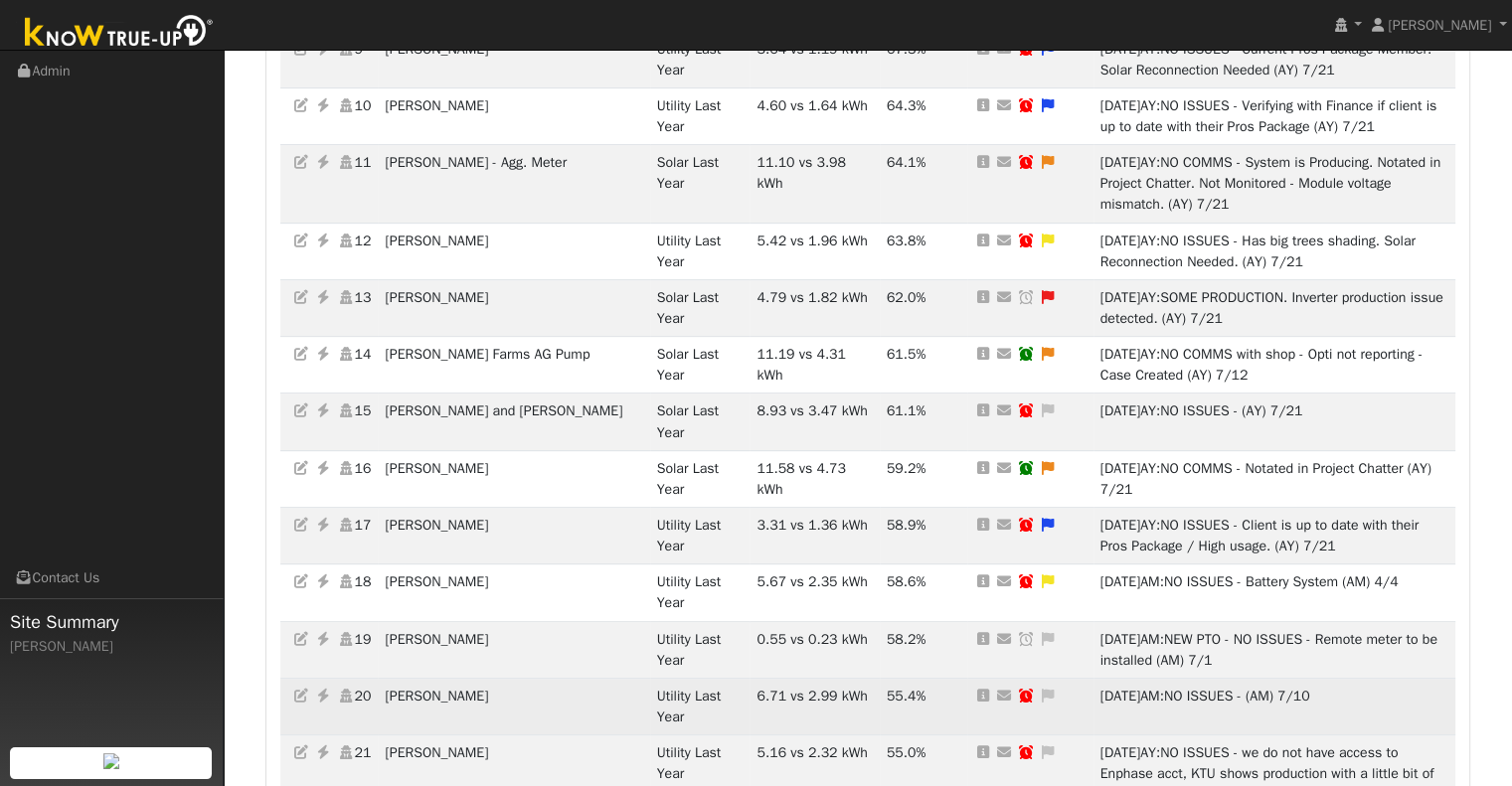 scroll, scrollTop: 863, scrollLeft: 0, axis: vertical 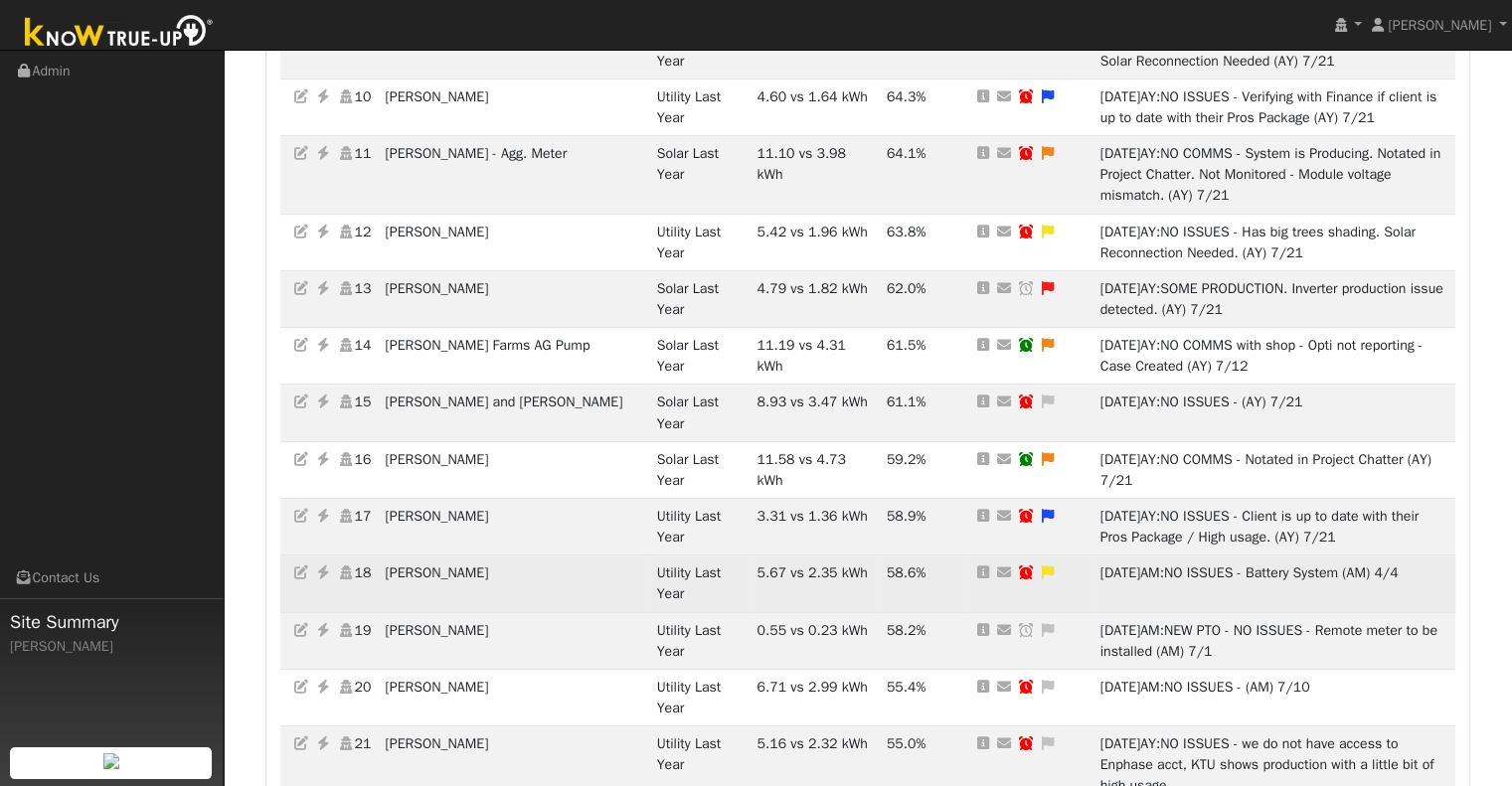 click at bounding box center (1048, 572) 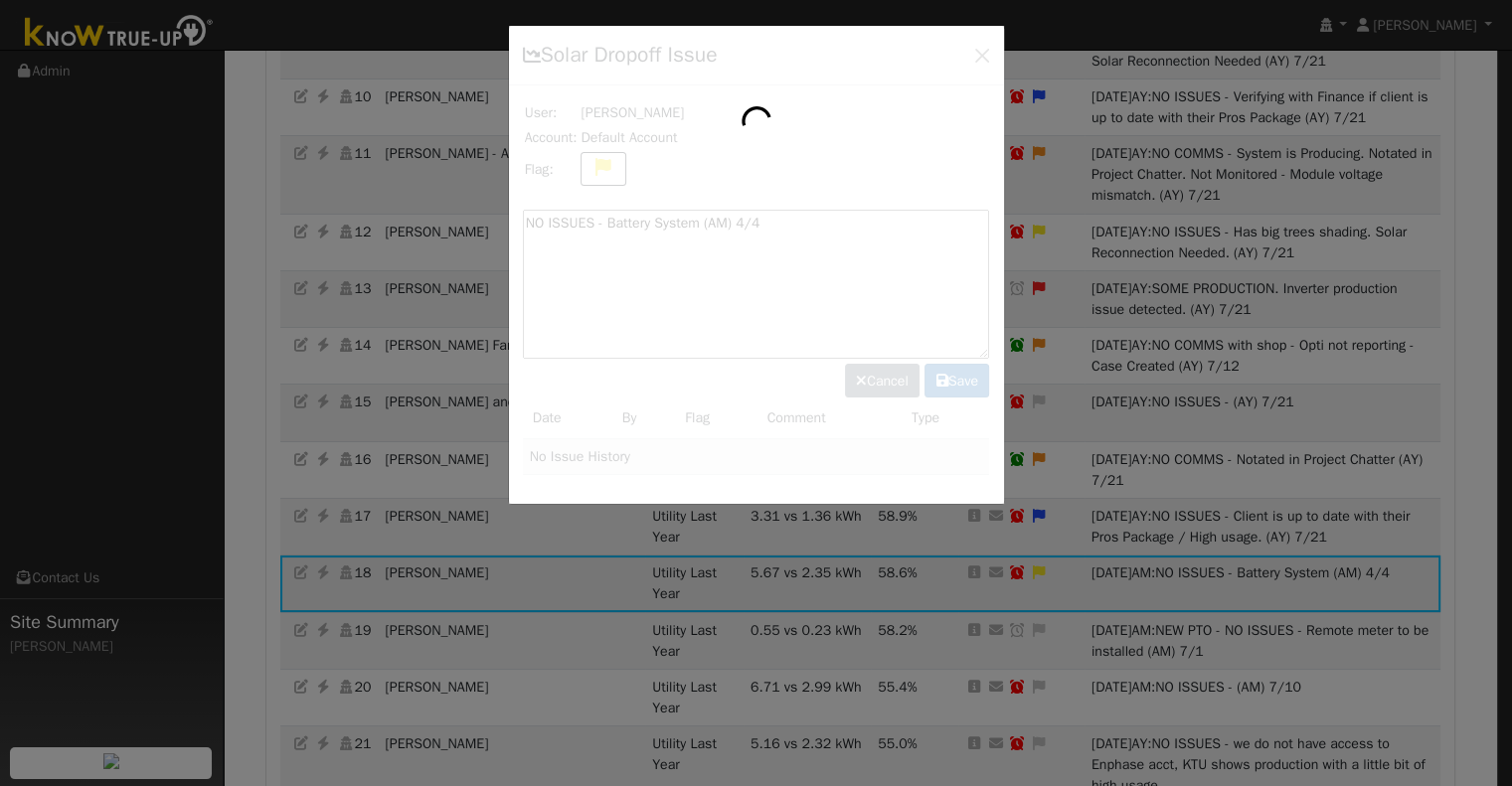 scroll, scrollTop: 843, scrollLeft: 0, axis: vertical 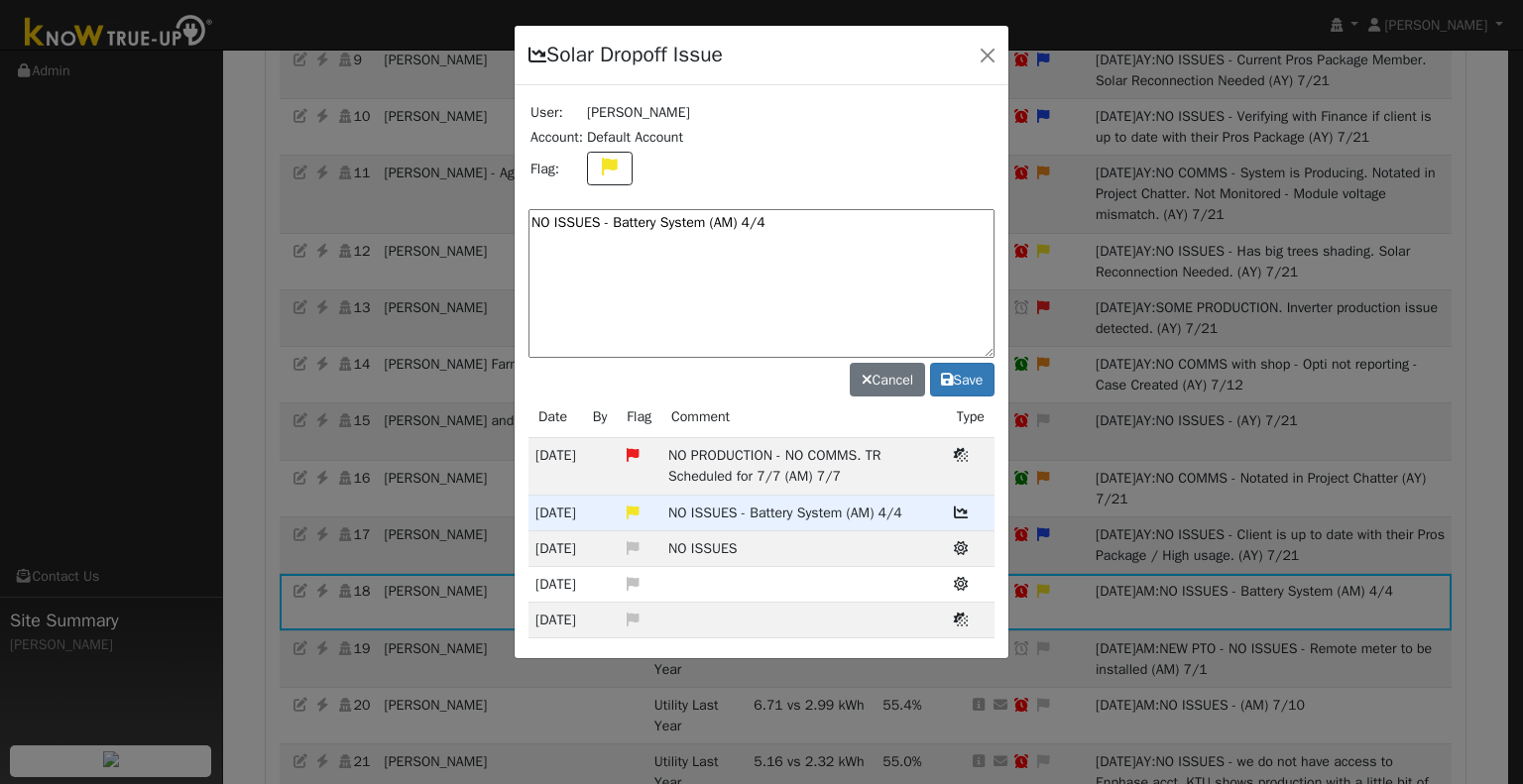 drag, startPoint x: 841, startPoint y: 248, endPoint x: 520, endPoint y: 240, distance: 321.09967 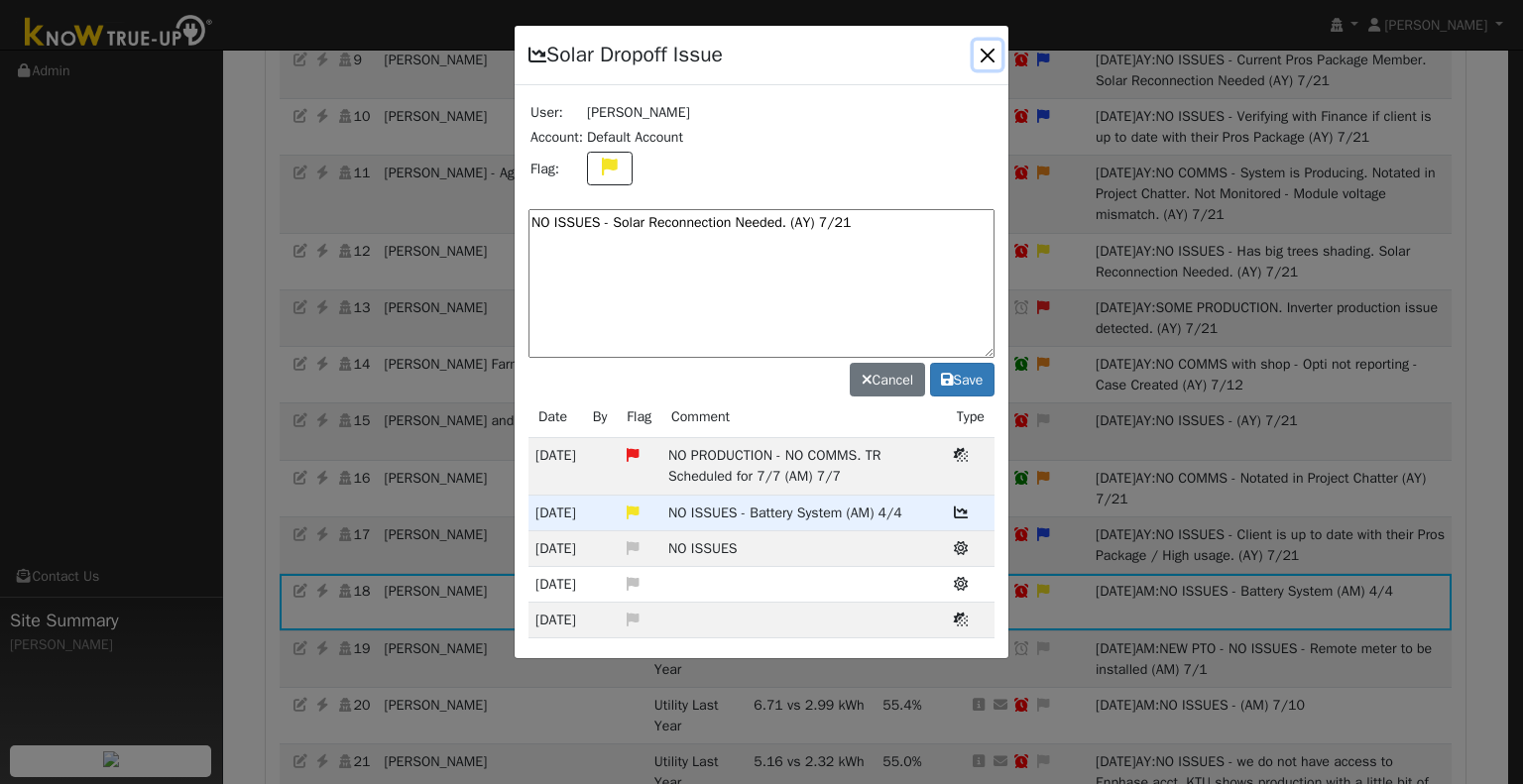 click at bounding box center (988, 55) 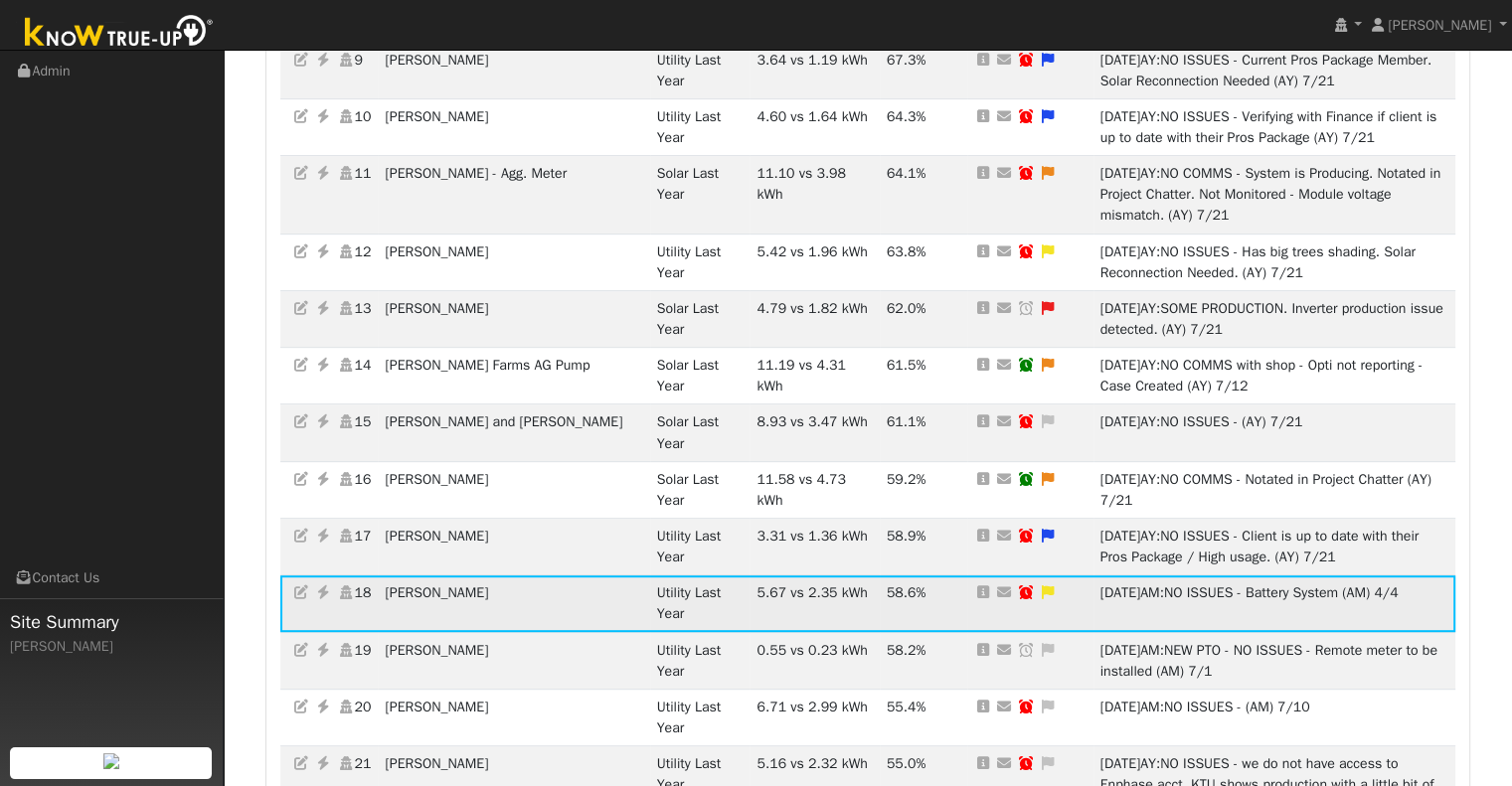 click at bounding box center [1048, 592] 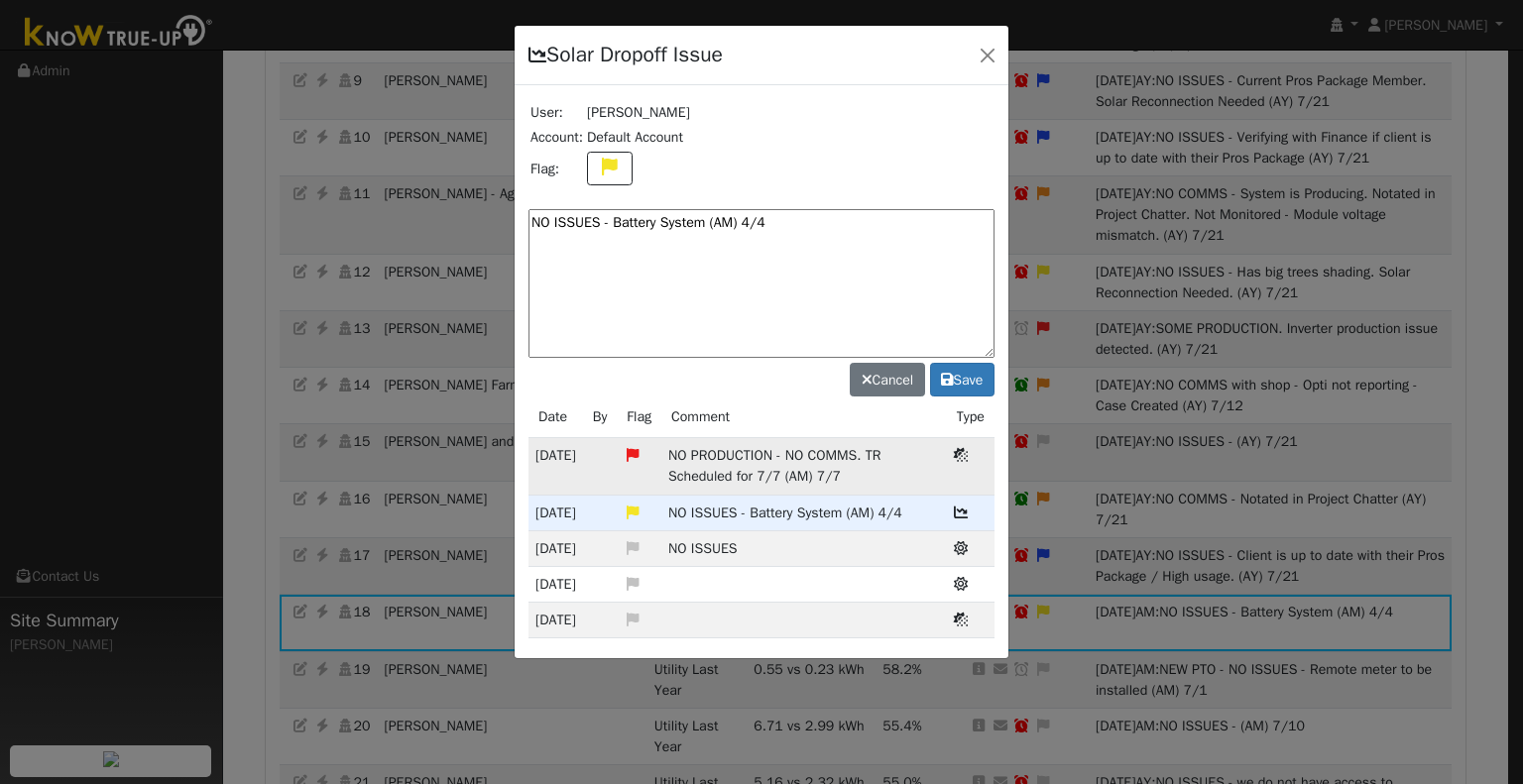 click on "NO PRODUCTION - NO COMMS. TR Scheduled for 7/7 (AM) 7/7" at bounding box center [774, 465] 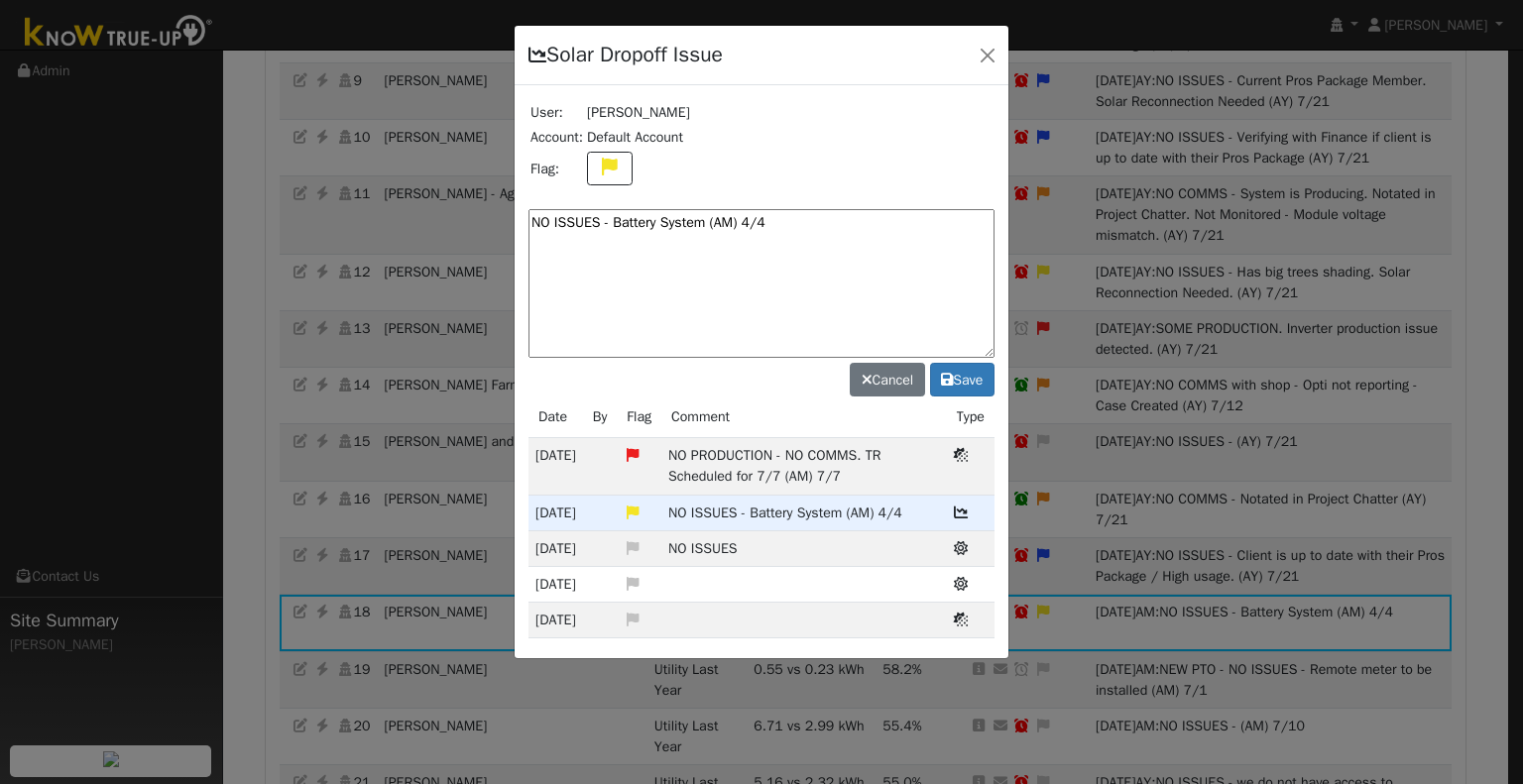 click on "NO PRODUCTION - NO COMMS. TR Scheduled for 7/7 (AM) 7/7" at bounding box center [774, 465] 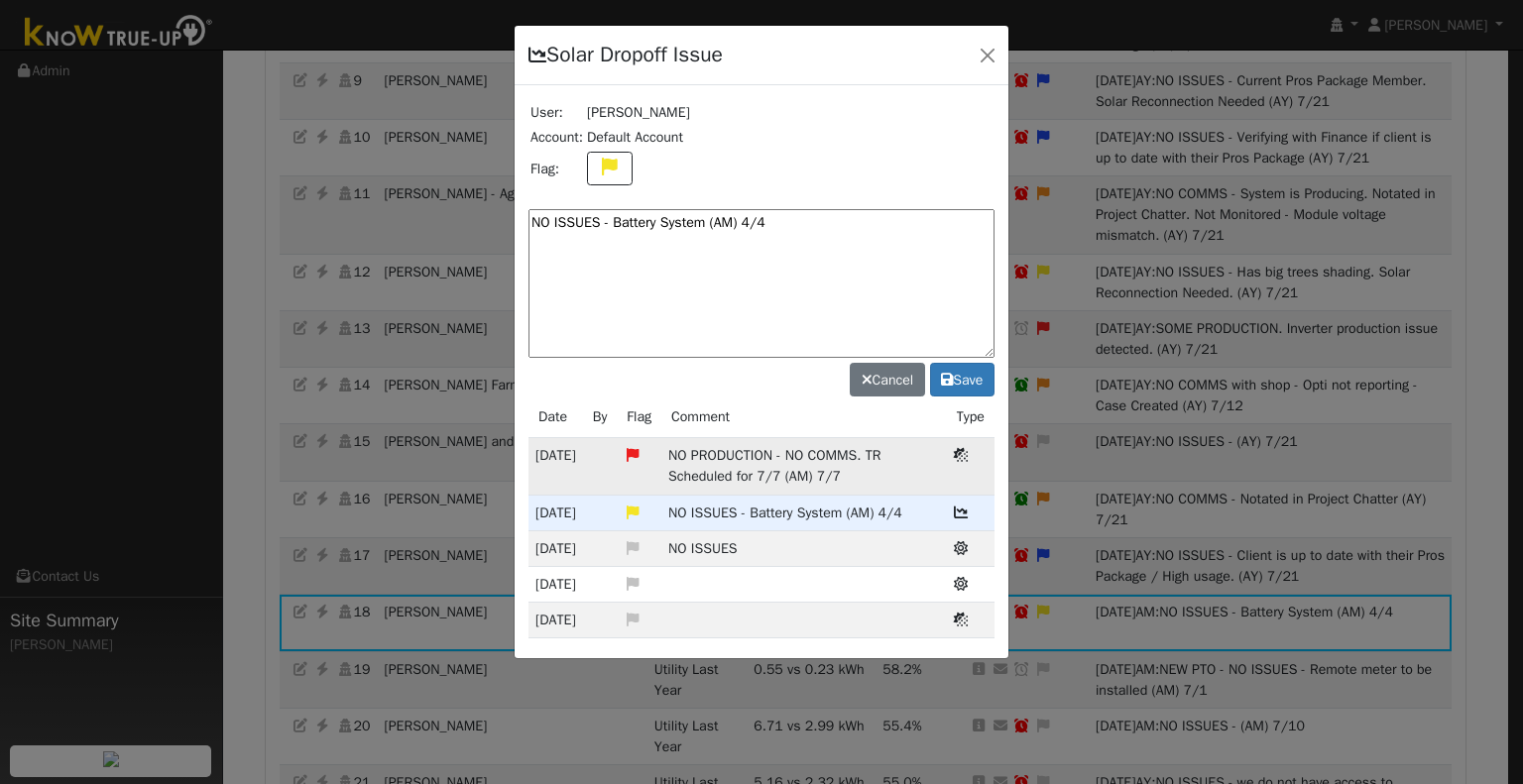 click on "06/16/25" at bounding box center [555, 466] 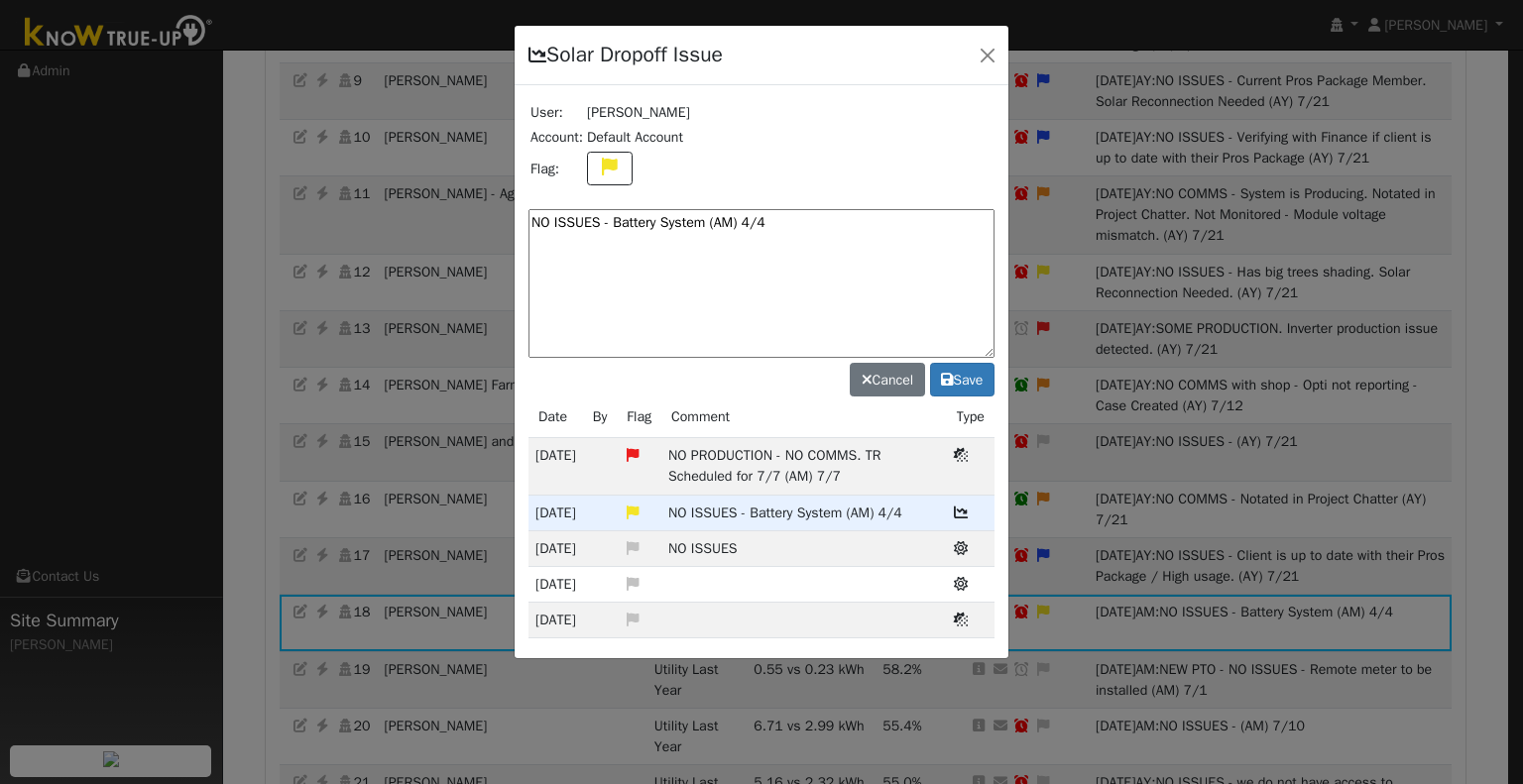 drag, startPoint x: 802, startPoint y: 256, endPoint x: 514, endPoint y: 246, distance: 288.17356 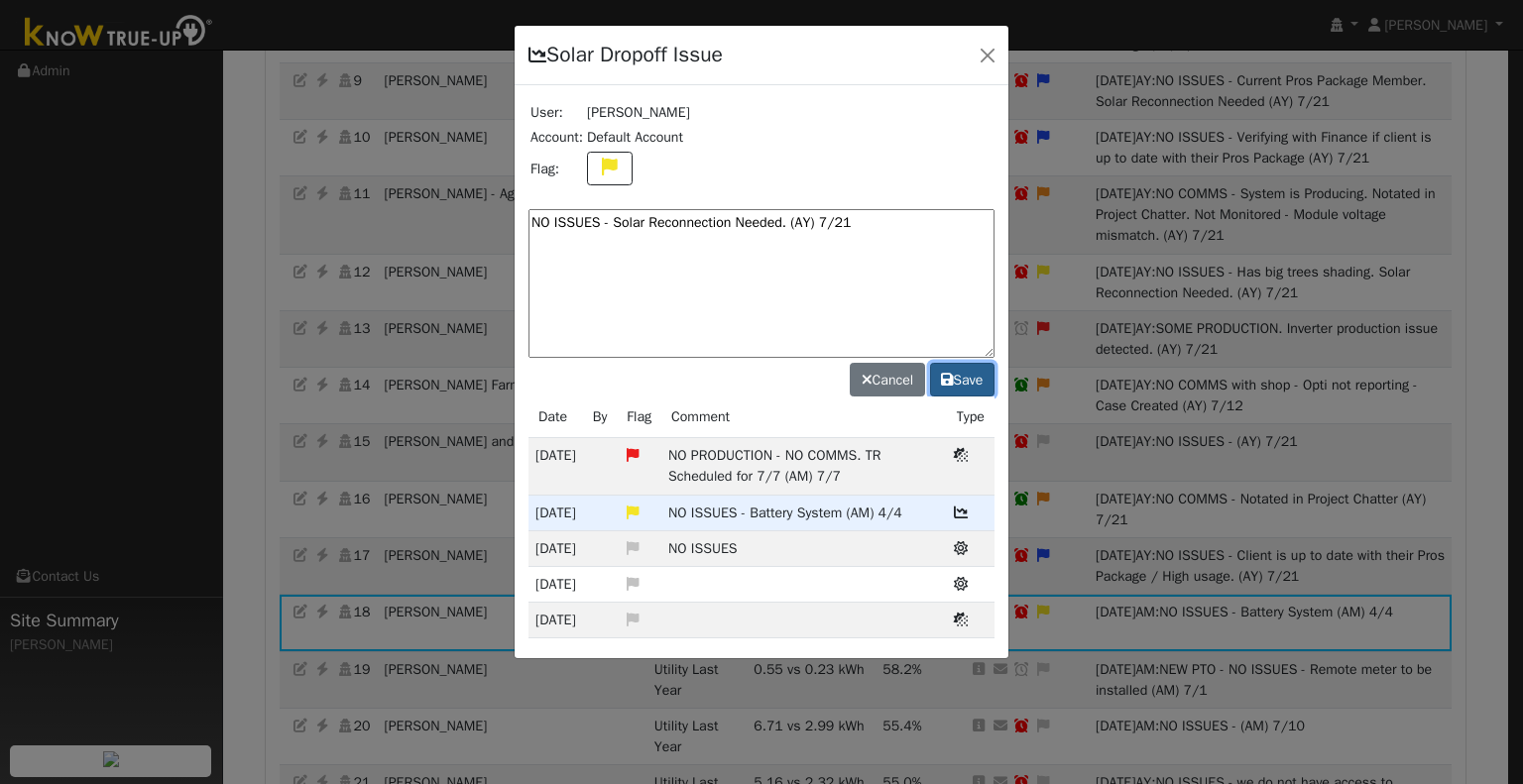 click on "Save" at bounding box center (962, 380) 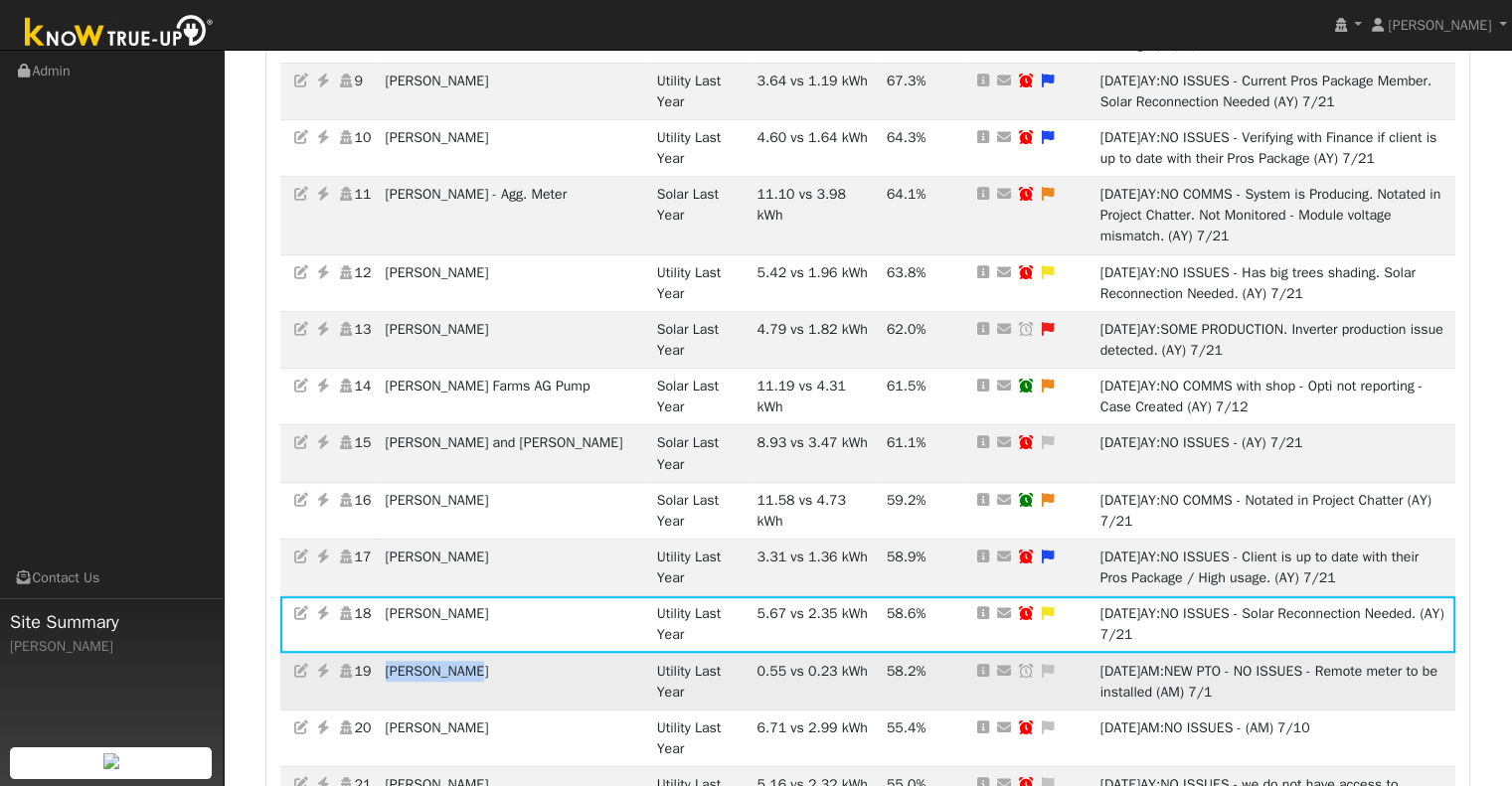 drag, startPoint x: 489, startPoint y: 605, endPoint x: 388, endPoint y: 608, distance: 101.044545 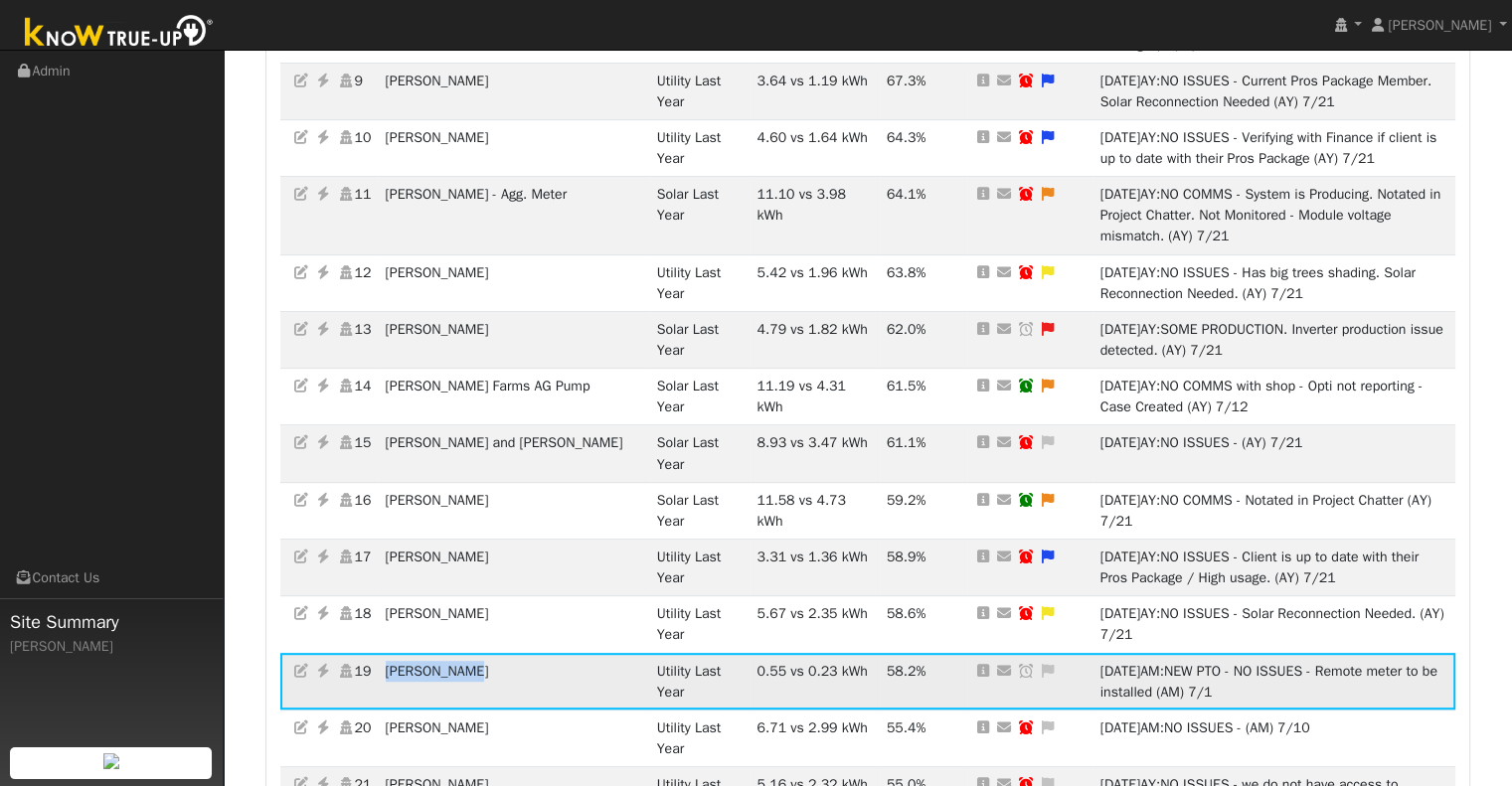 copy on "Nolan Crooks" 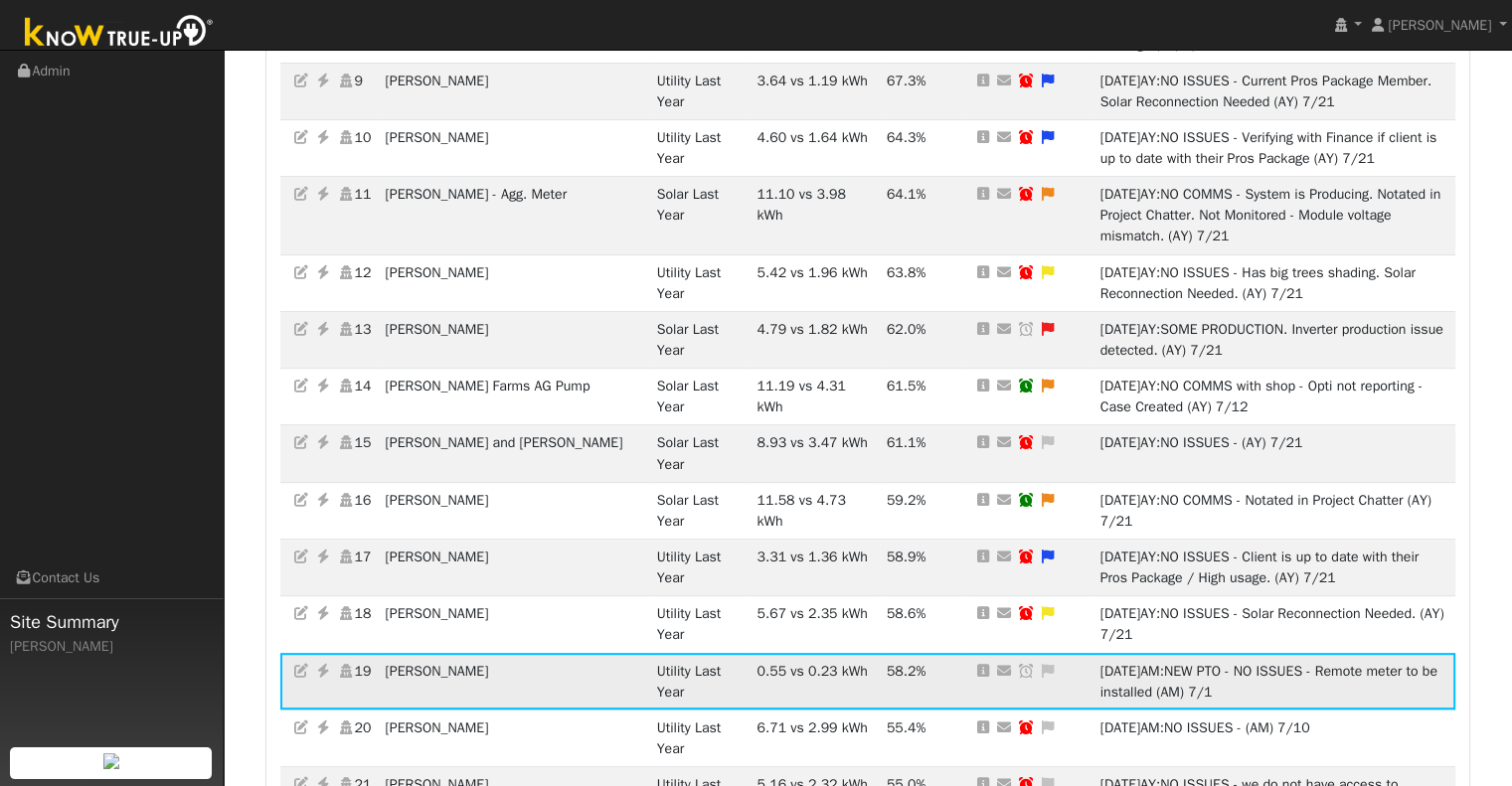 click at bounding box center [1048, 671] 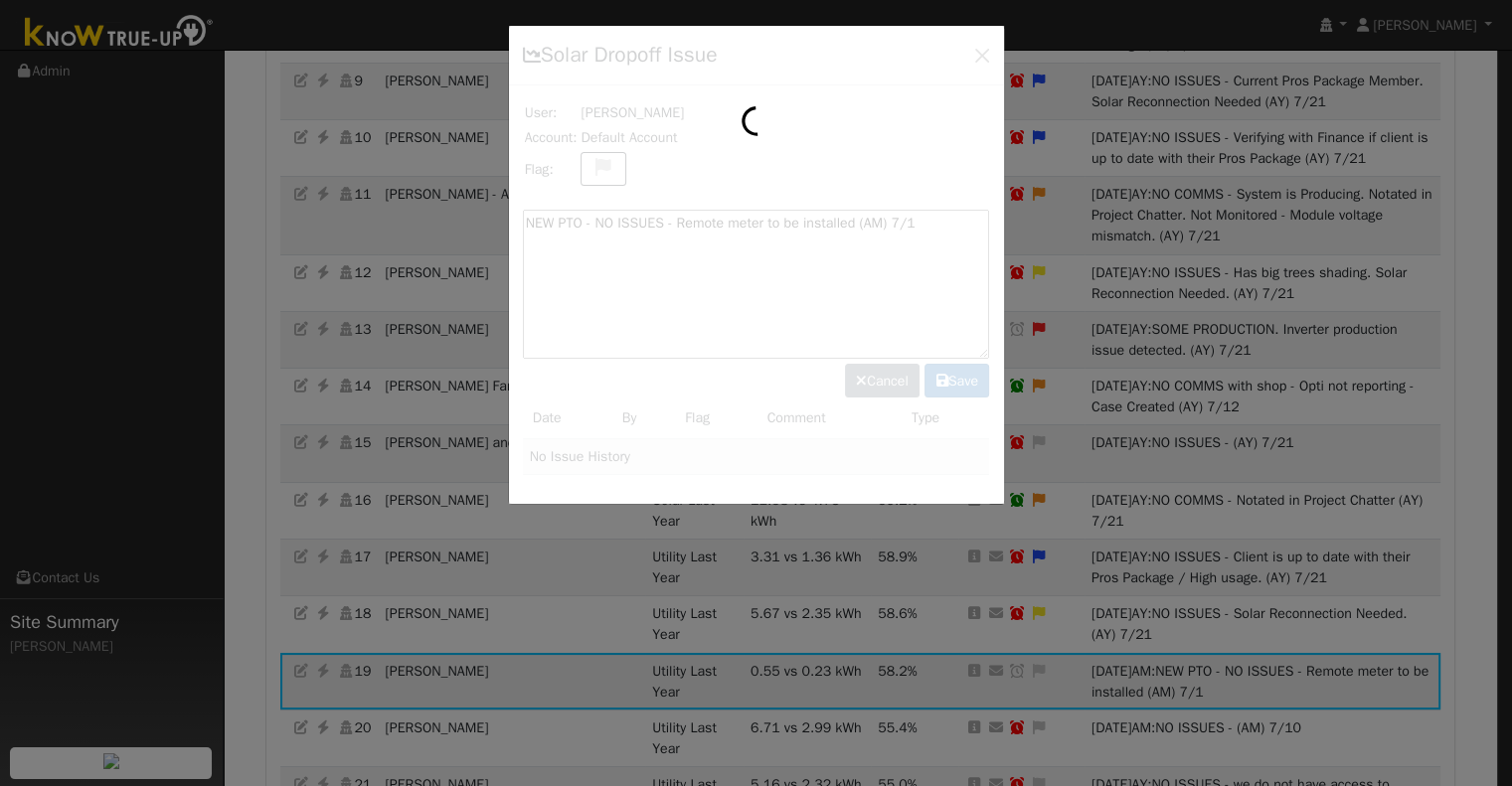 scroll, scrollTop: 801, scrollLeft: 0, axis: vertical 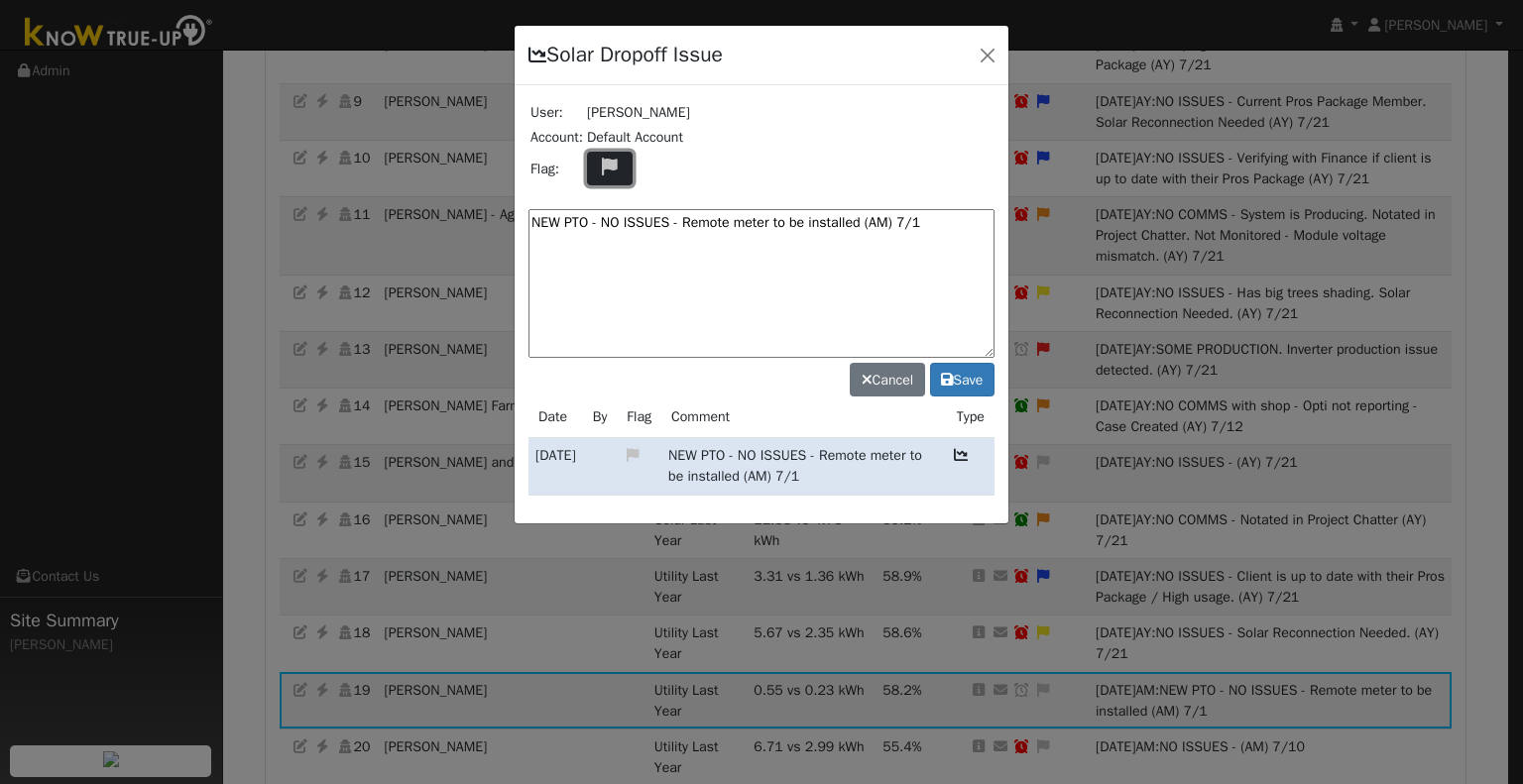 click at bounding box center (610, 167) 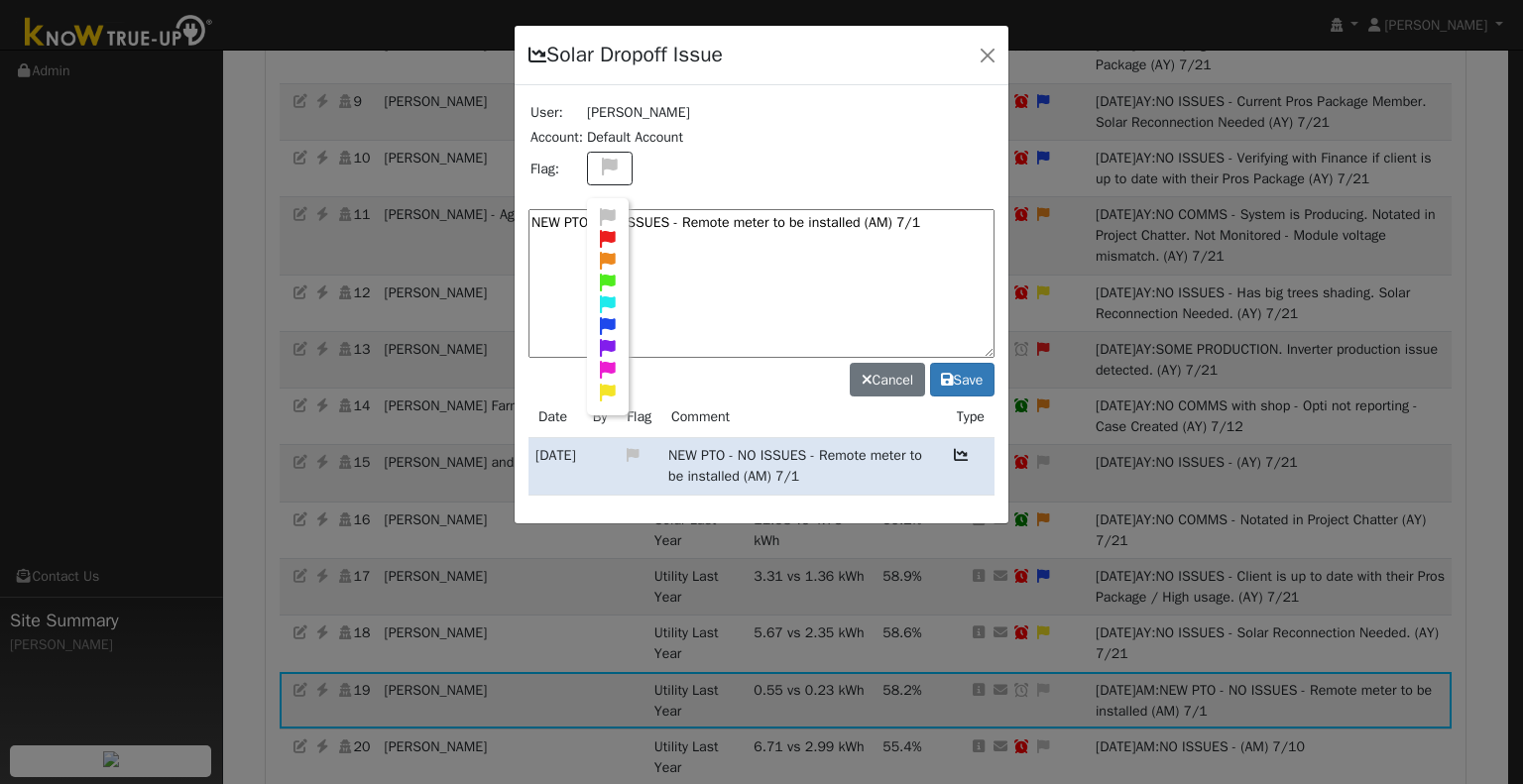 click at bounding box center (608, 392) 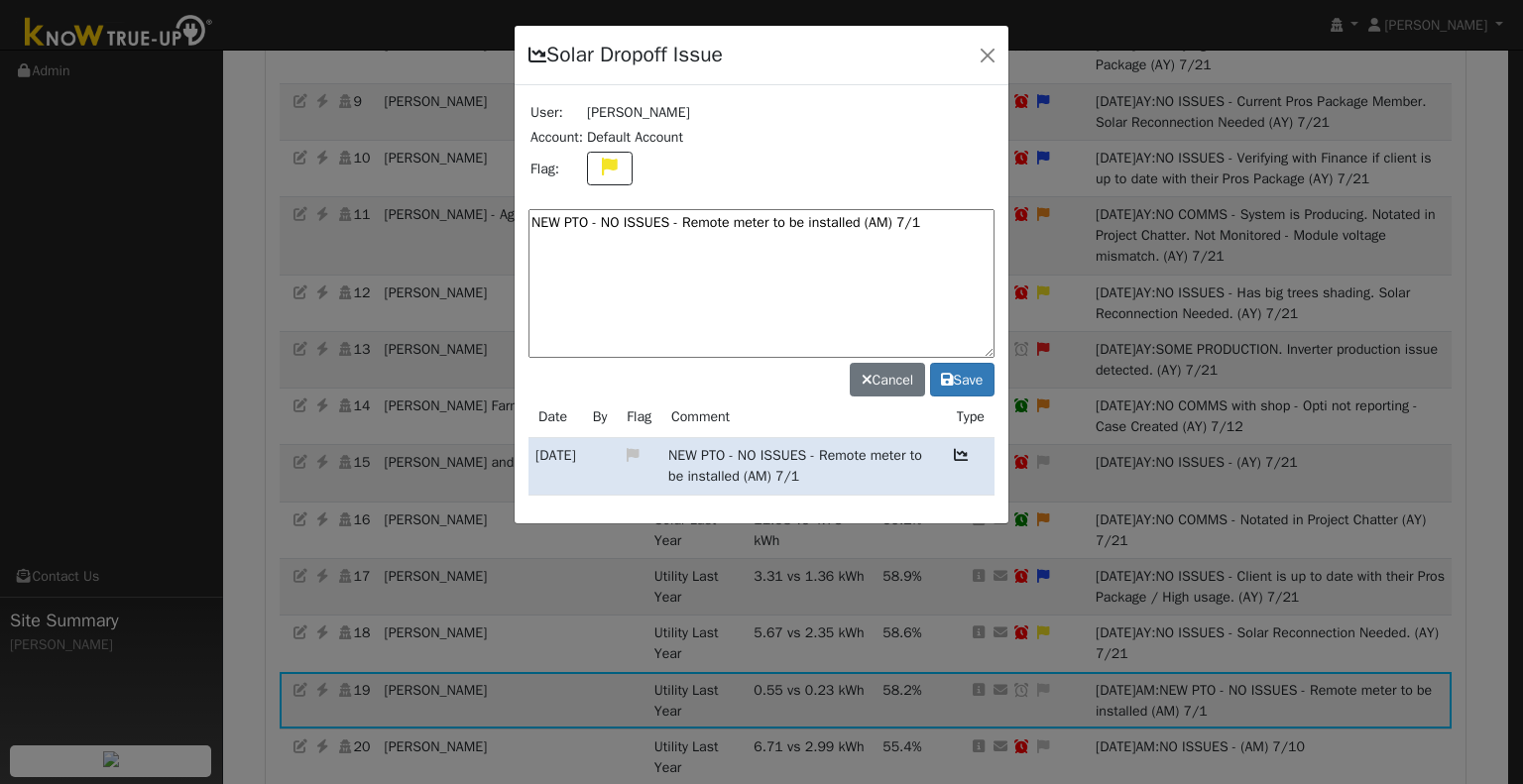 click on "NEW PTO - NO ISSUES - Remote meter to be installed (AM) 7/1" at bounding box center (762, 283) 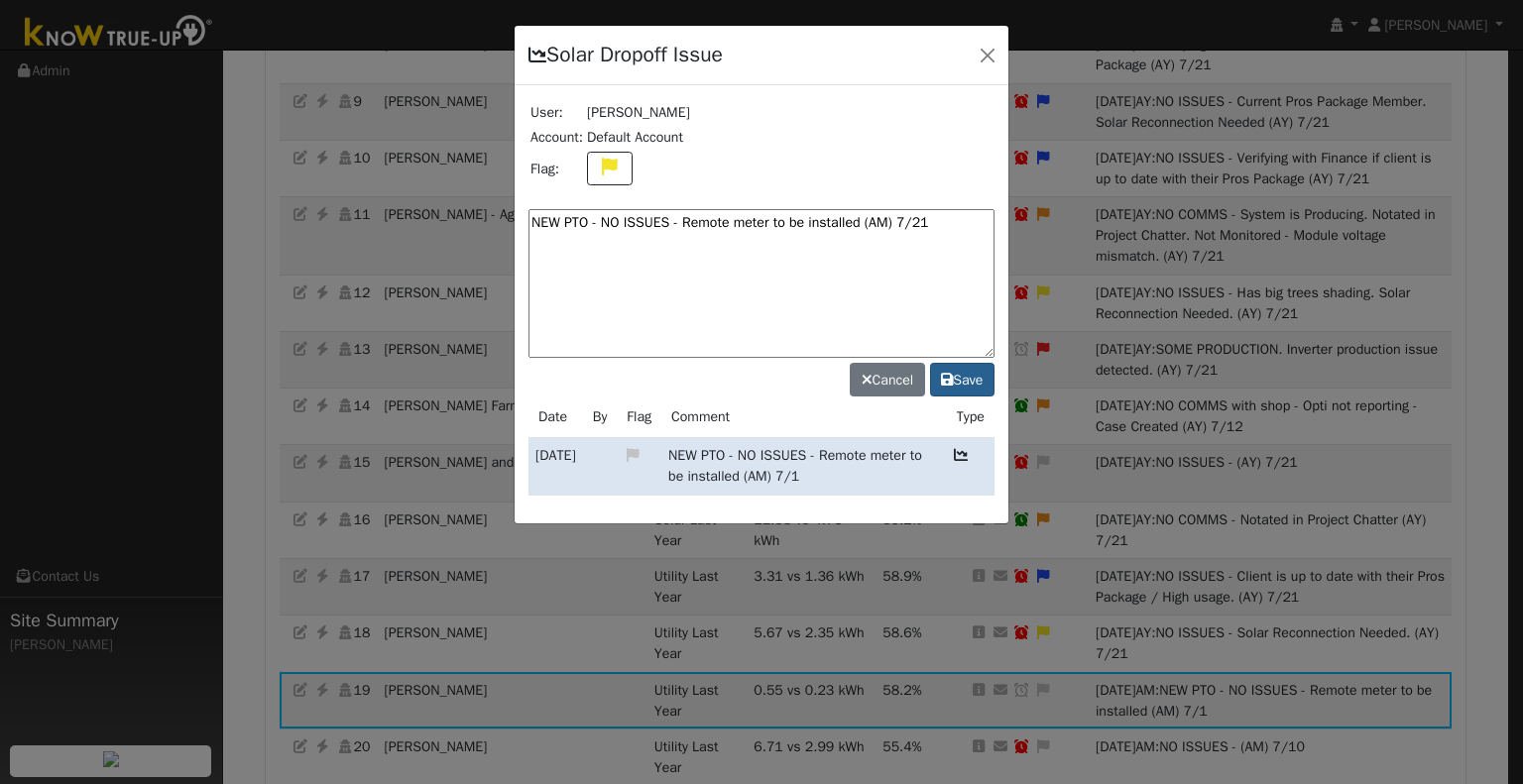 type on "NEW PTO - NO ISSUES - Remote meter to be installed (AM) 7/21" 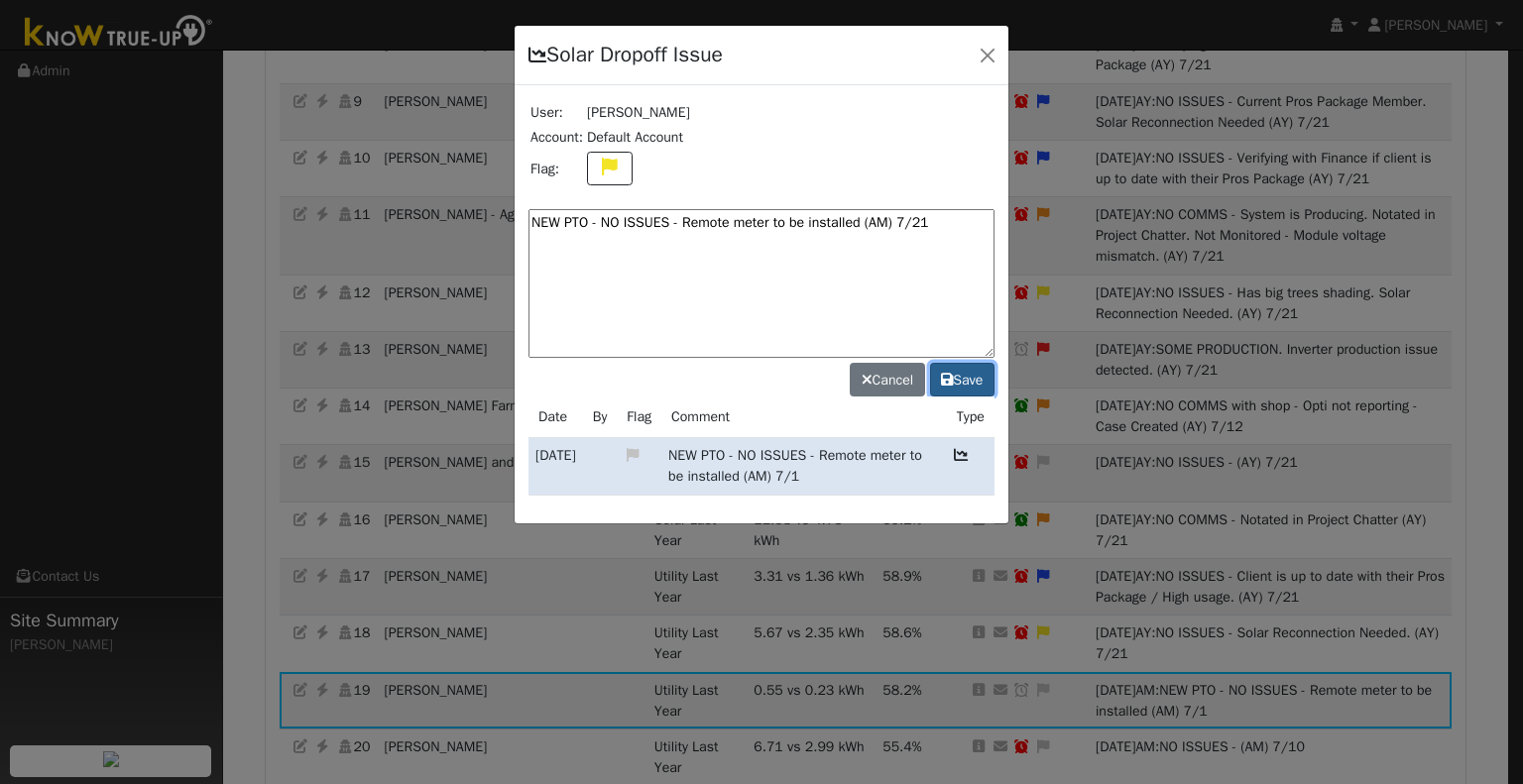 click on "Save" at bounding box center [962, 380] 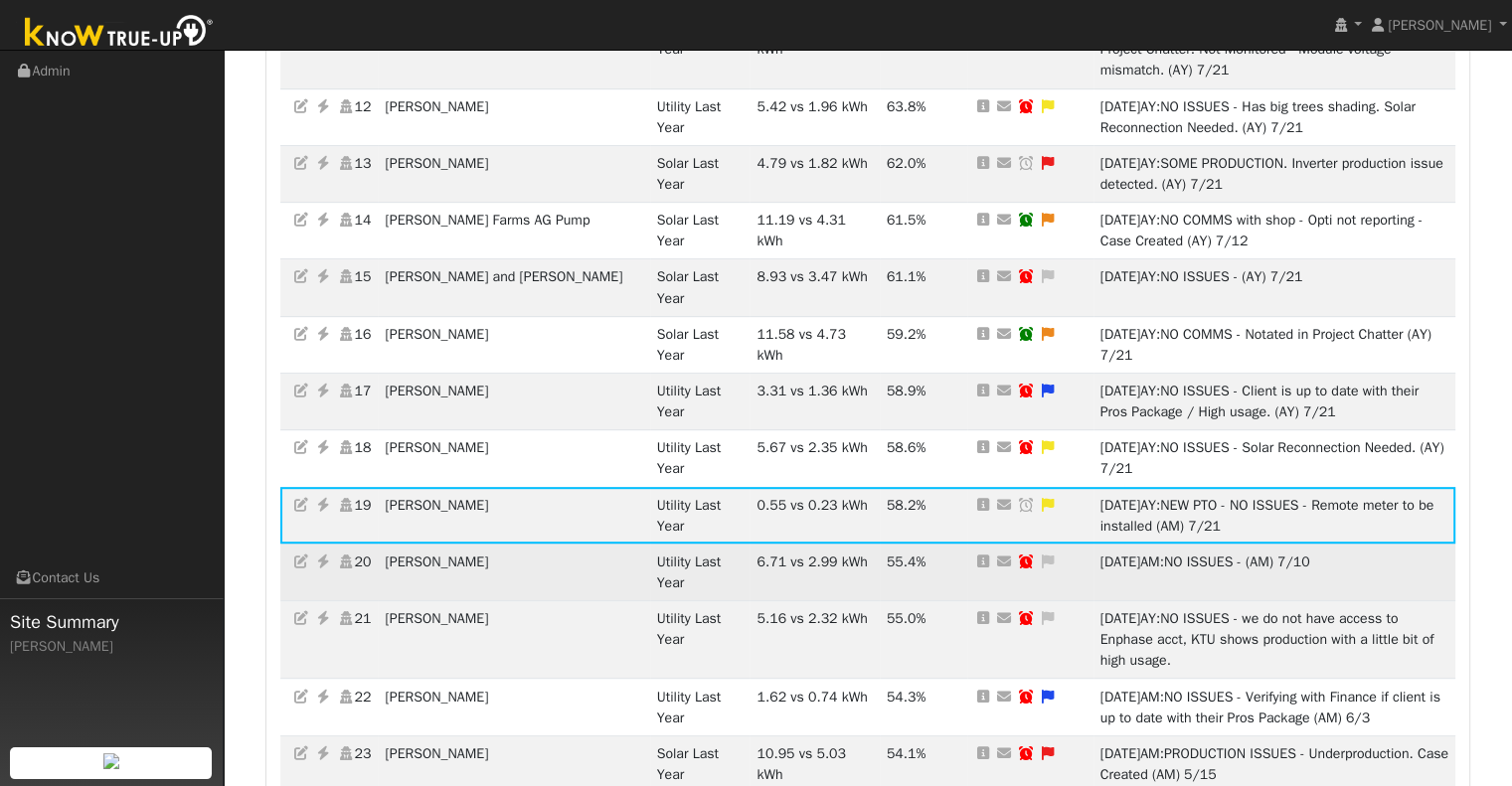 scroll, scrollTop: 1000, scrollLeft: 0, axis: vertical 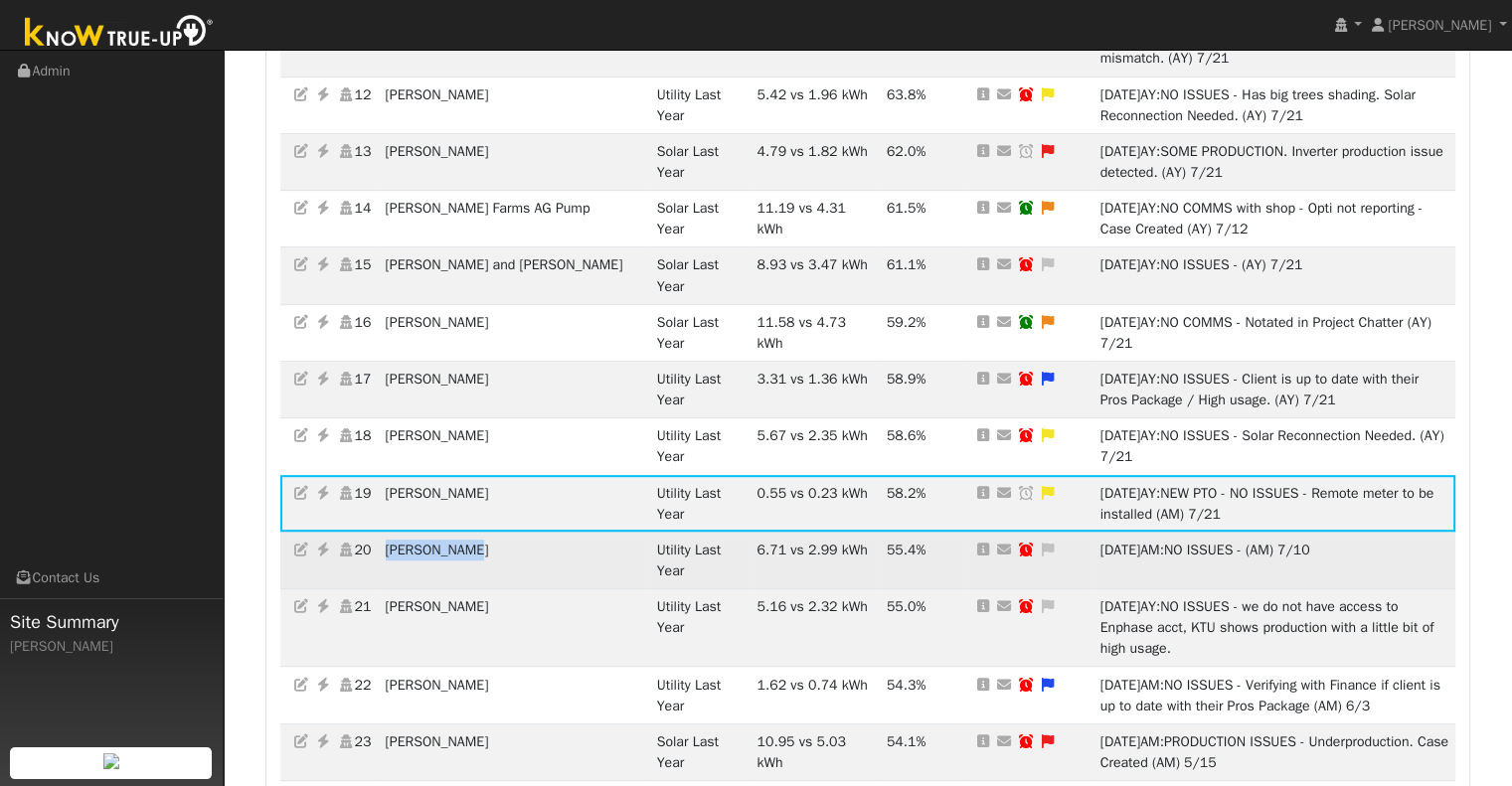 drag, startPoint x: 507, startPoint y: 492, endPoint x: 394, endPoint y: 497, distance: 113.1106 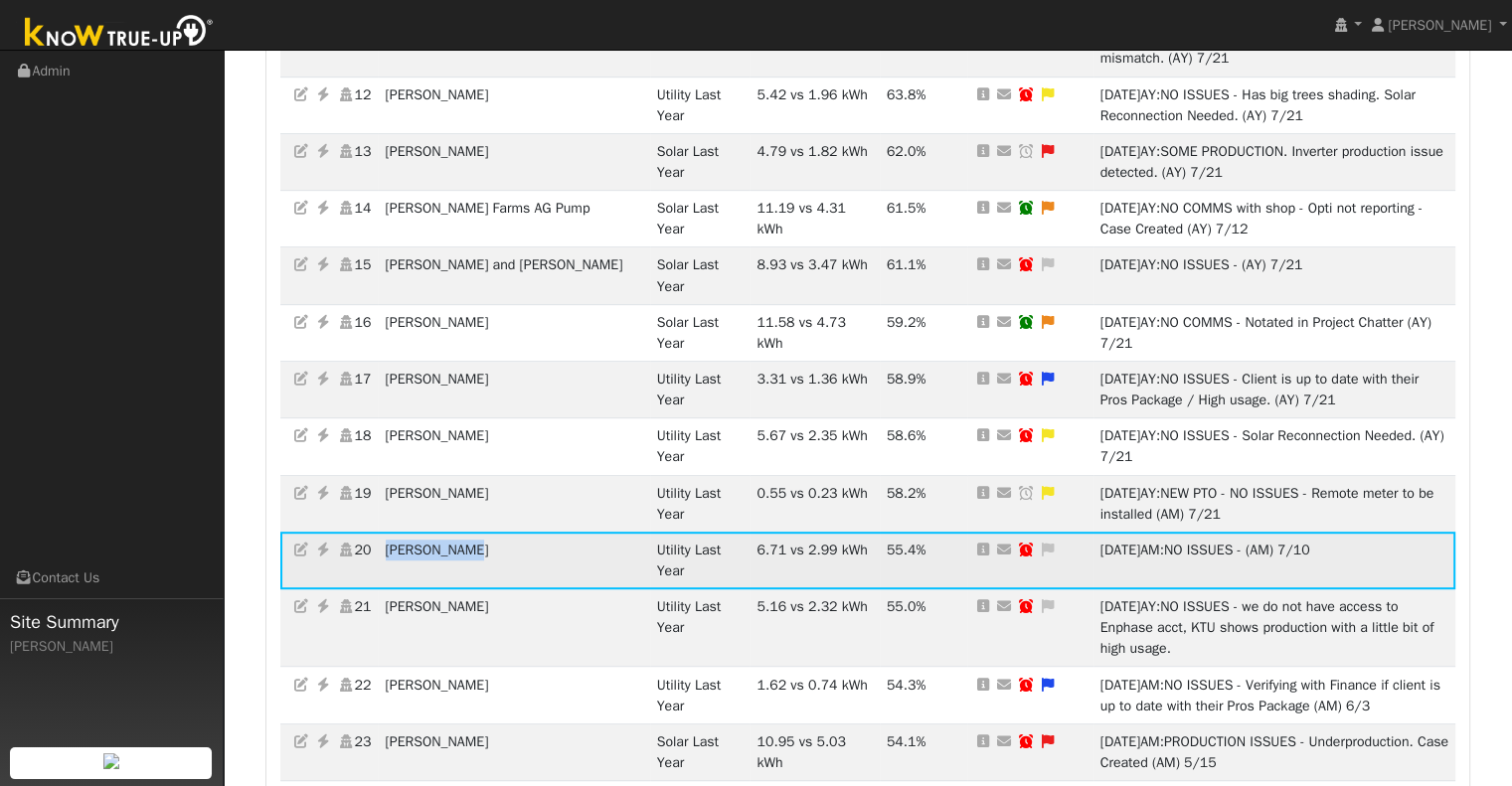 copy on "Marci DeHaas" 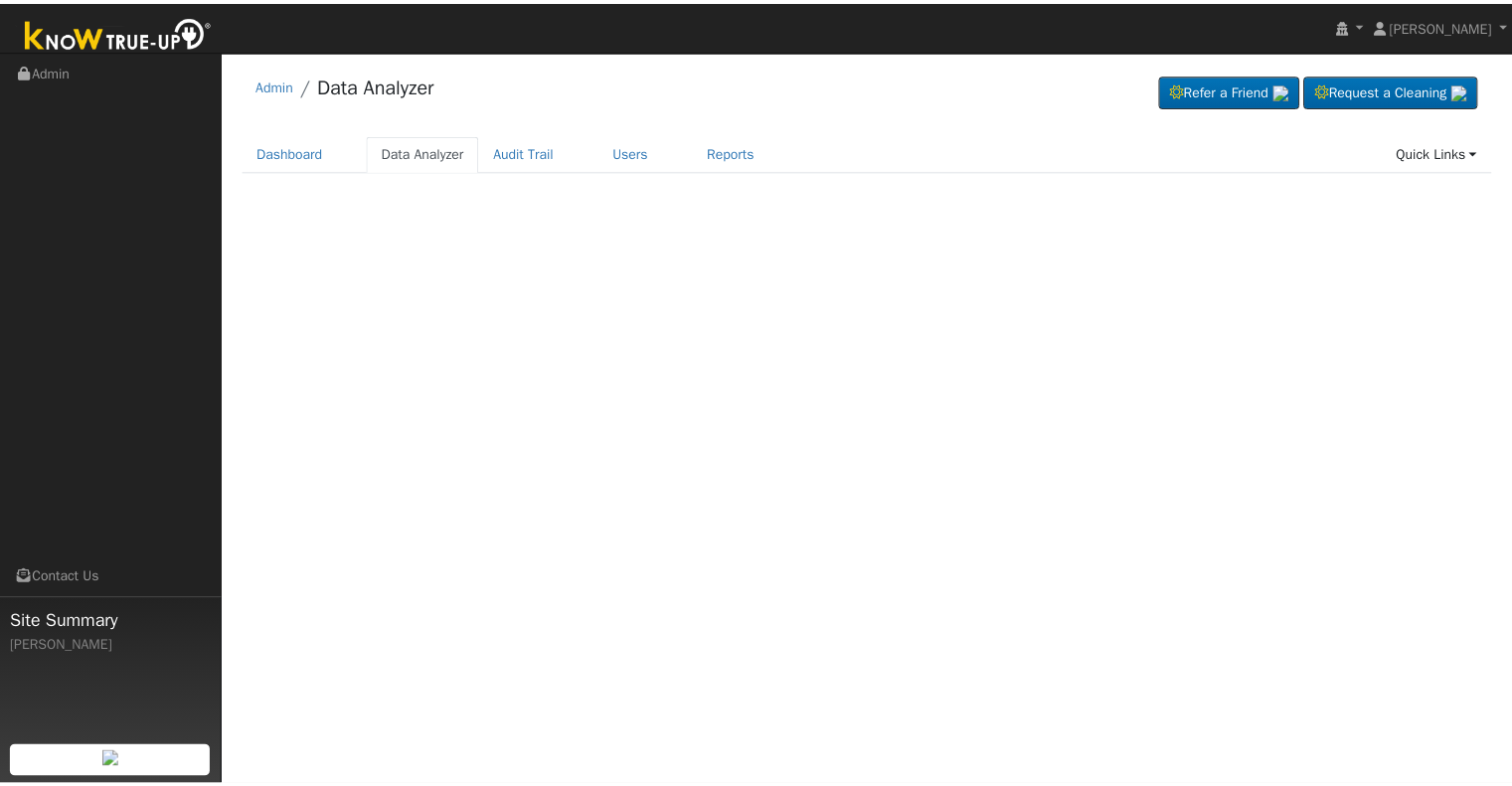 scroll, scrollTop: 0, scrollLeft: 0, axis: both 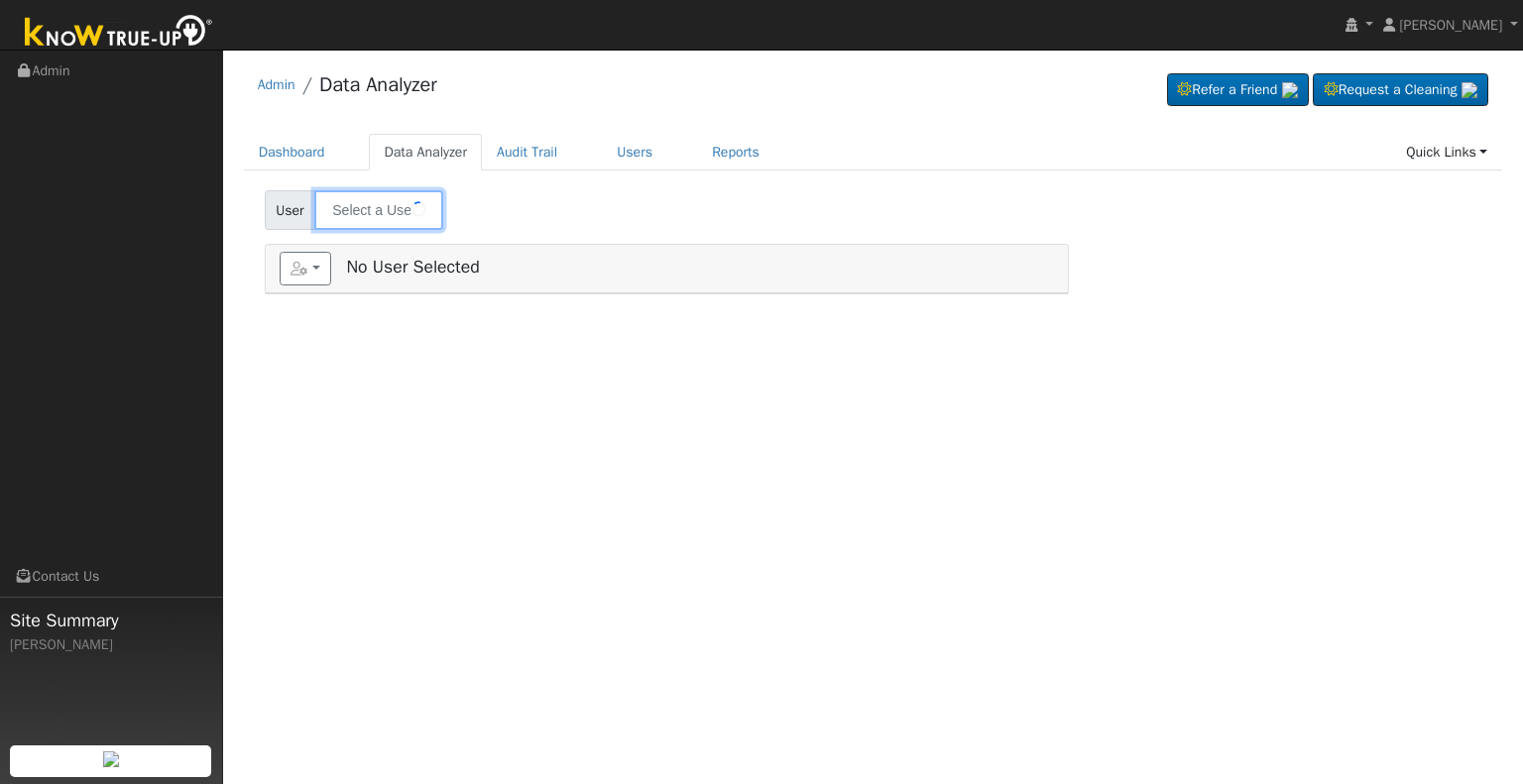 type on "[PERSON_NAME]" 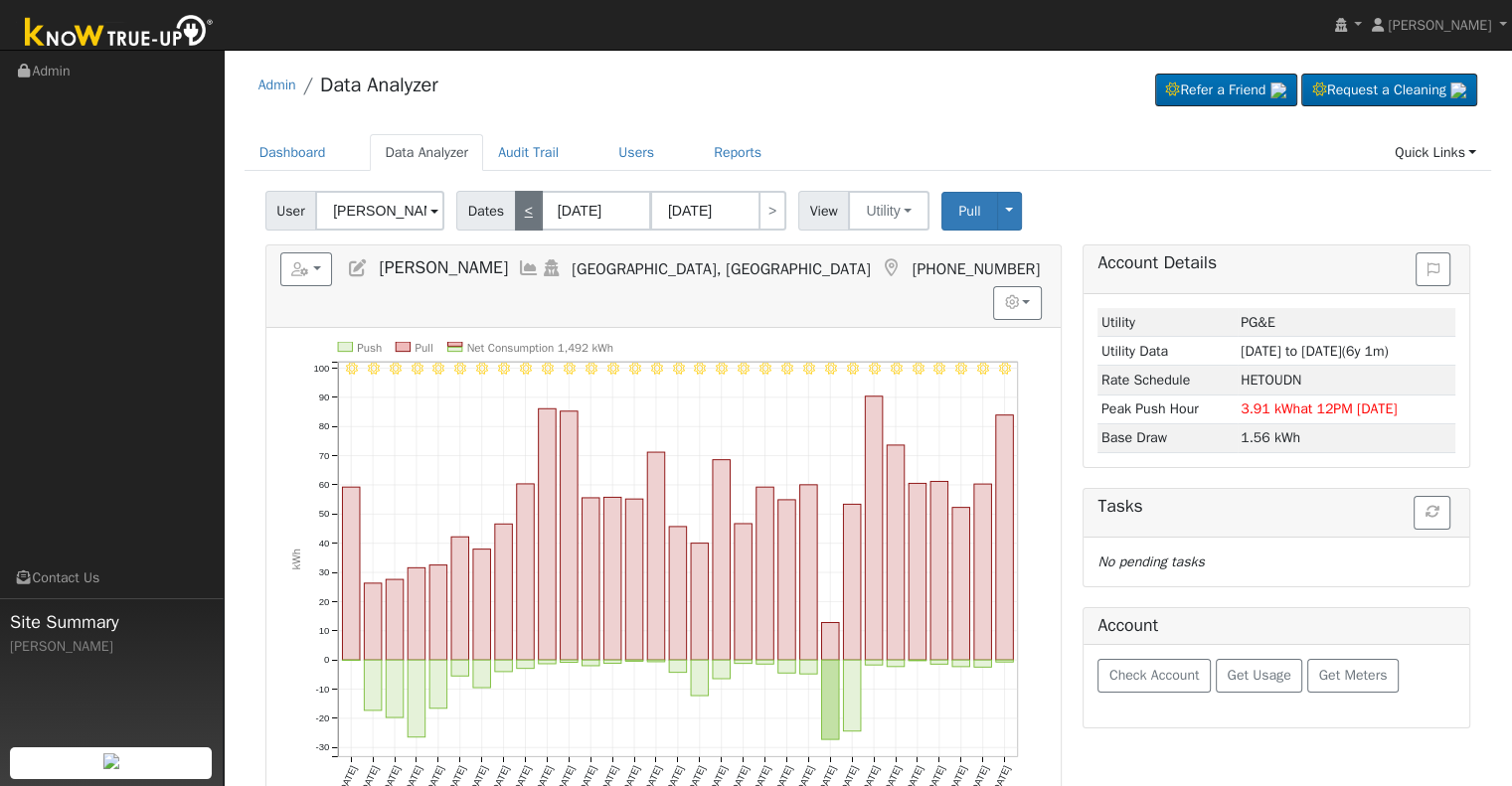 click on "<" at bounding box center (529, 211) 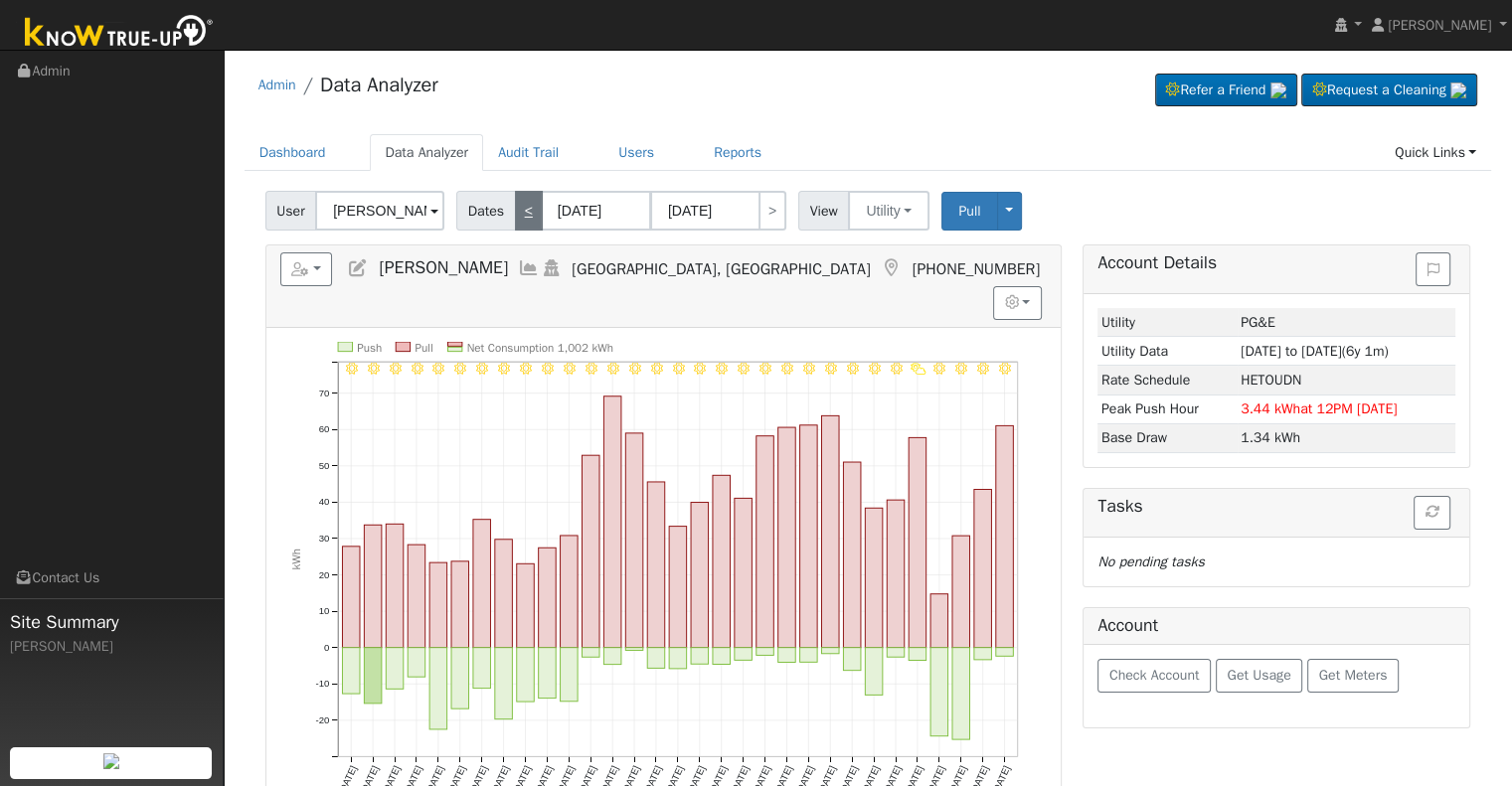 click on "<" at bounding box center (529, 211) 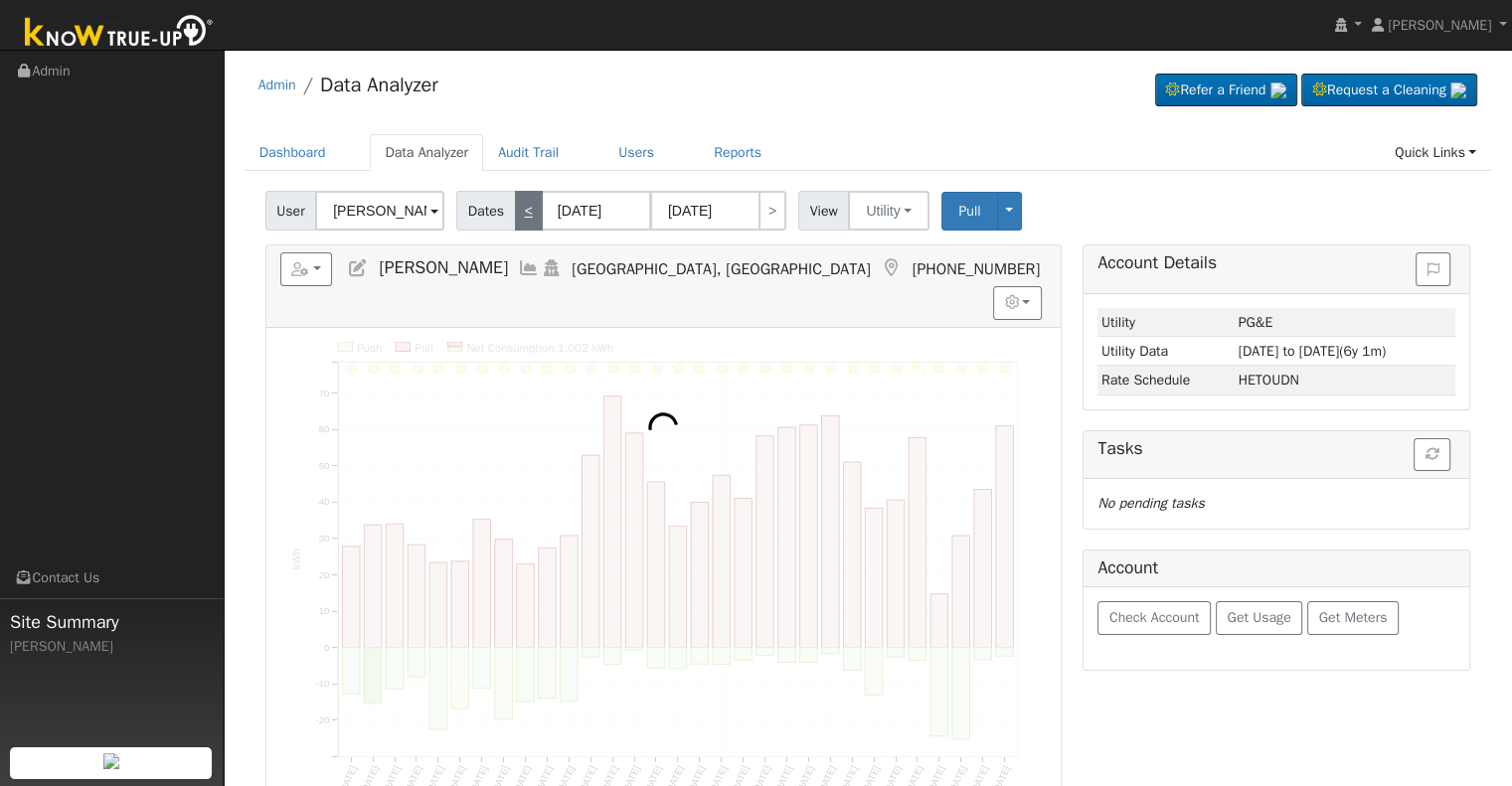 click on "<" at bounding box center (529, 211) 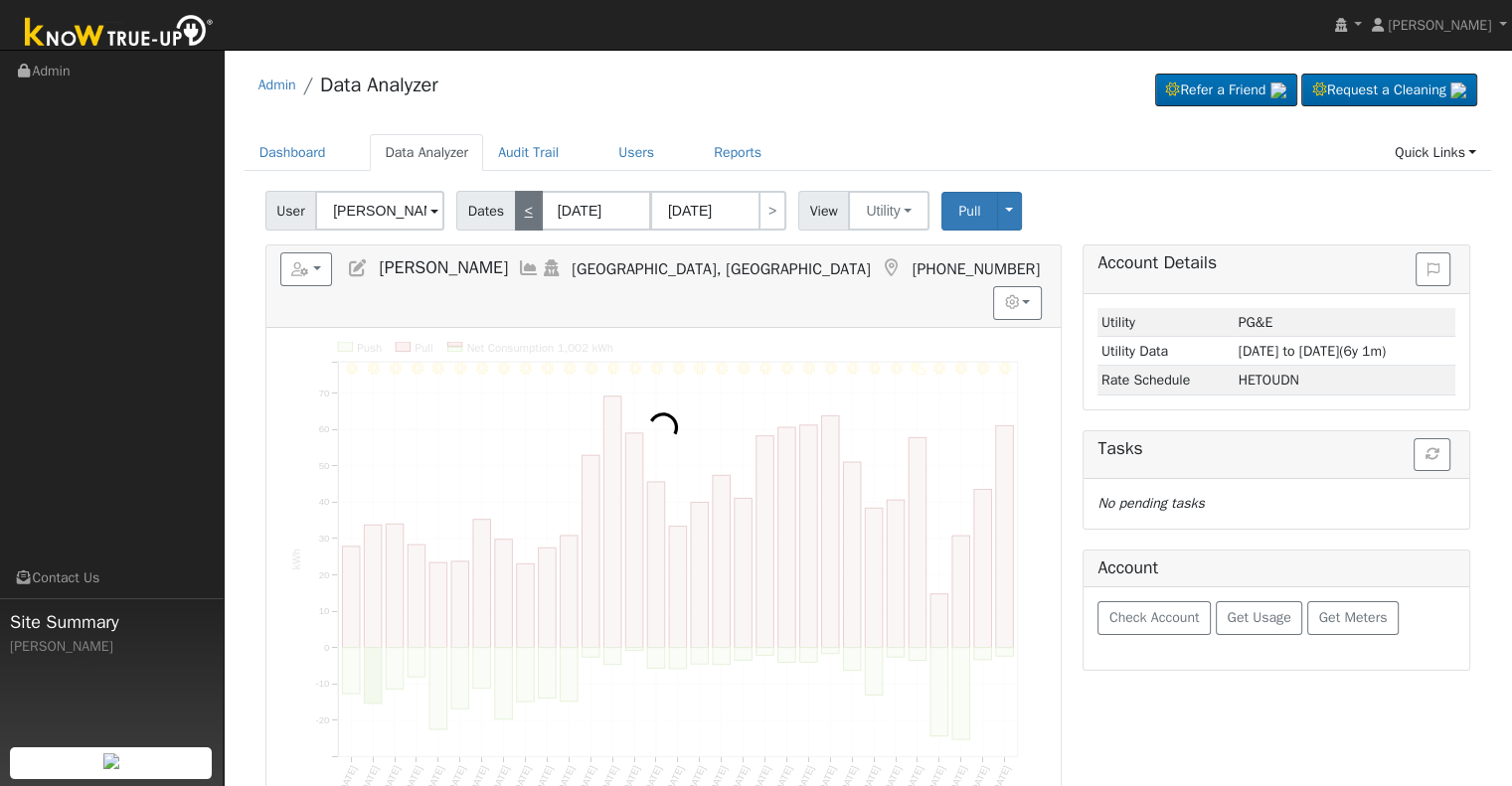 type on "03/18/2025" 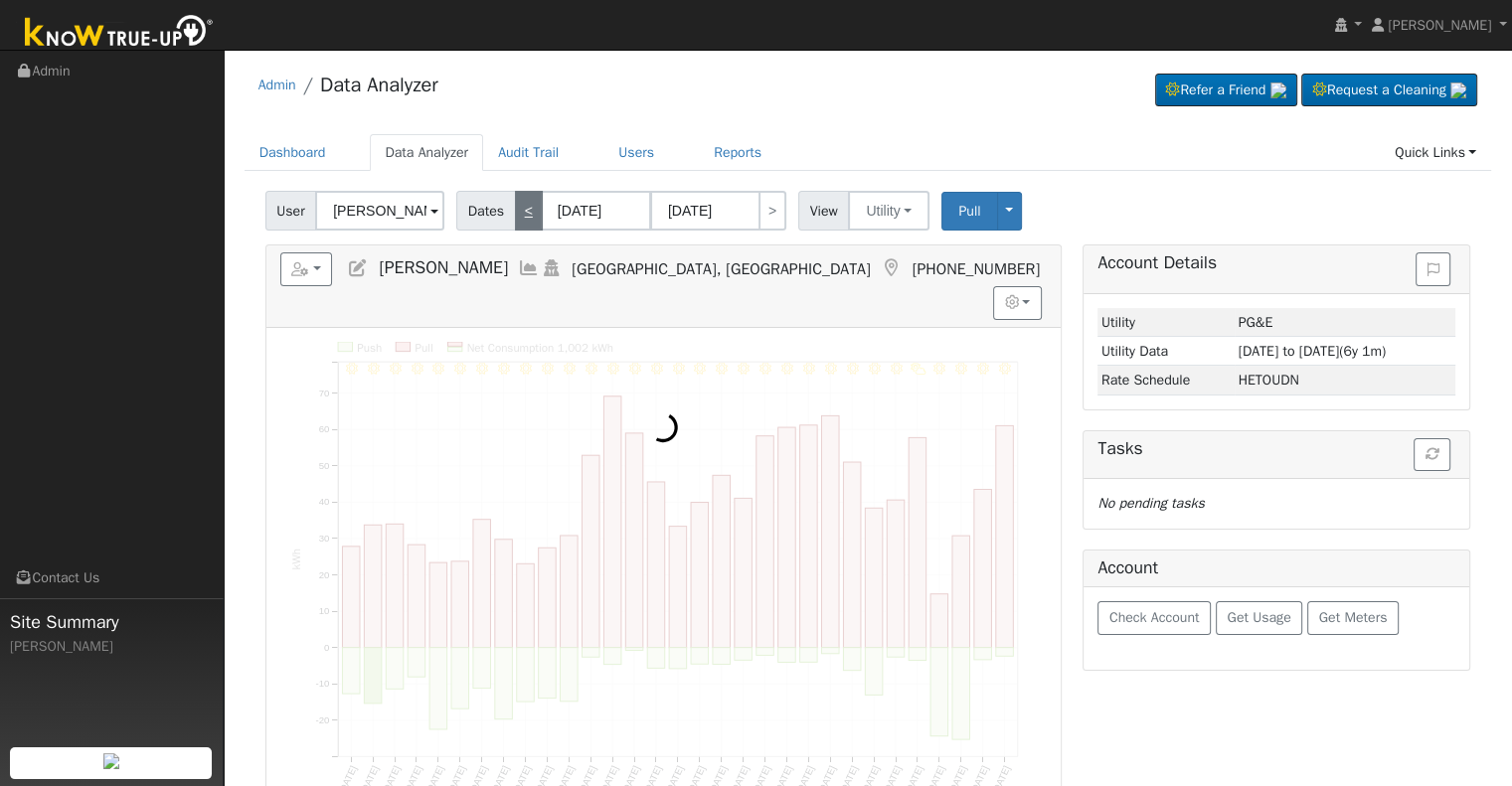 type on "04/17/2025" 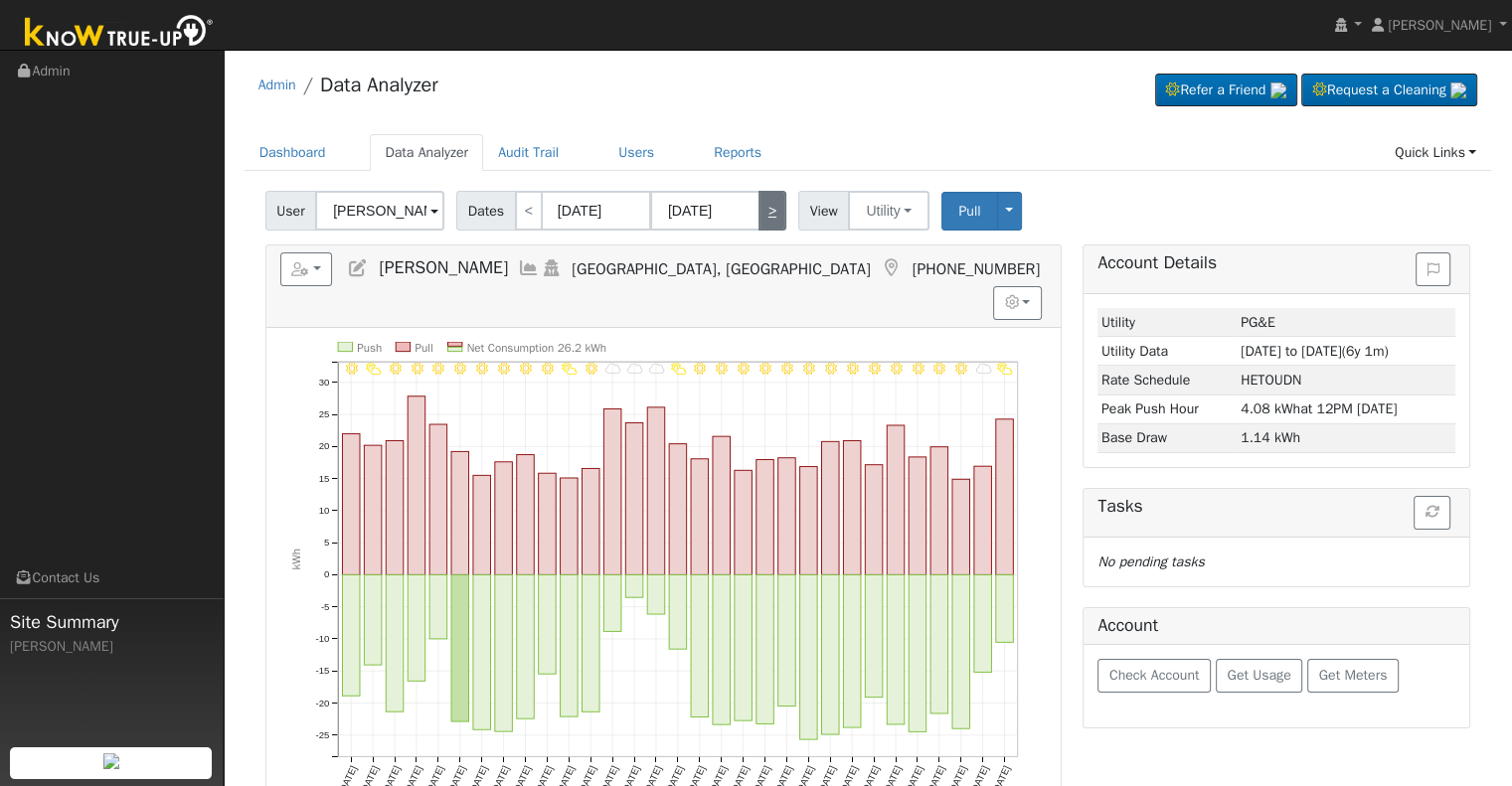click on ">" at bounding box center [772, 211] 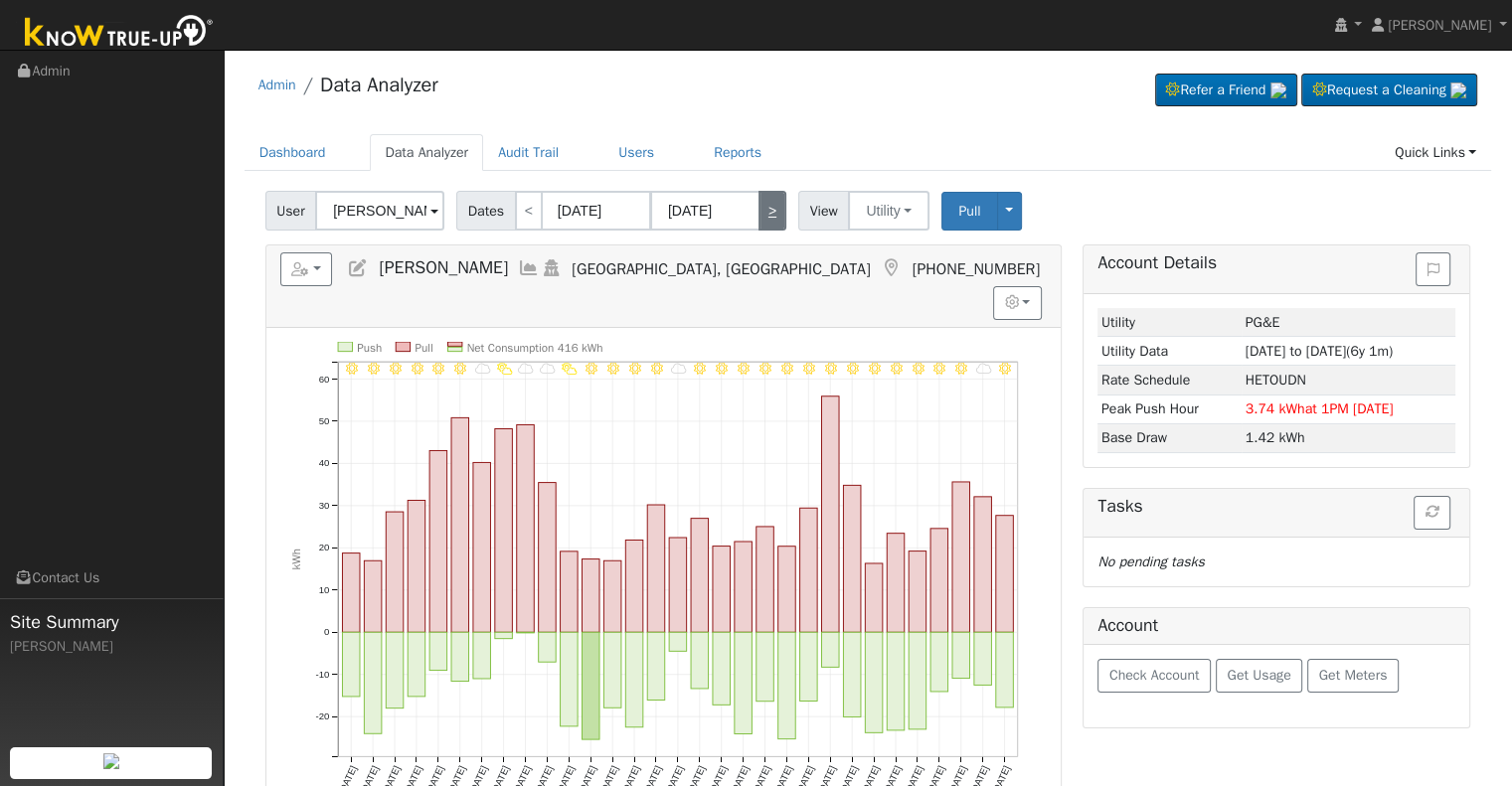 click on ">" at bounding box center [772, 211] 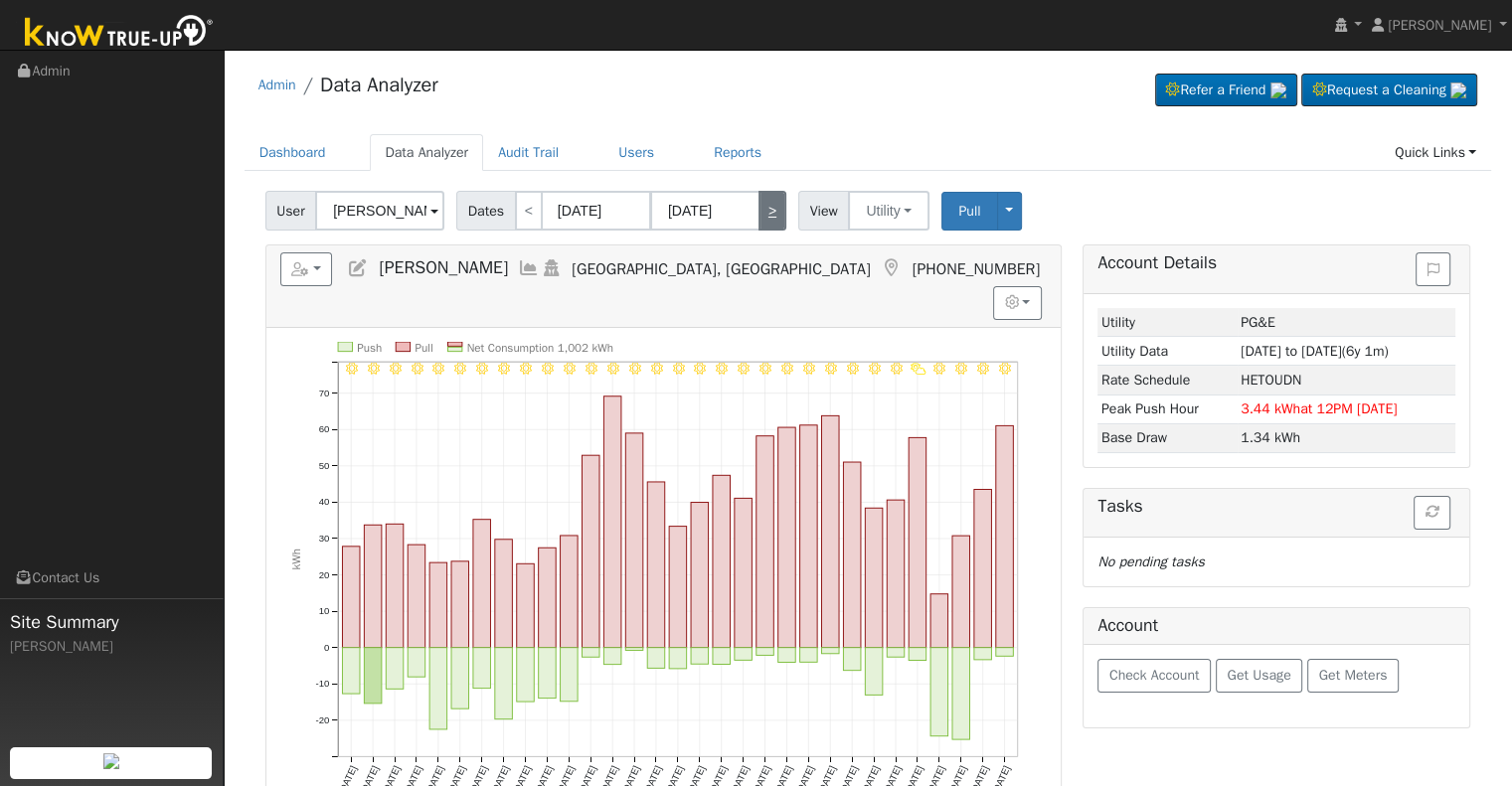 click on ">" at bounding box center (772, 211) 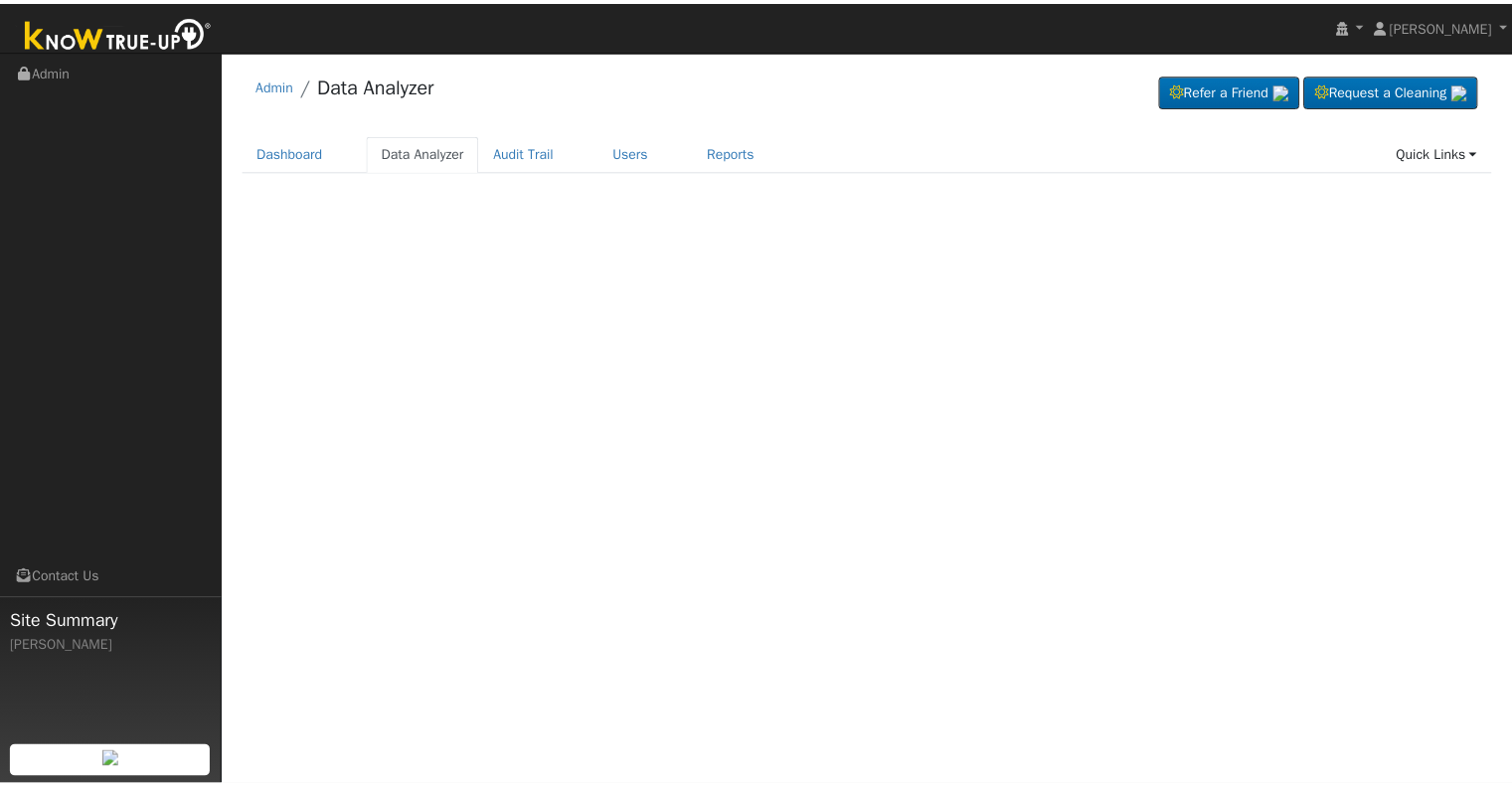 scroll, scrollTop: 0, scrollLeft: 0, axis: both 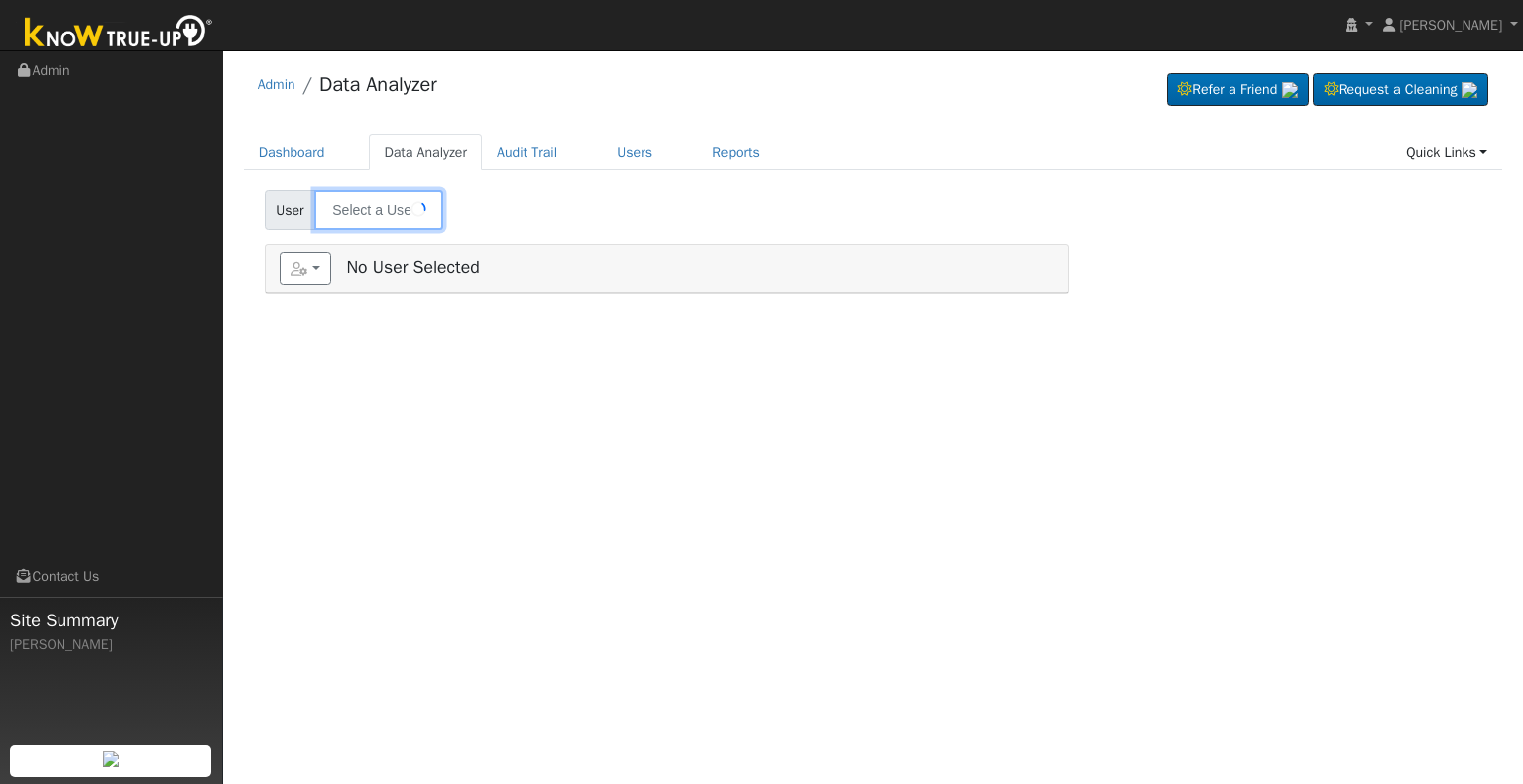 type on "[PERSON_NAME]" 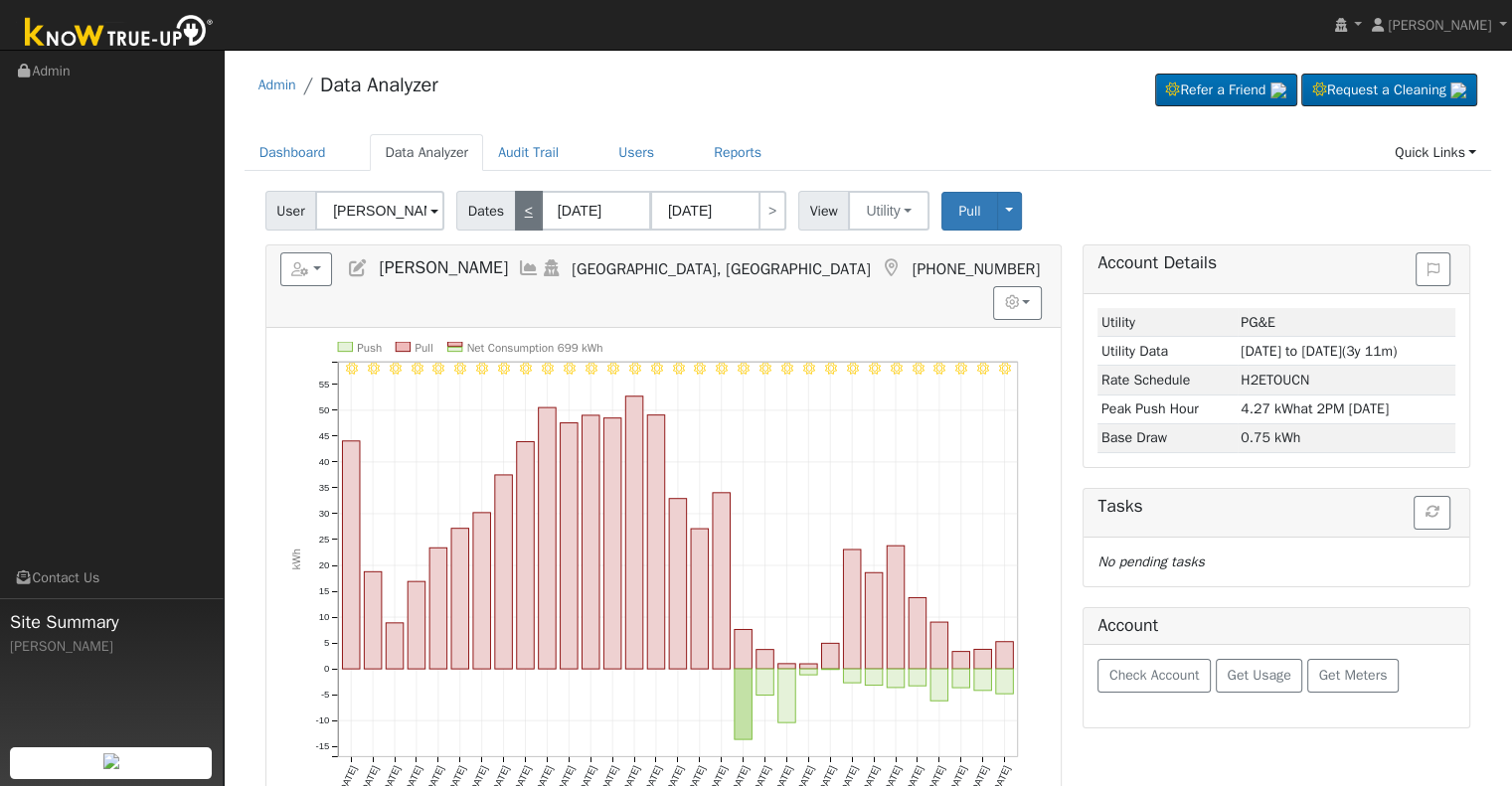 click on "<" at bounding box center [529, 211] 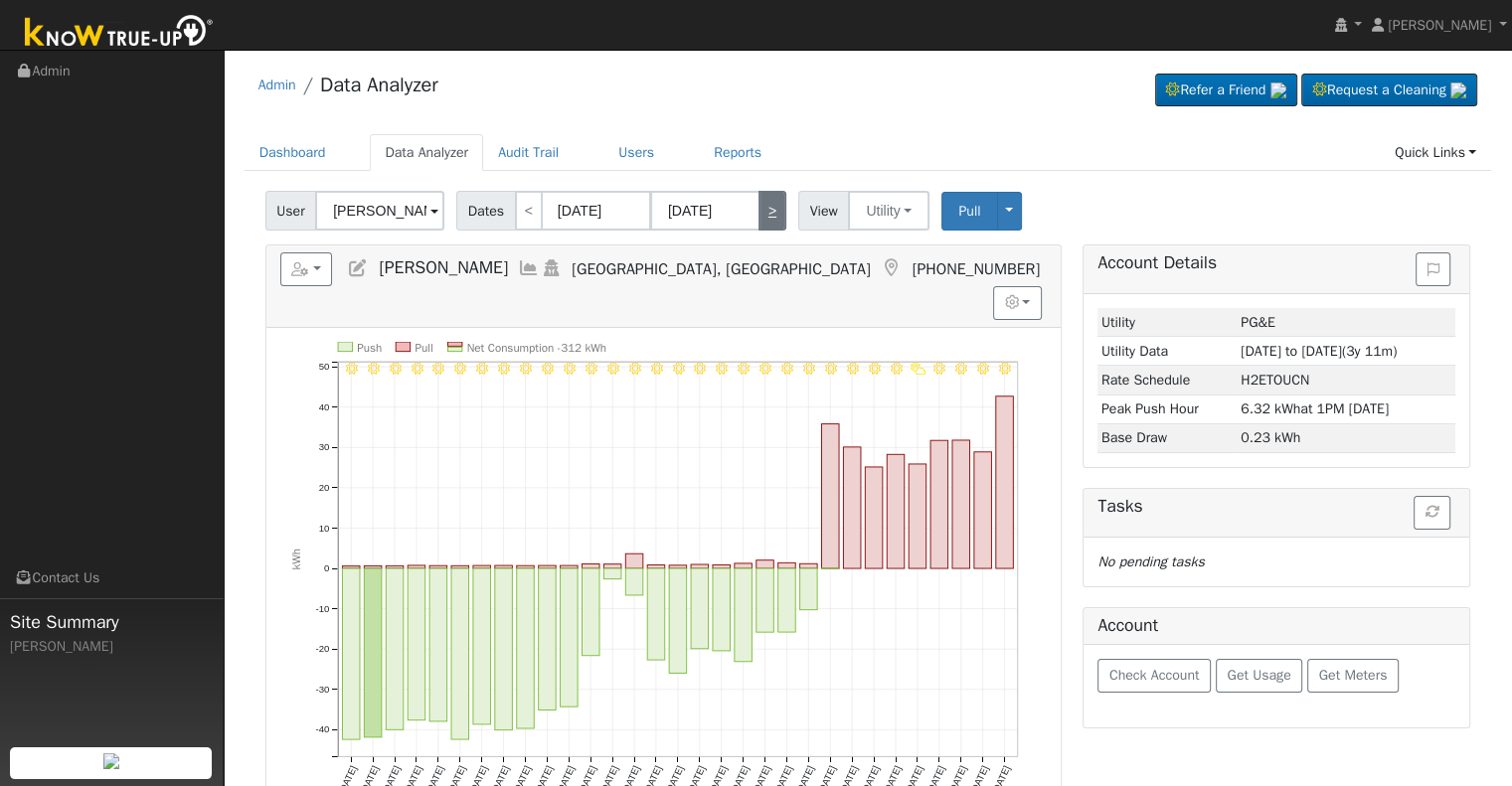 click on ">" at bounding box center (772, 211) 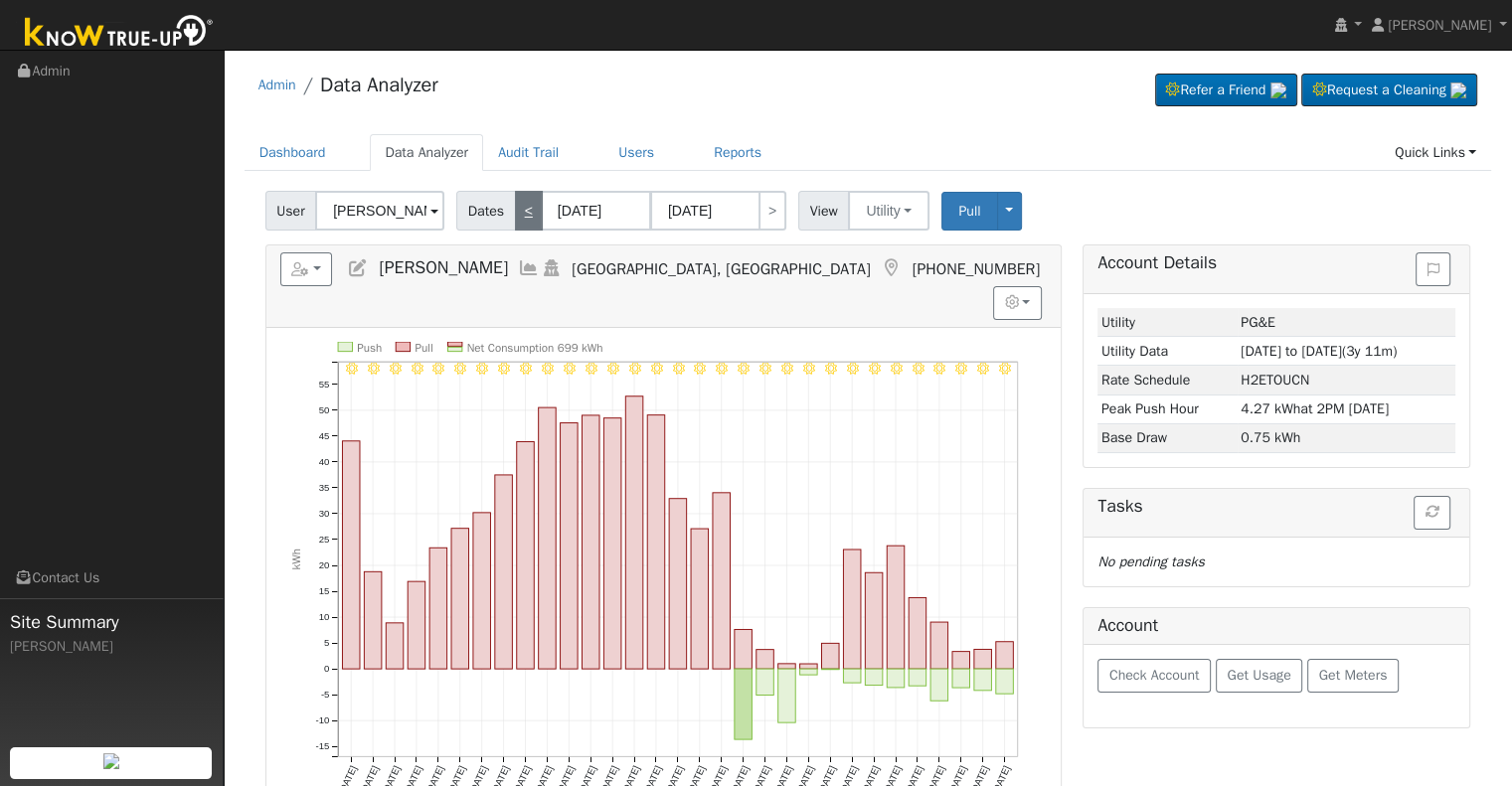 click on "<" at bounding box center [529, 211] 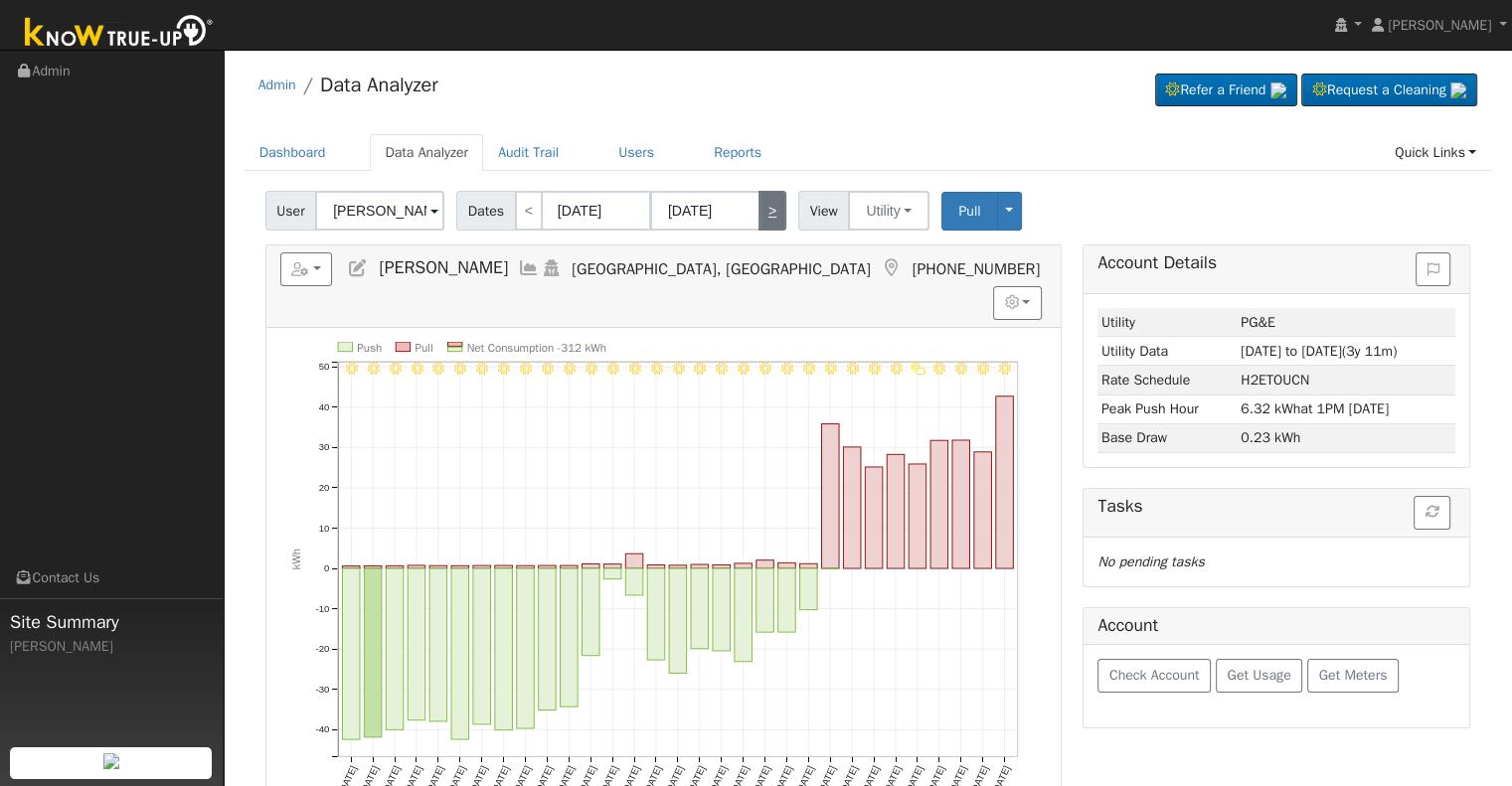 click on ">" at bounding box center (772, 211) 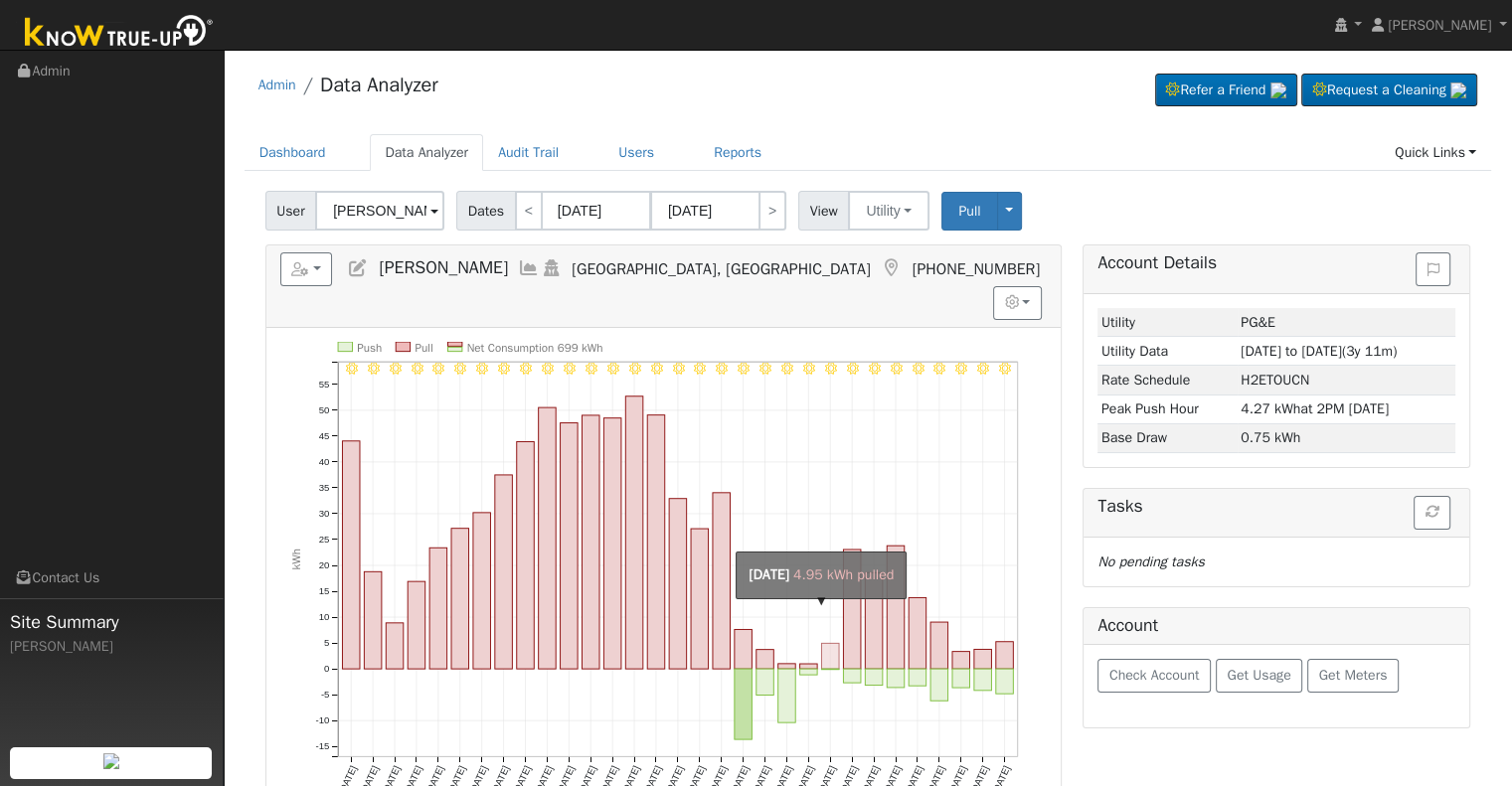 click on "onclick=""" 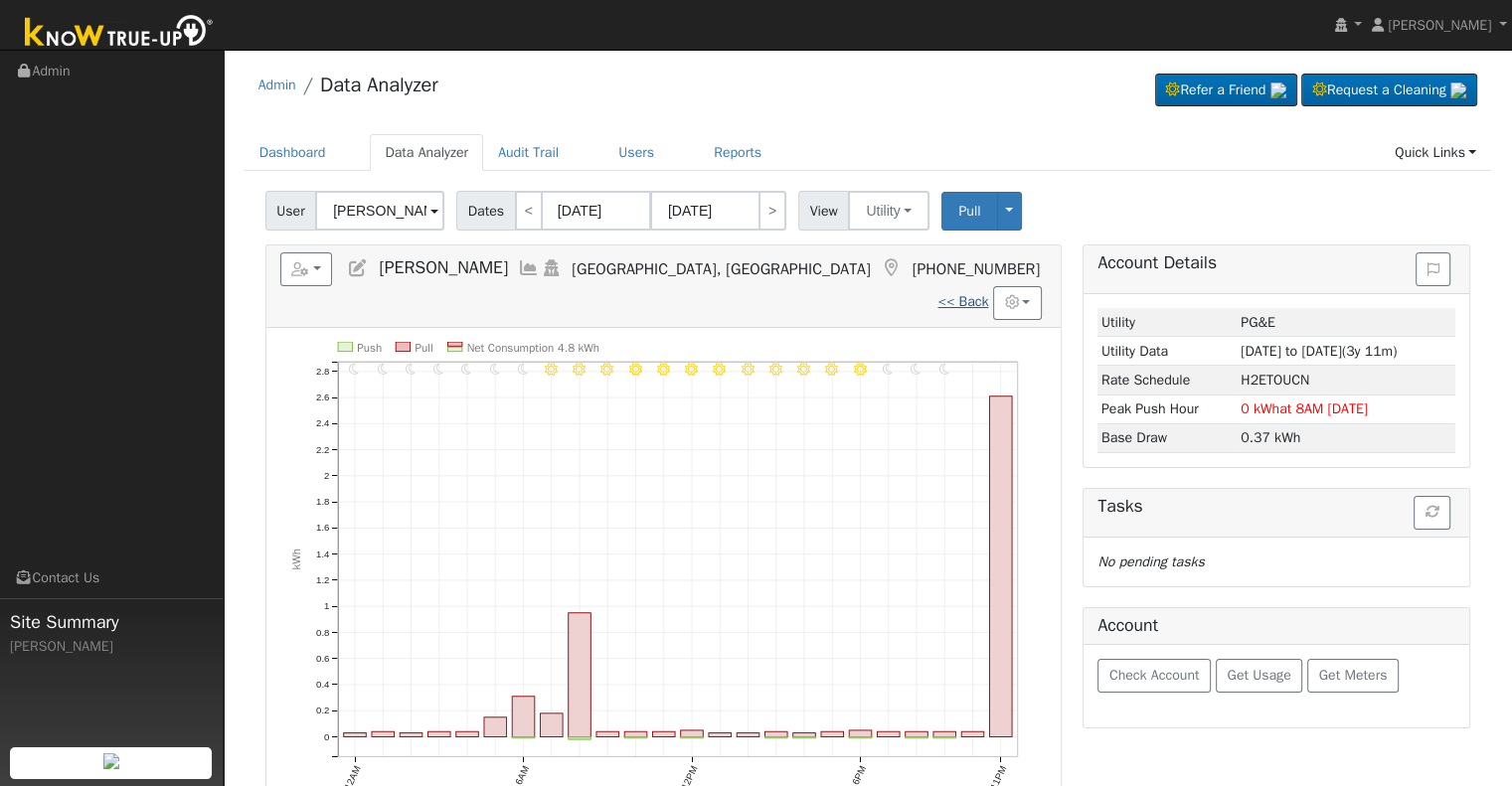 click on "<< Back" at bounding box center [962, 301] 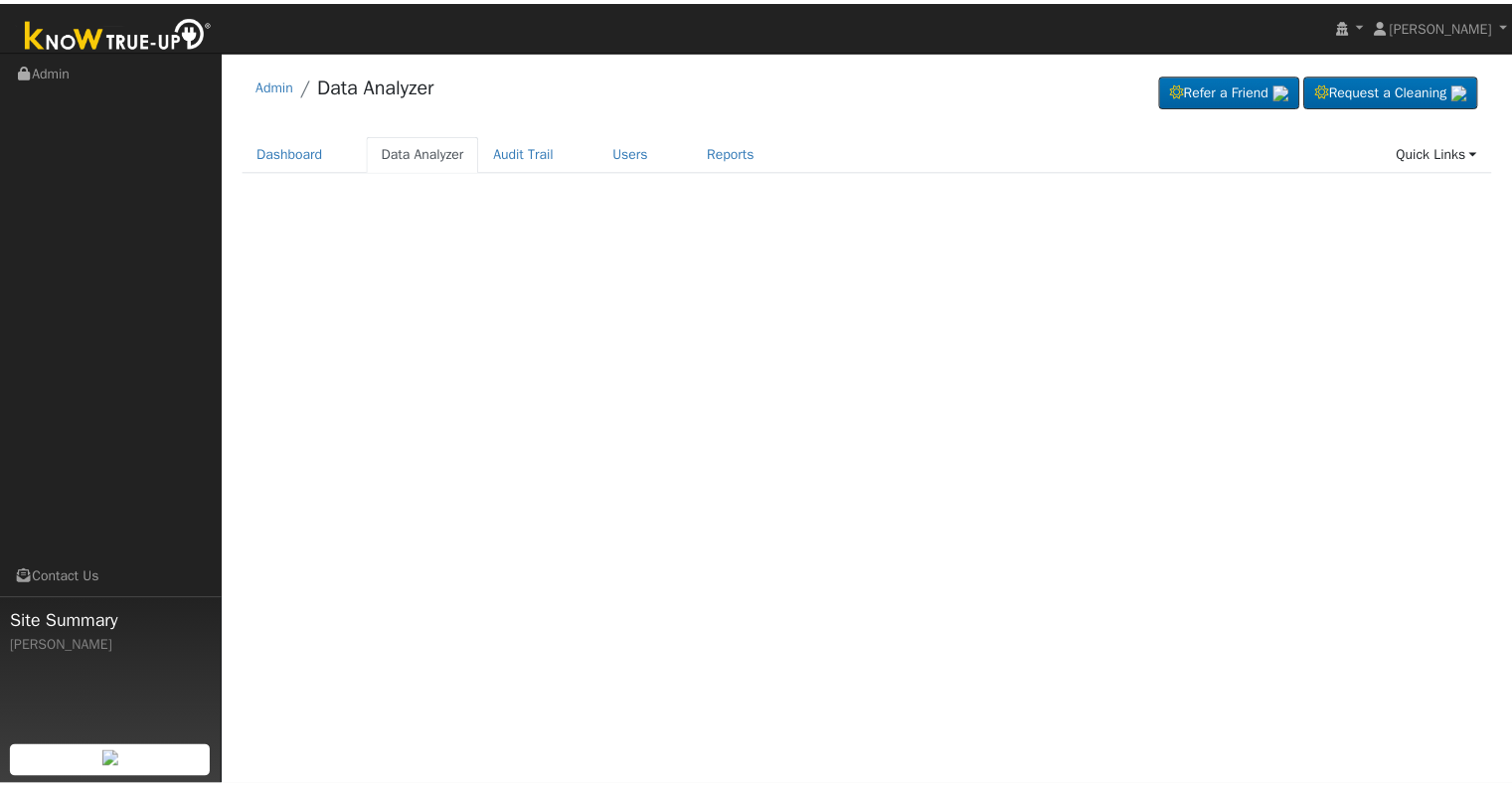 scroll, scrollTop: 0, scrollLeft: 0, axis: both 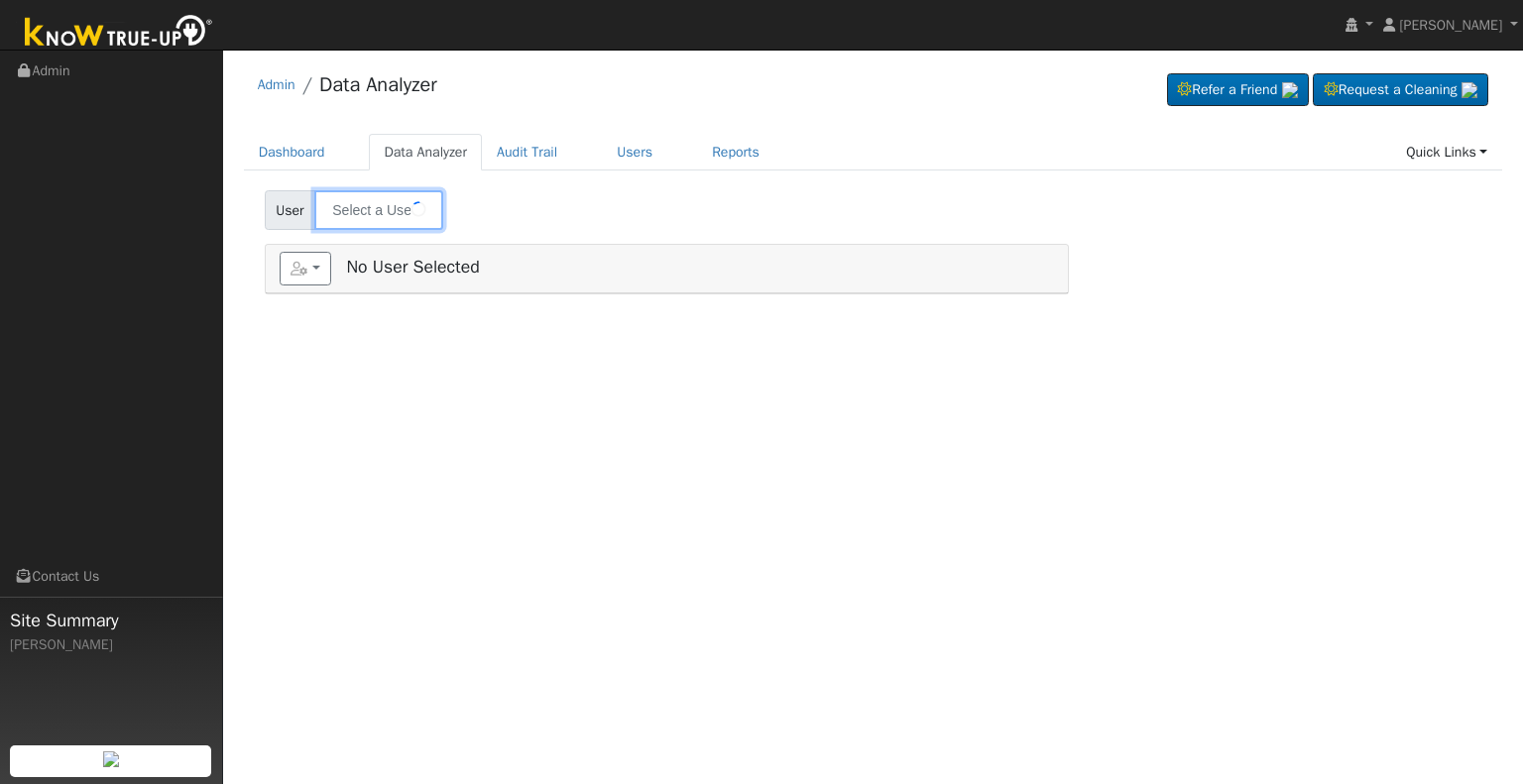 type on "[PERSON_NAME]" 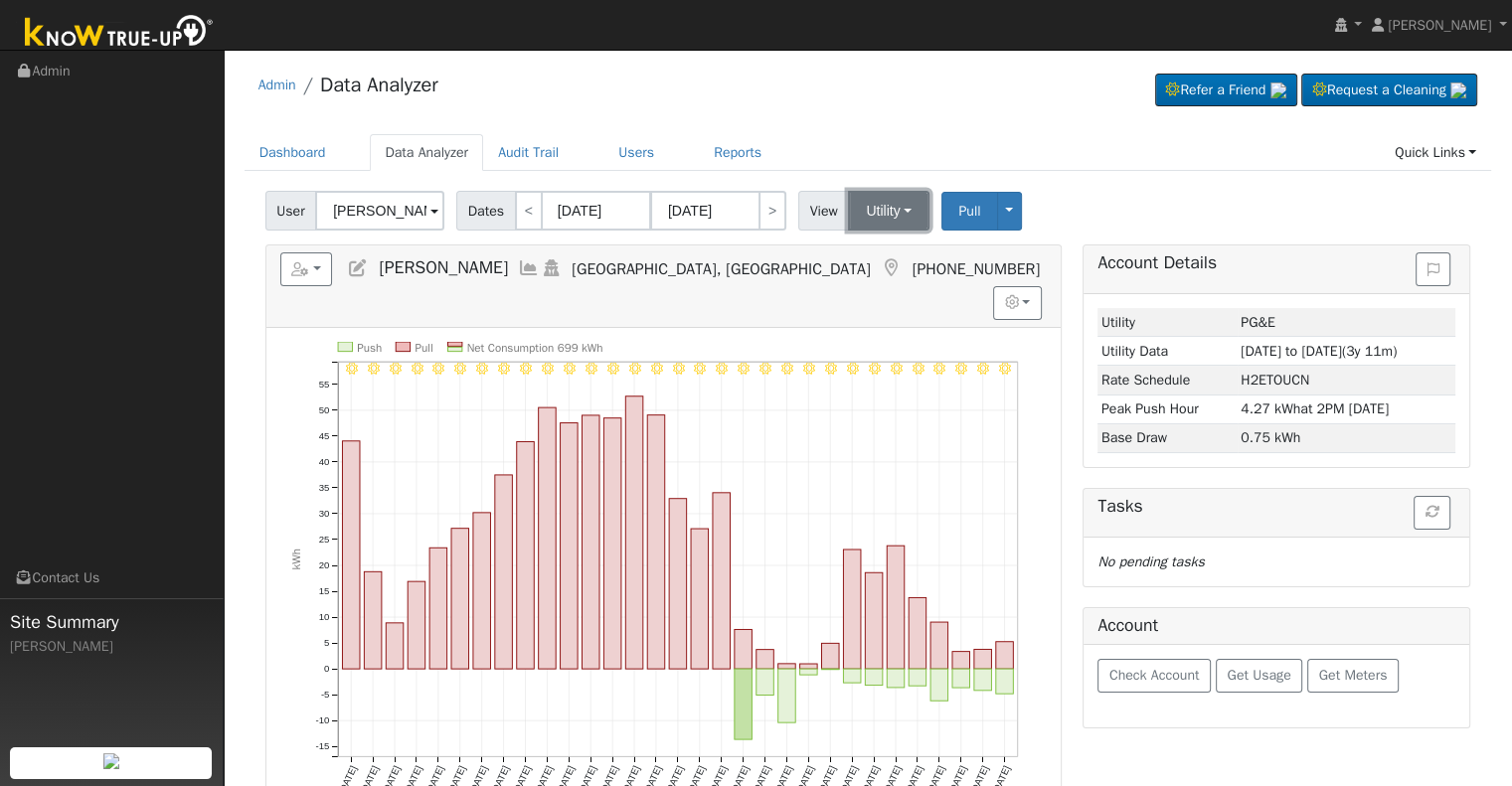 click on "Utility" at bounding box center [889, 211] 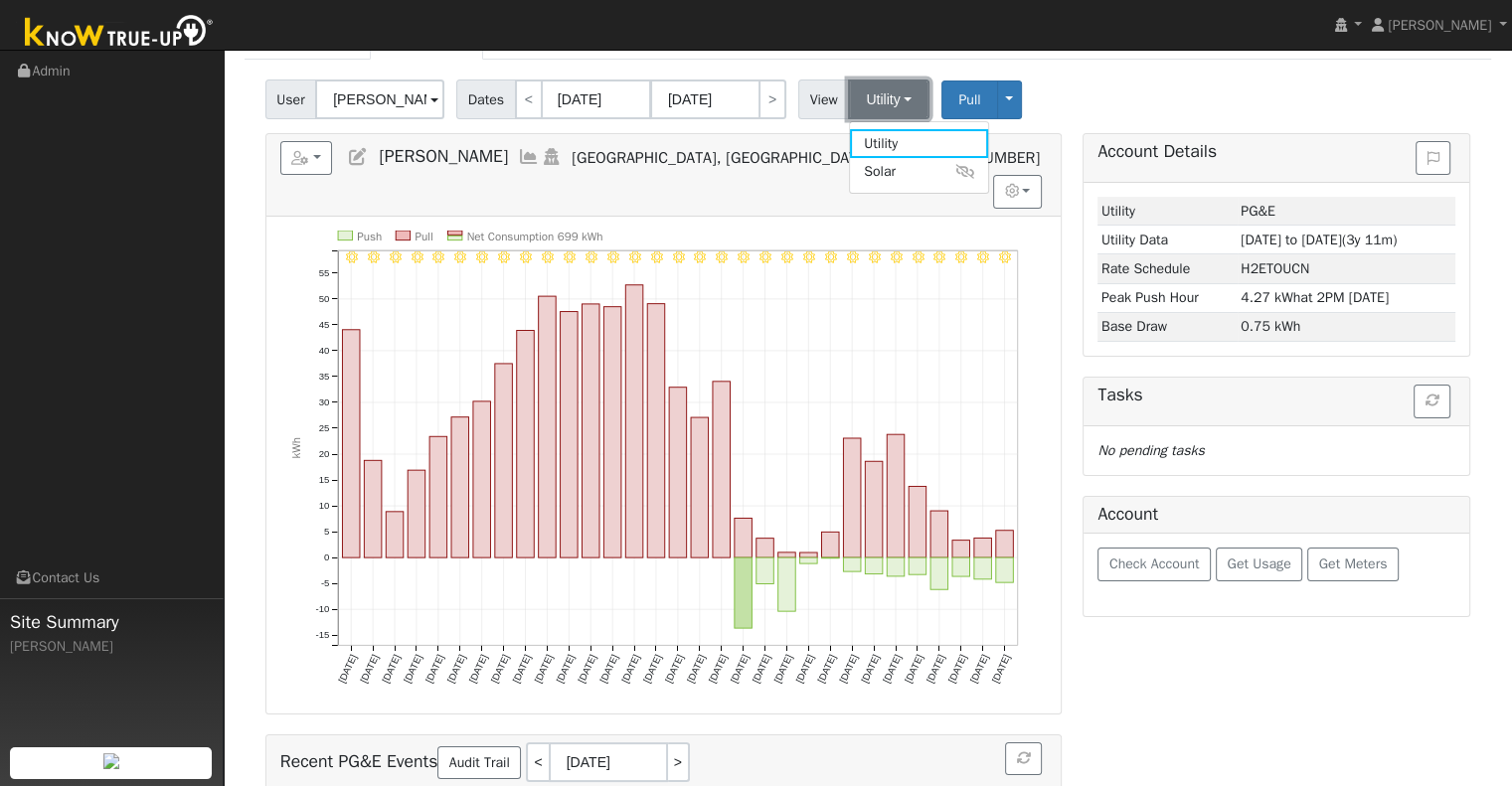scroll, scrollTop: 0, scrollLeft: 0, axis: both 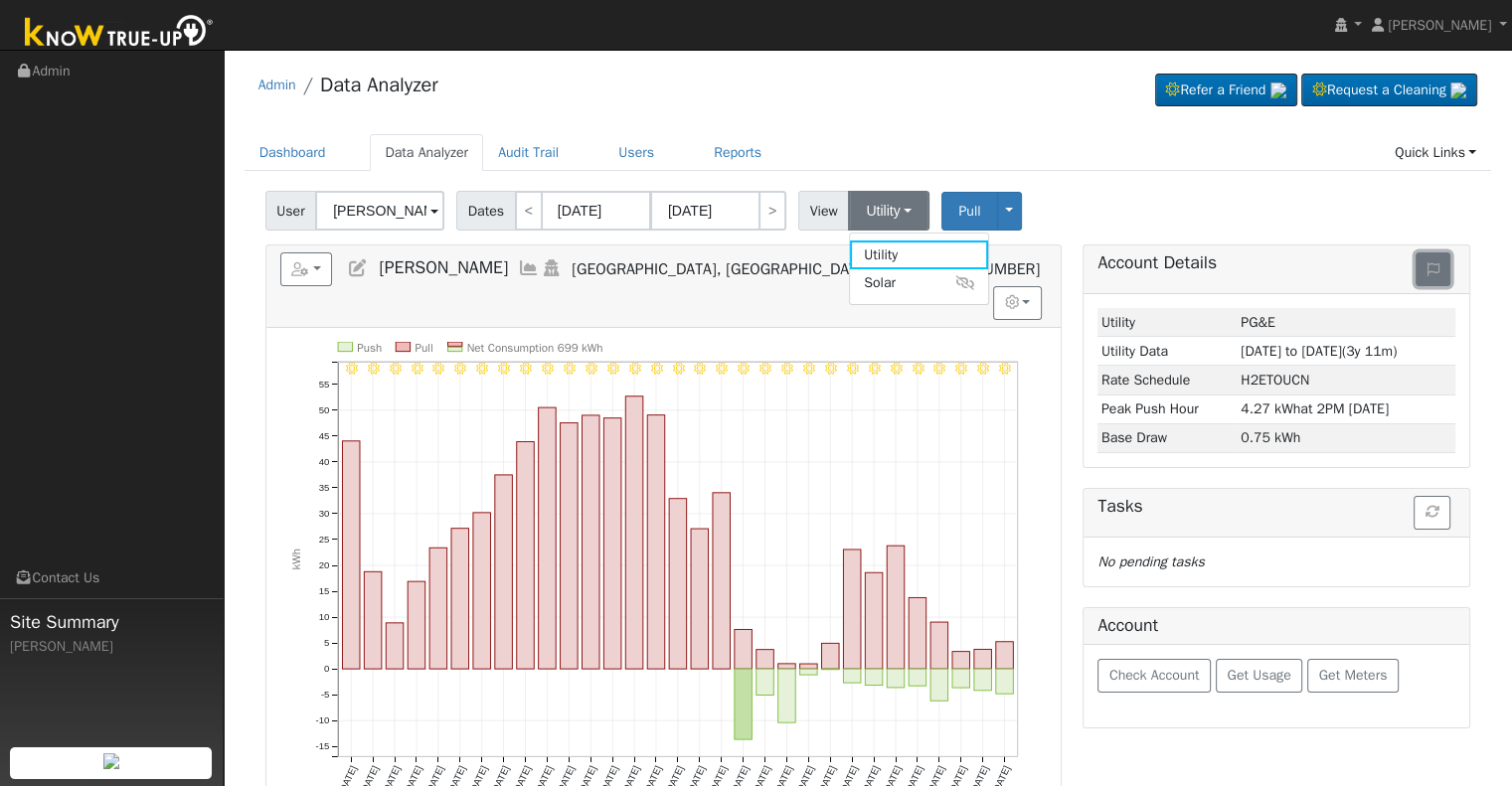 click at bounding box center (1432, 269) 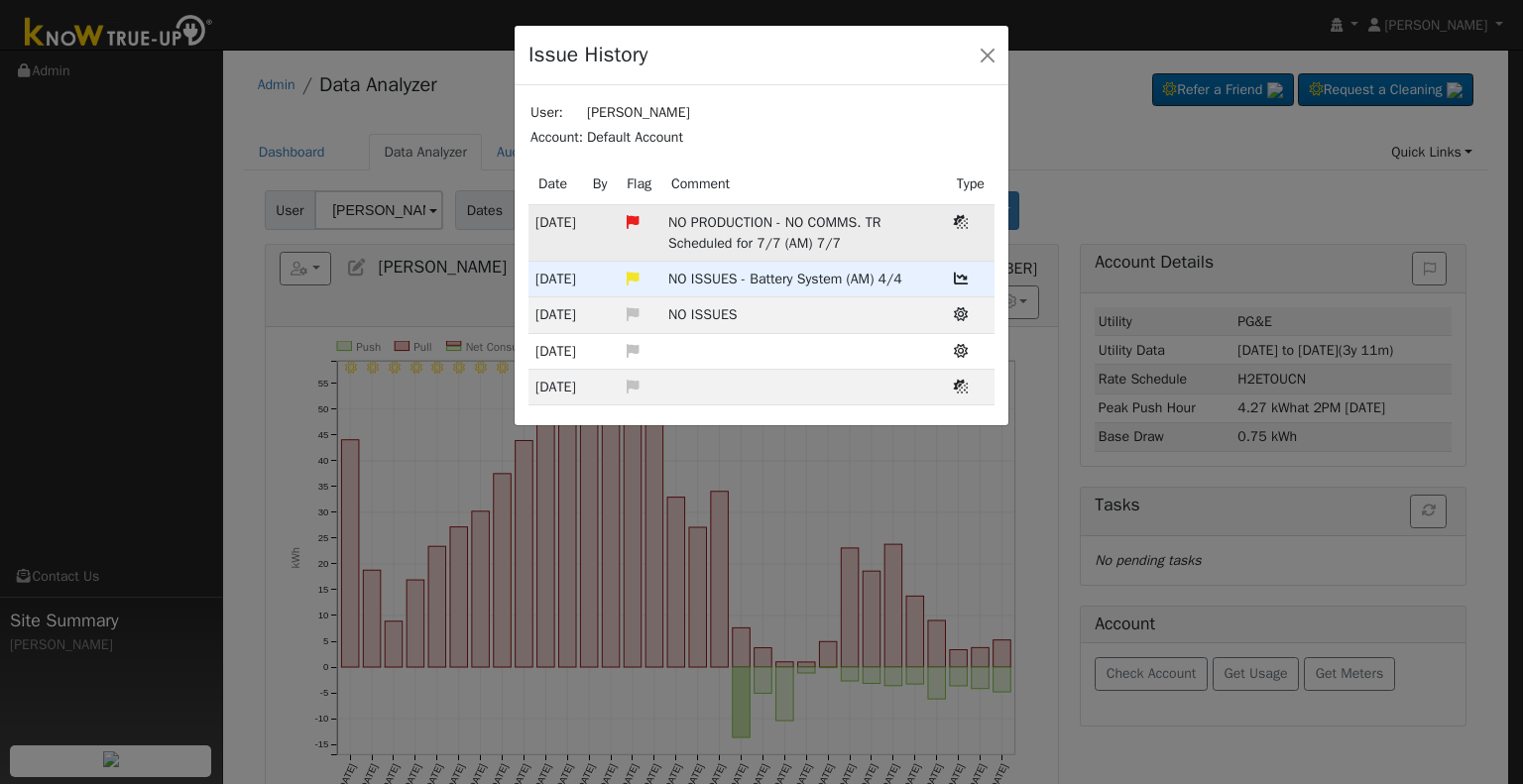 click at bounding box center [961, 222] 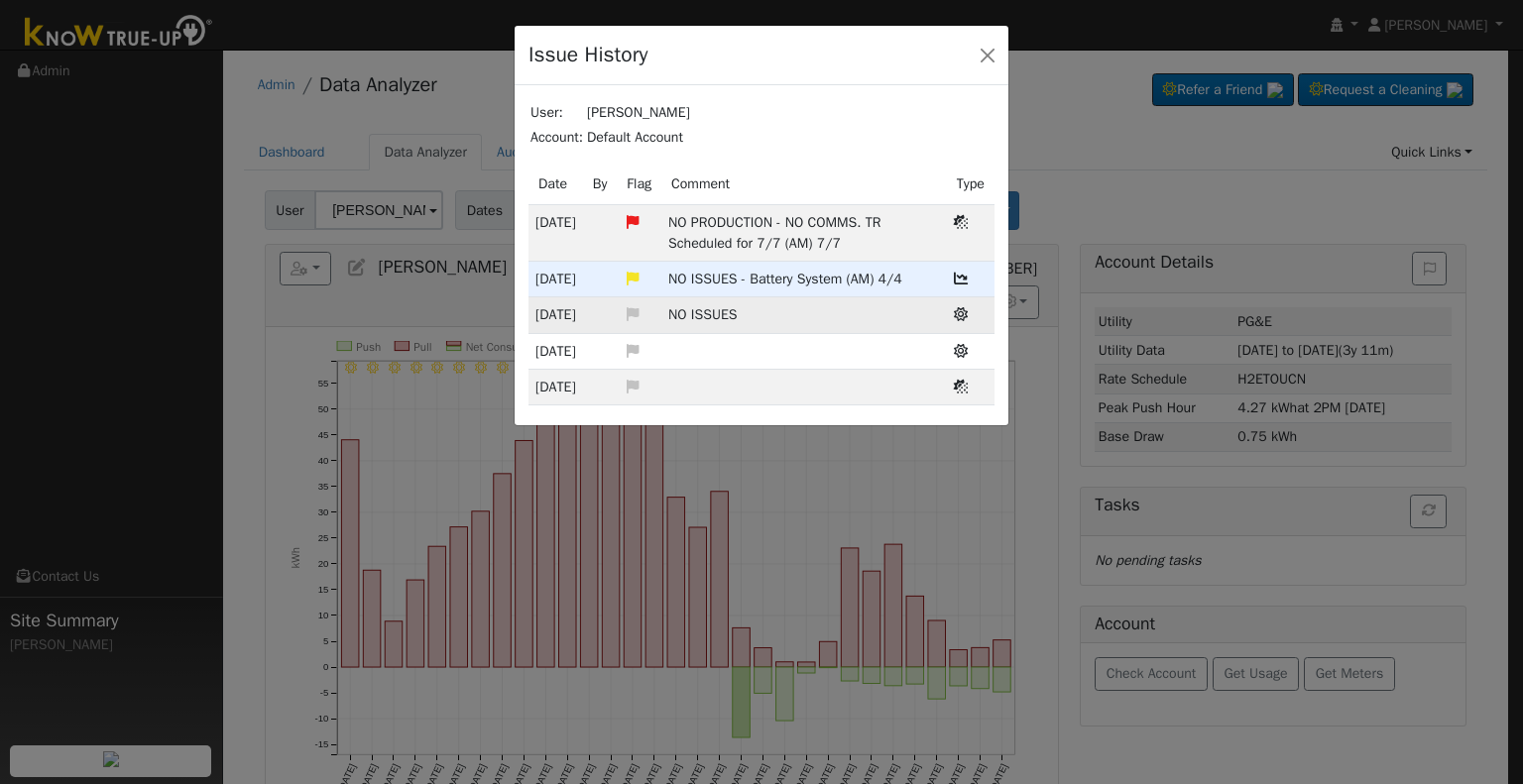 click at bounding box center [961, 314] 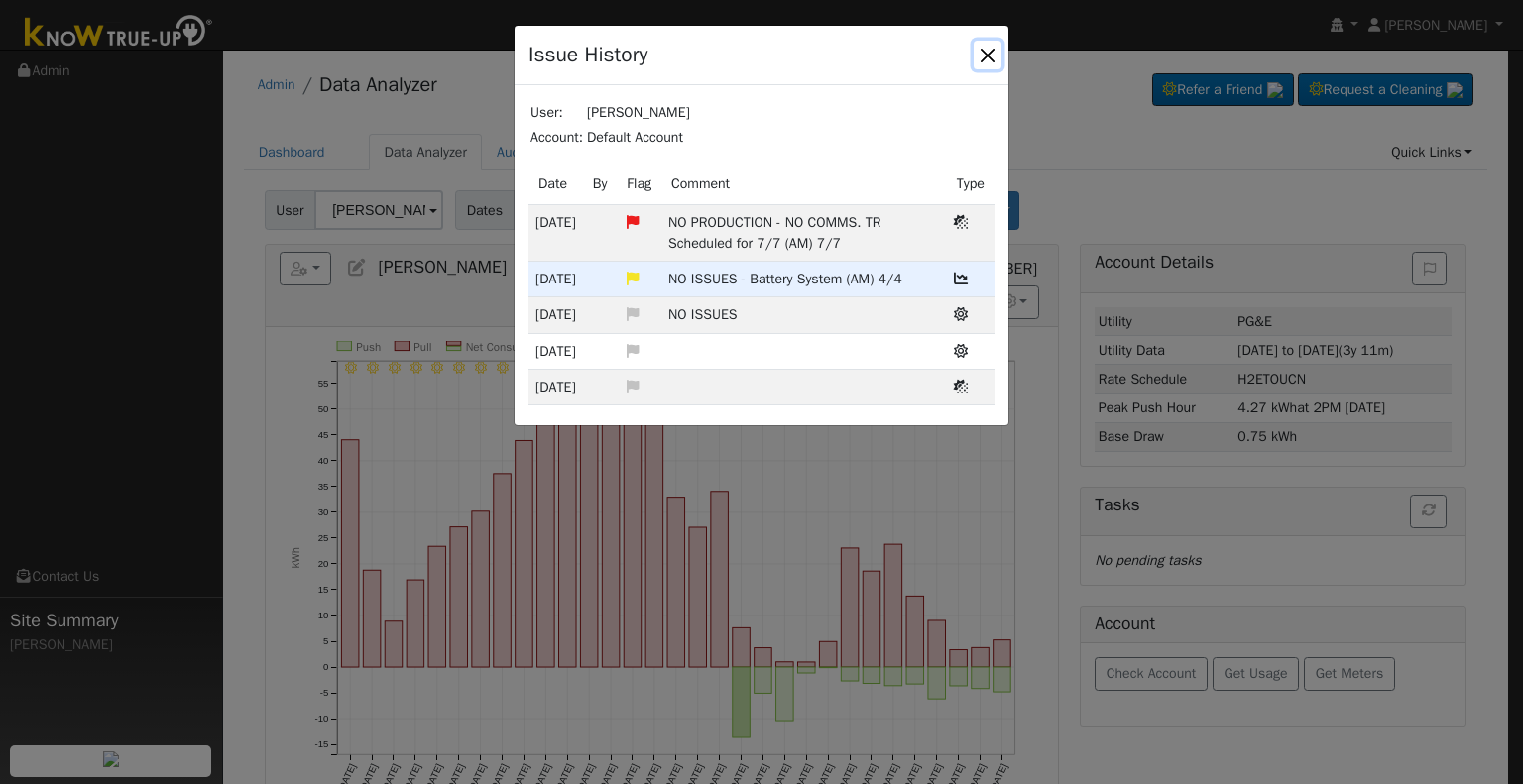 click at bounding box center [988, 55] 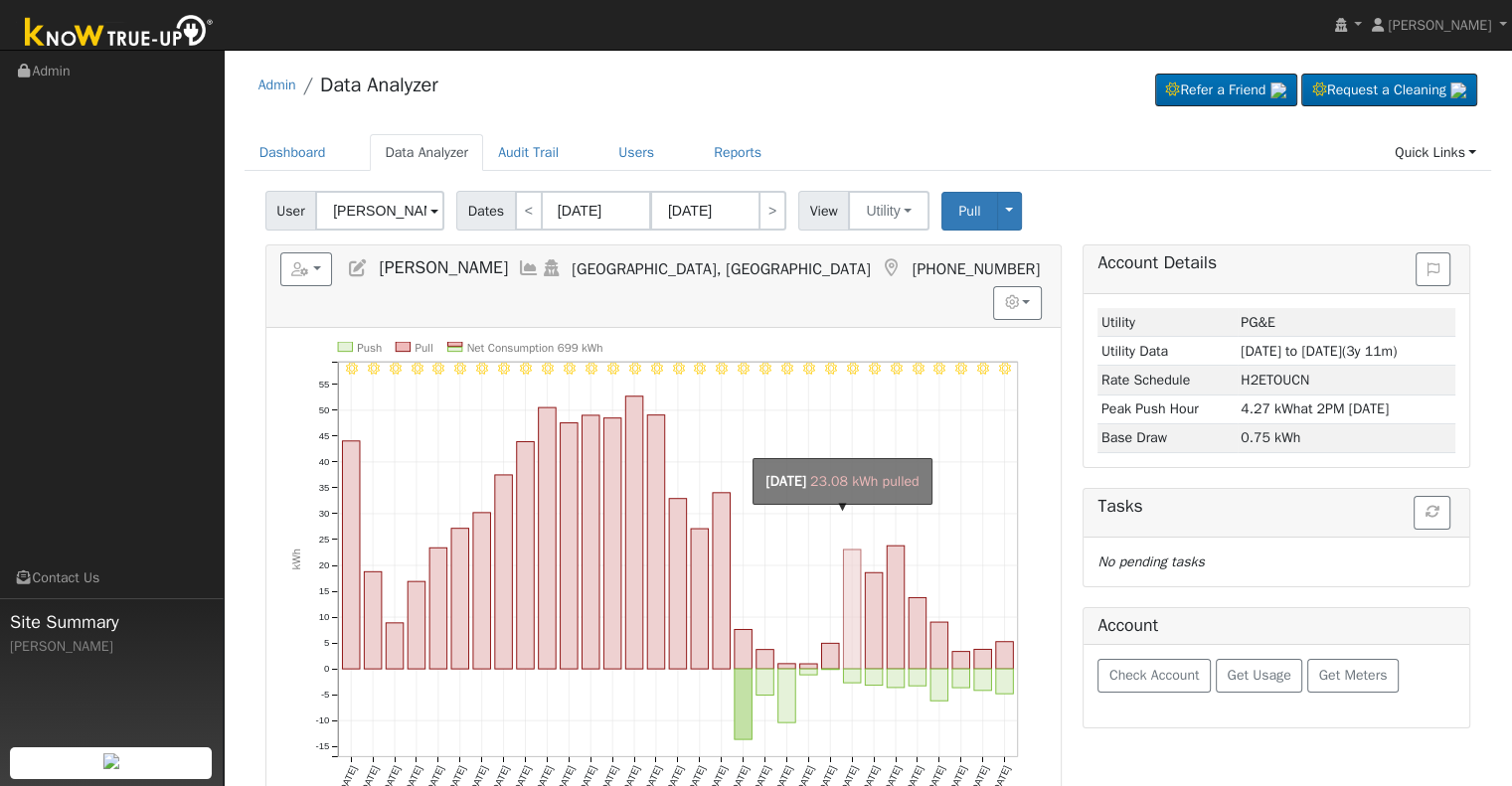 scroll, scrollTop: 231, scrollLeft: 0, axis: vertical 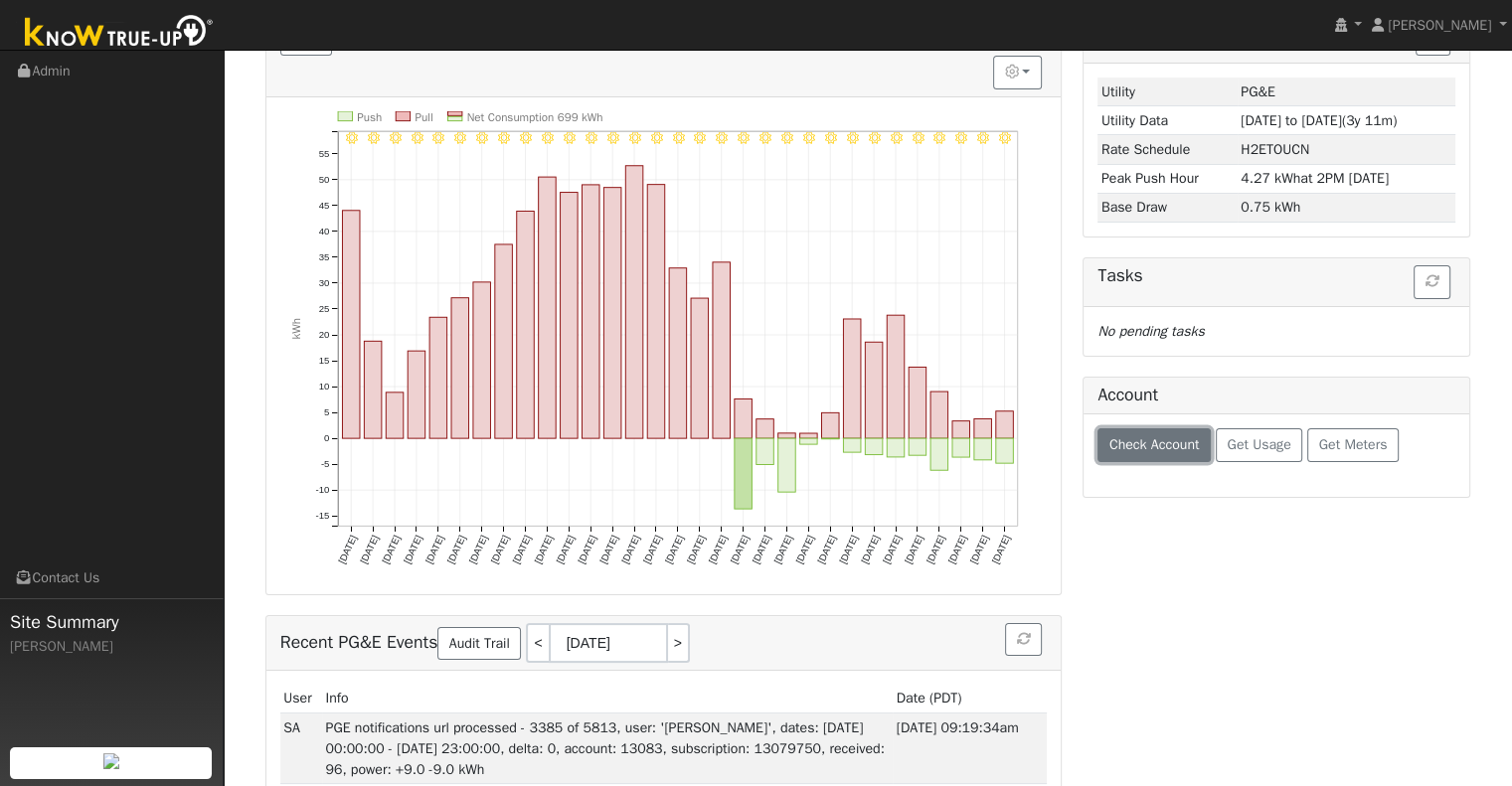 click on "Check Account" at bounding box center (1154, 445) 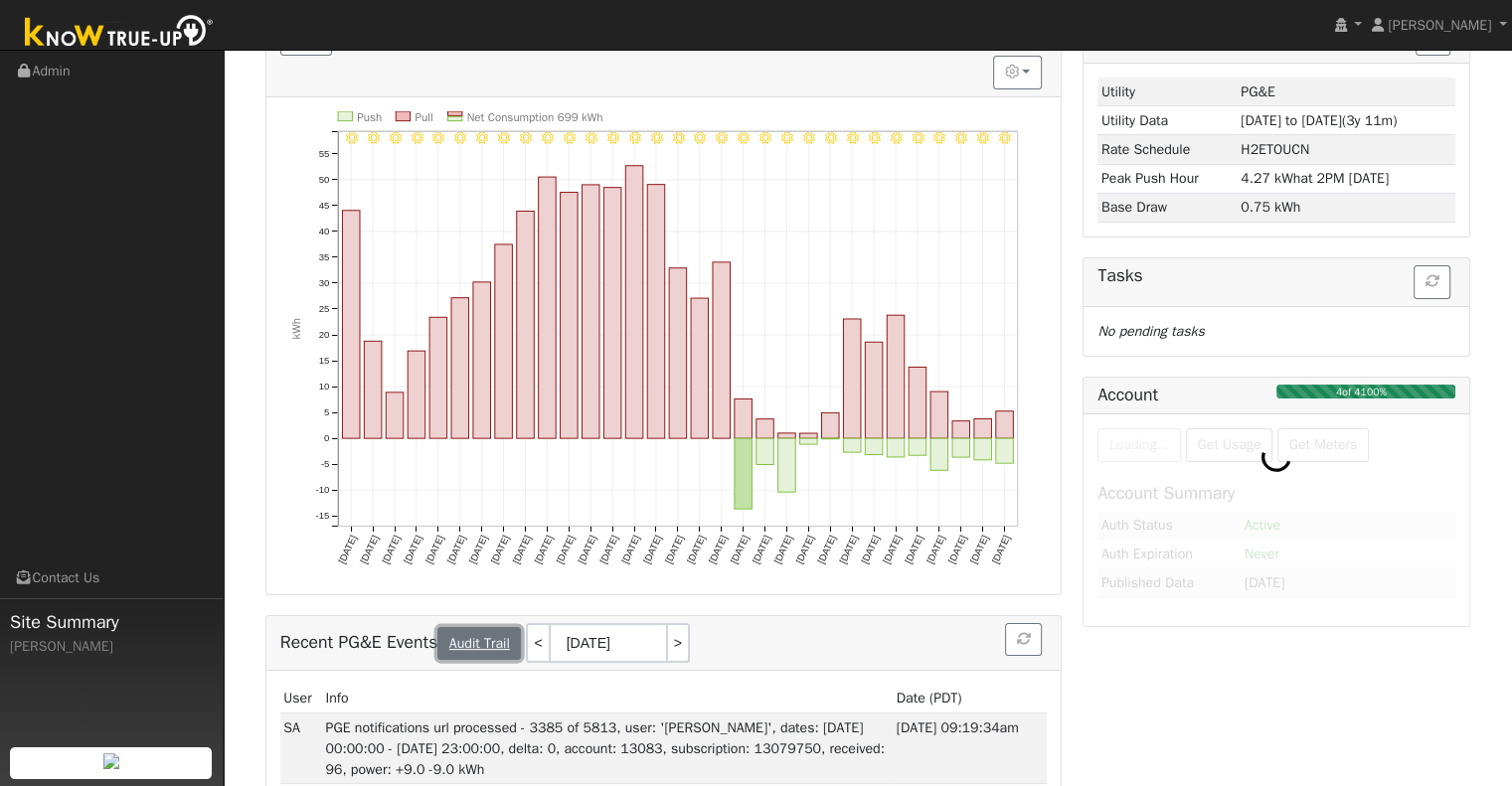click on "Audit Trail" at bounding box center [479, 644] 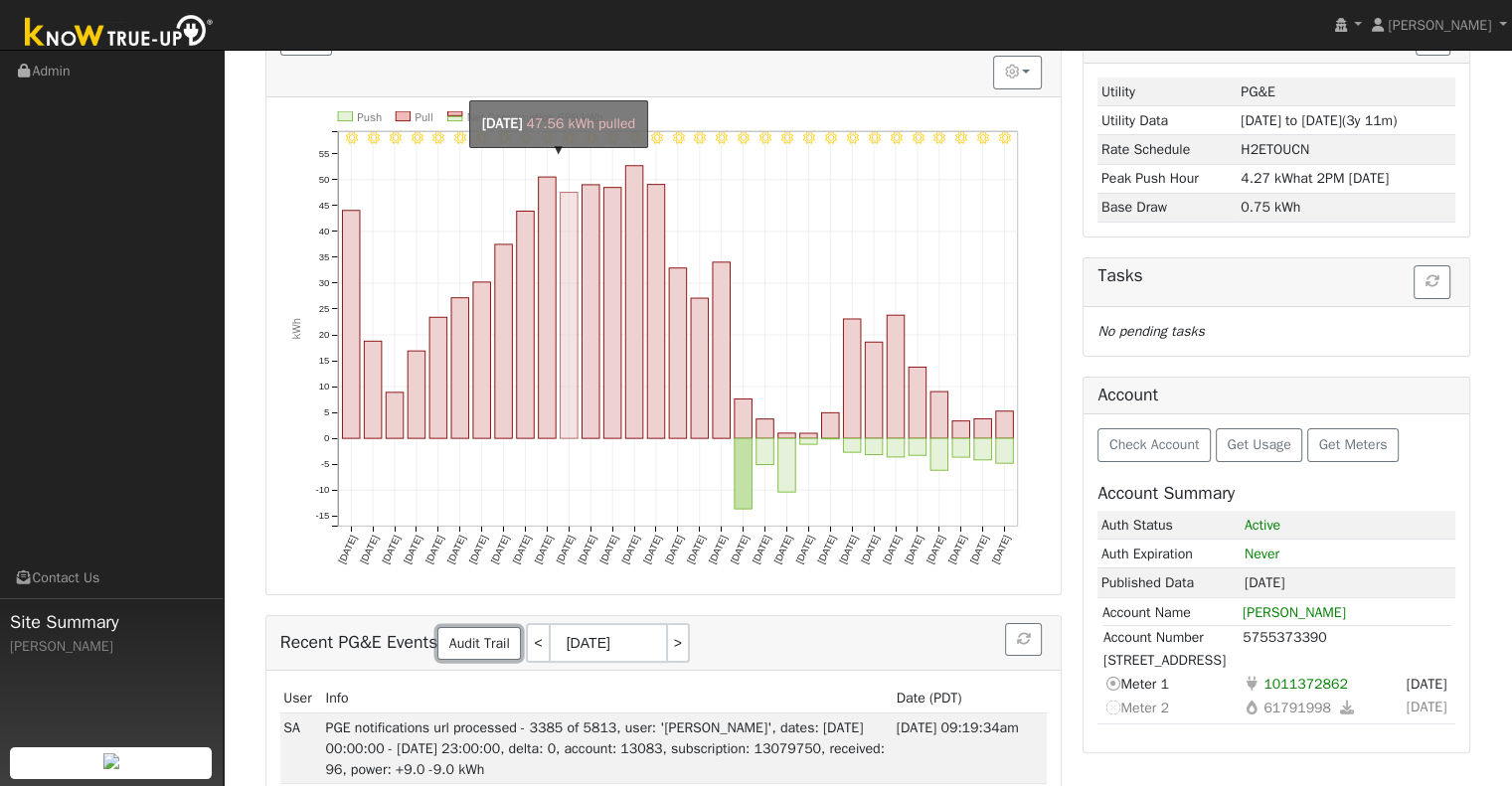 scroll, scrollTop: 0, scrollLeft: 0, axis: both 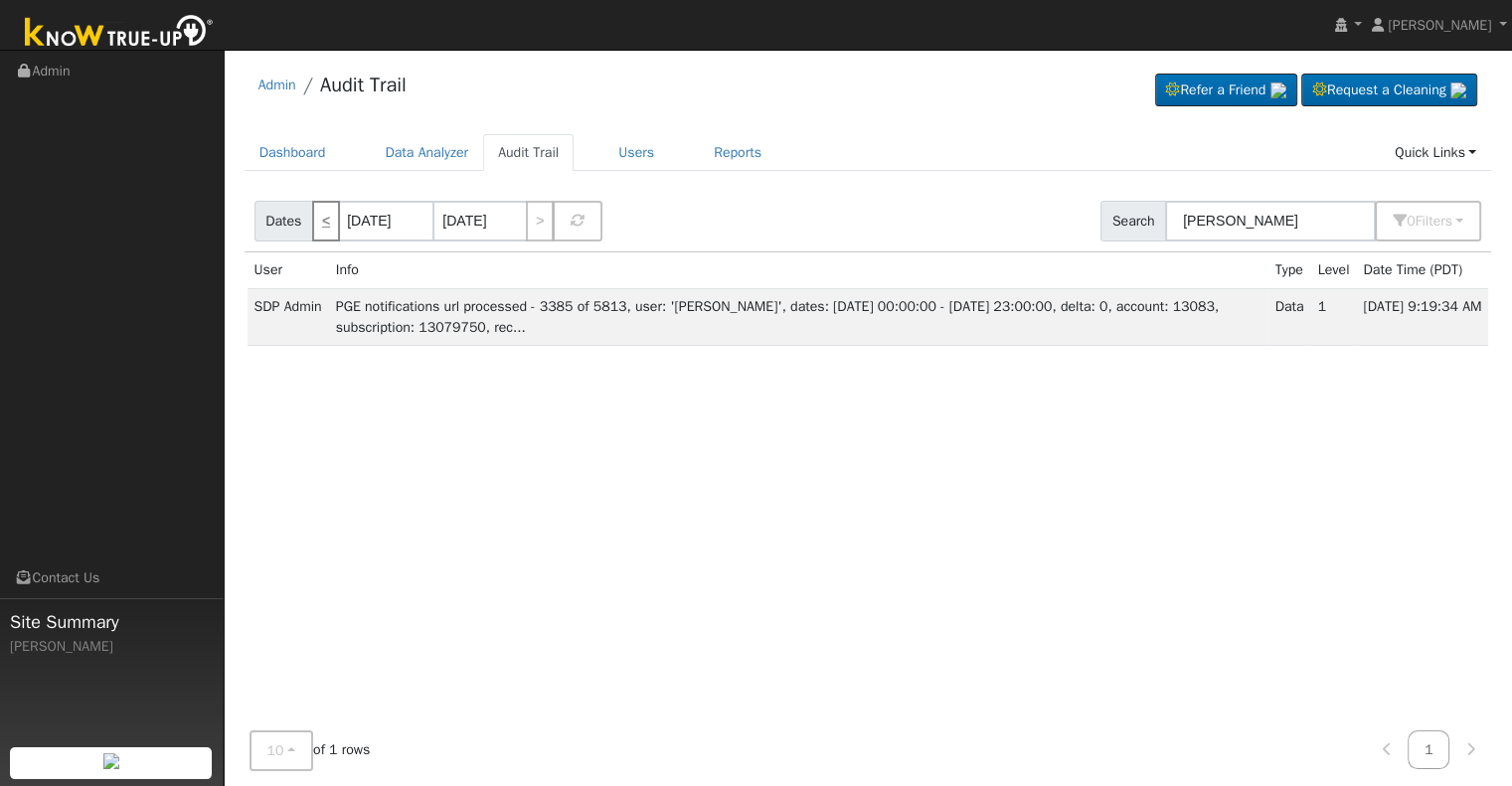 click on "<" at bounding box center (326, 221) 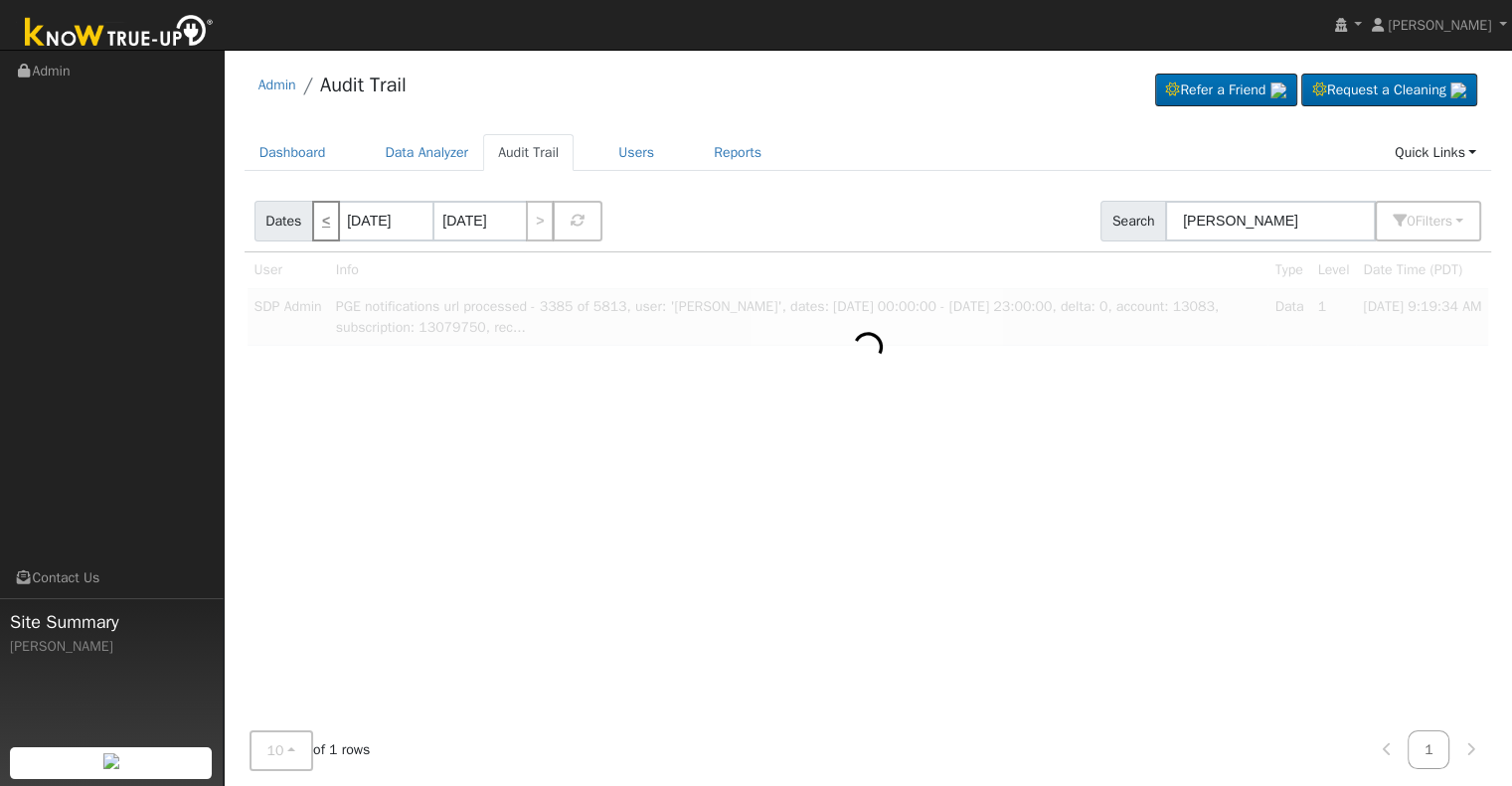 click on "<" at bounding box center [326, 221] 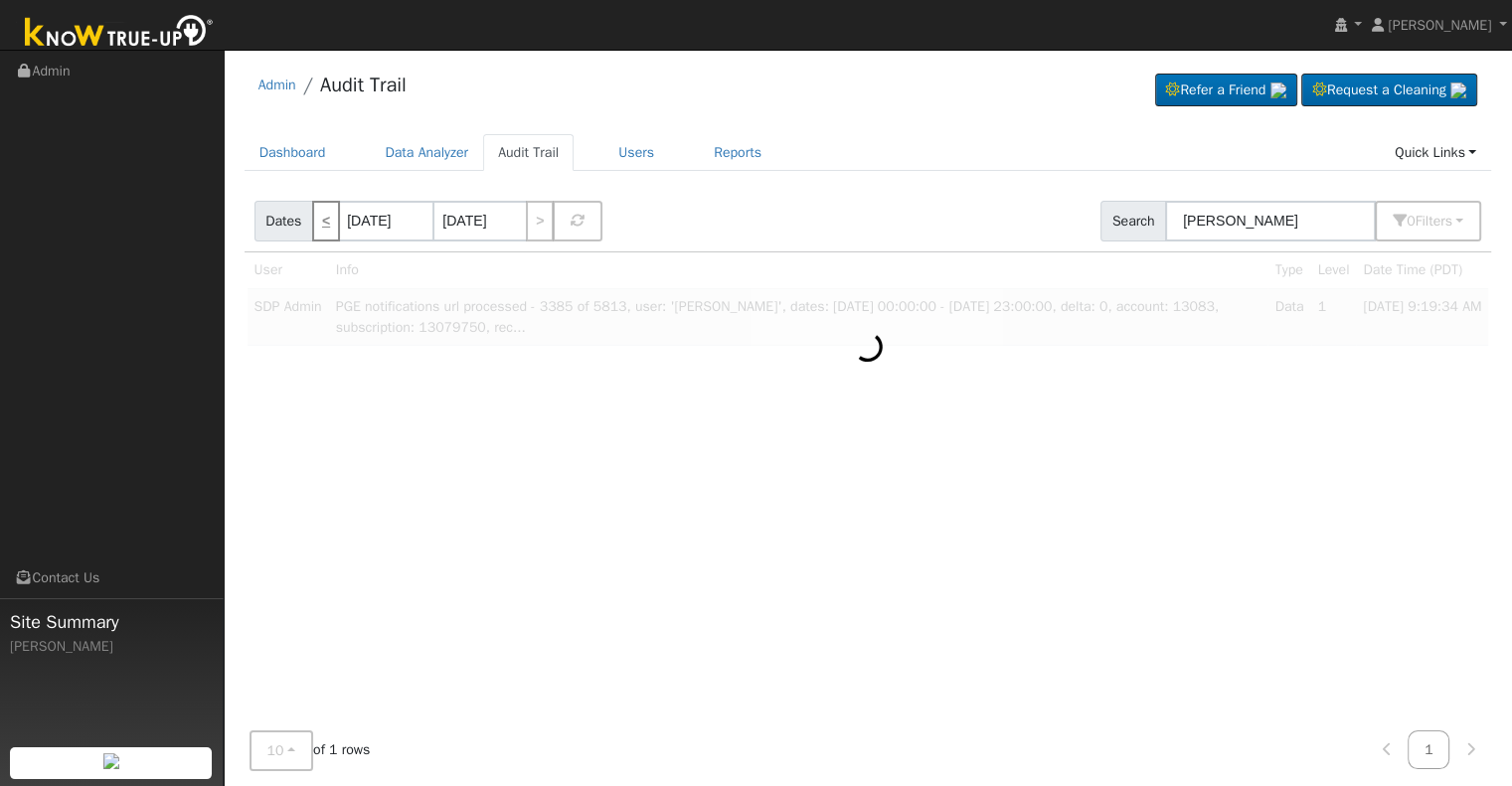 type on "[DATE]" 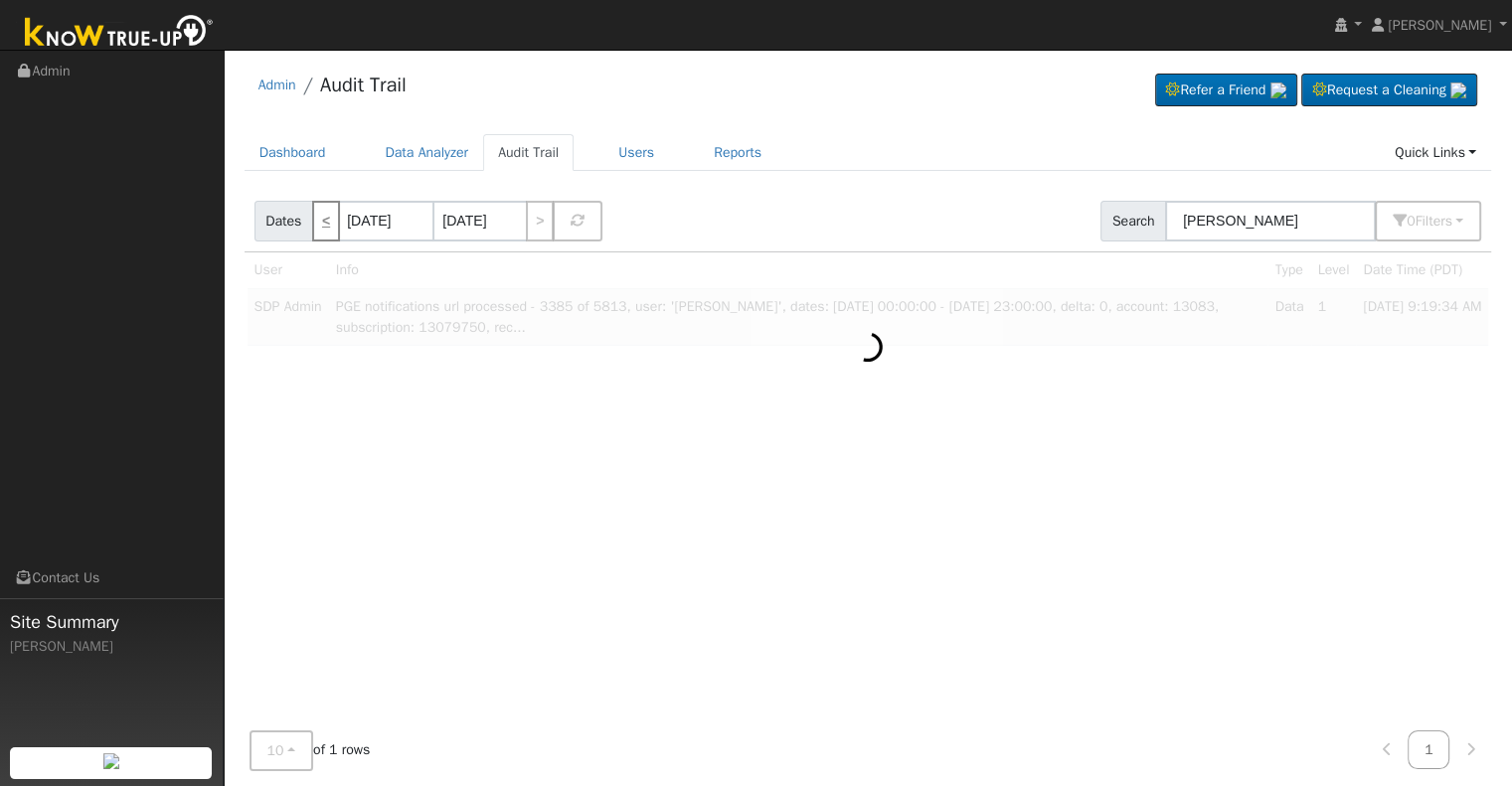 type on "[DATE]" 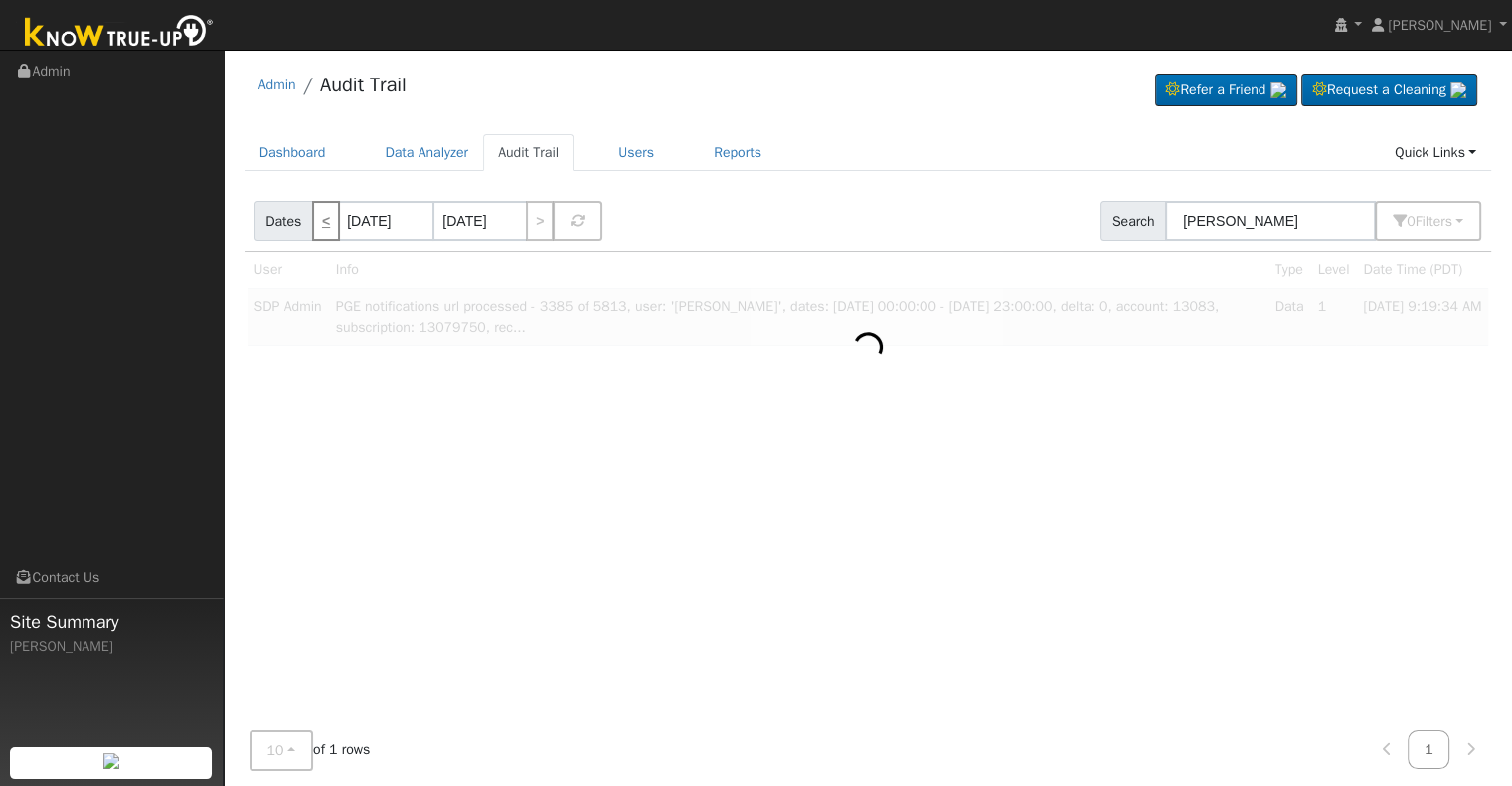 click on "<" at bounding box center [326, 221] 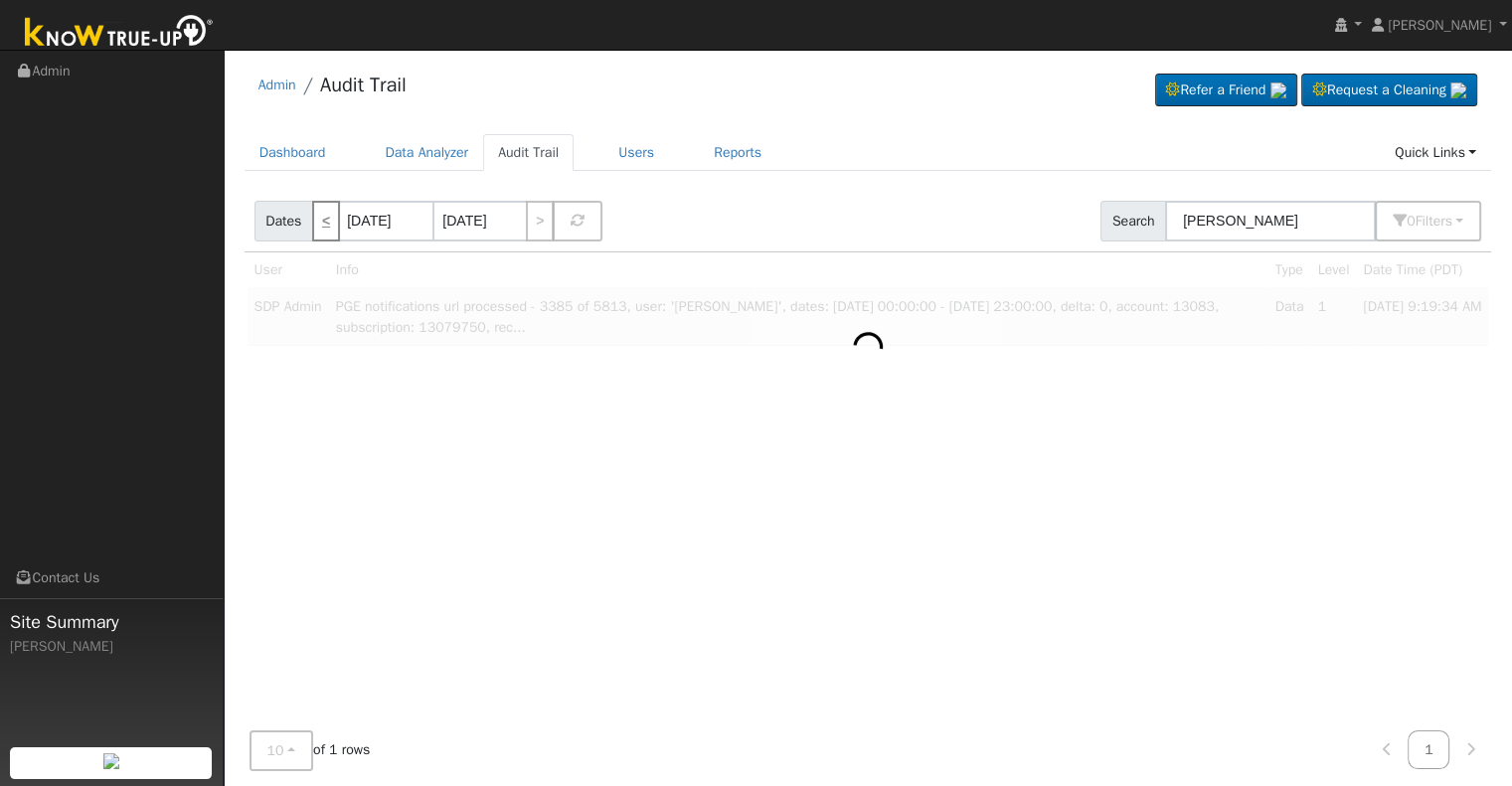 type on "[DATE]" 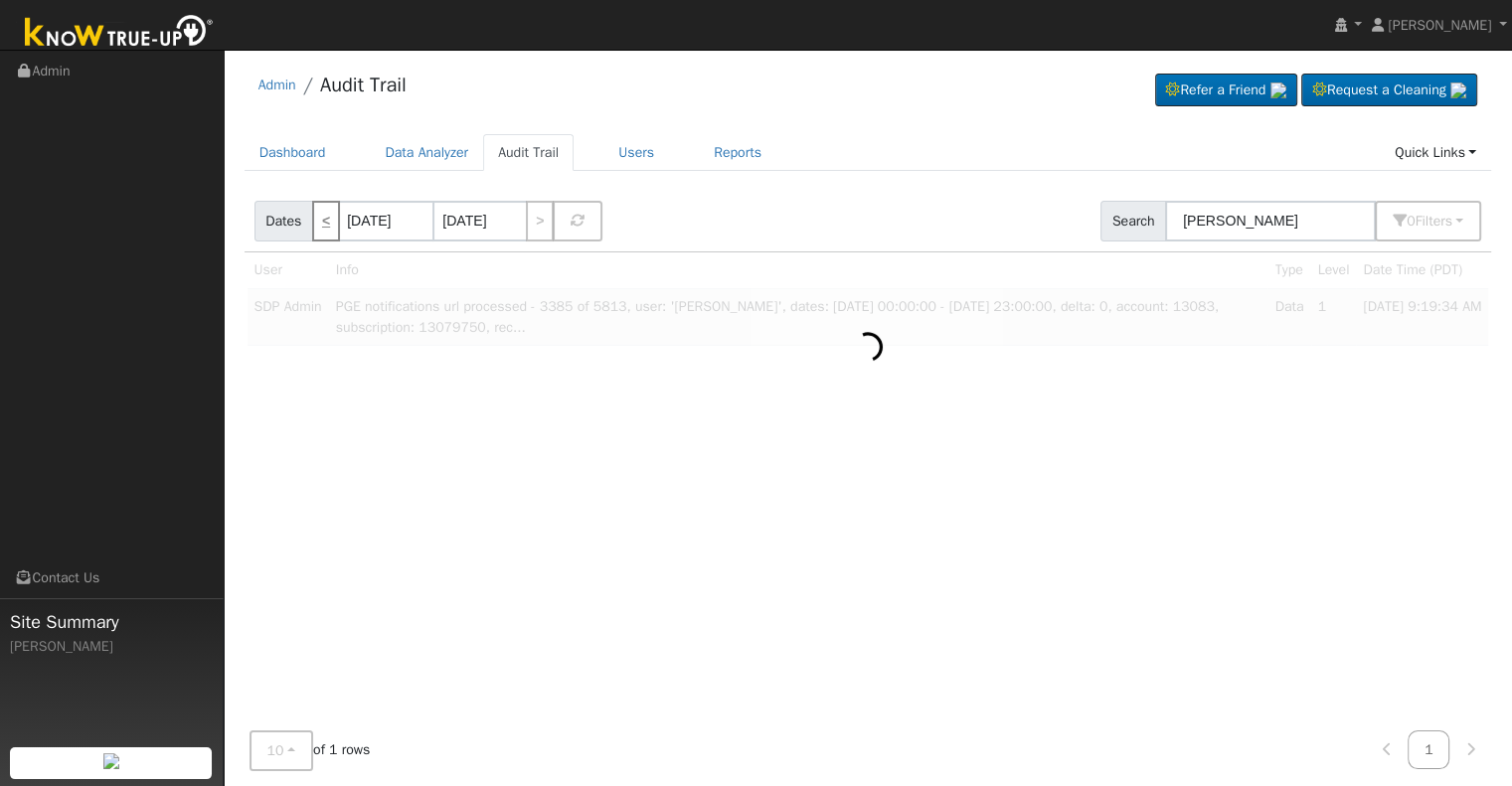 type on "[DATE]" 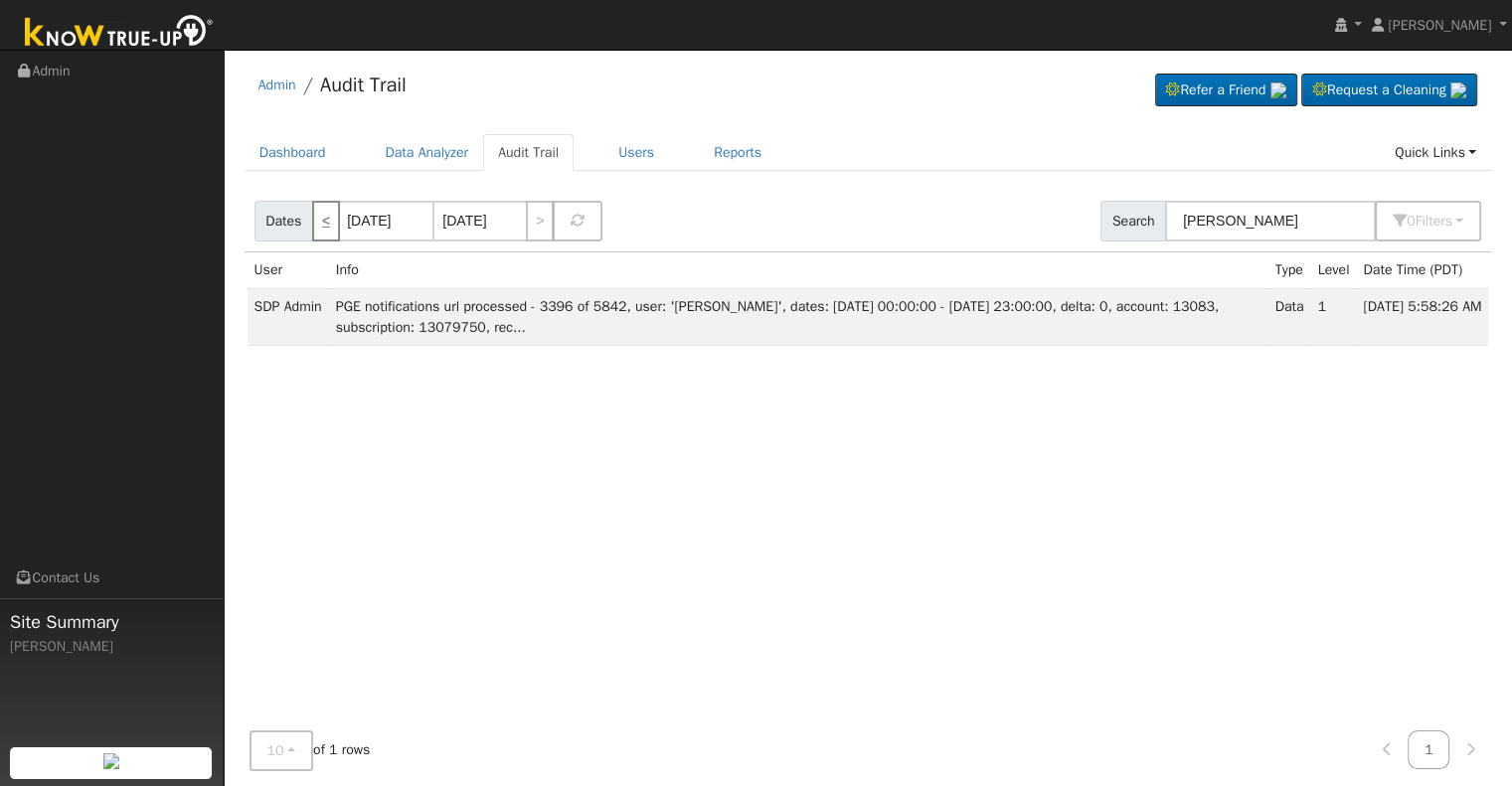 click on "<" at bounding box center [326, 221] 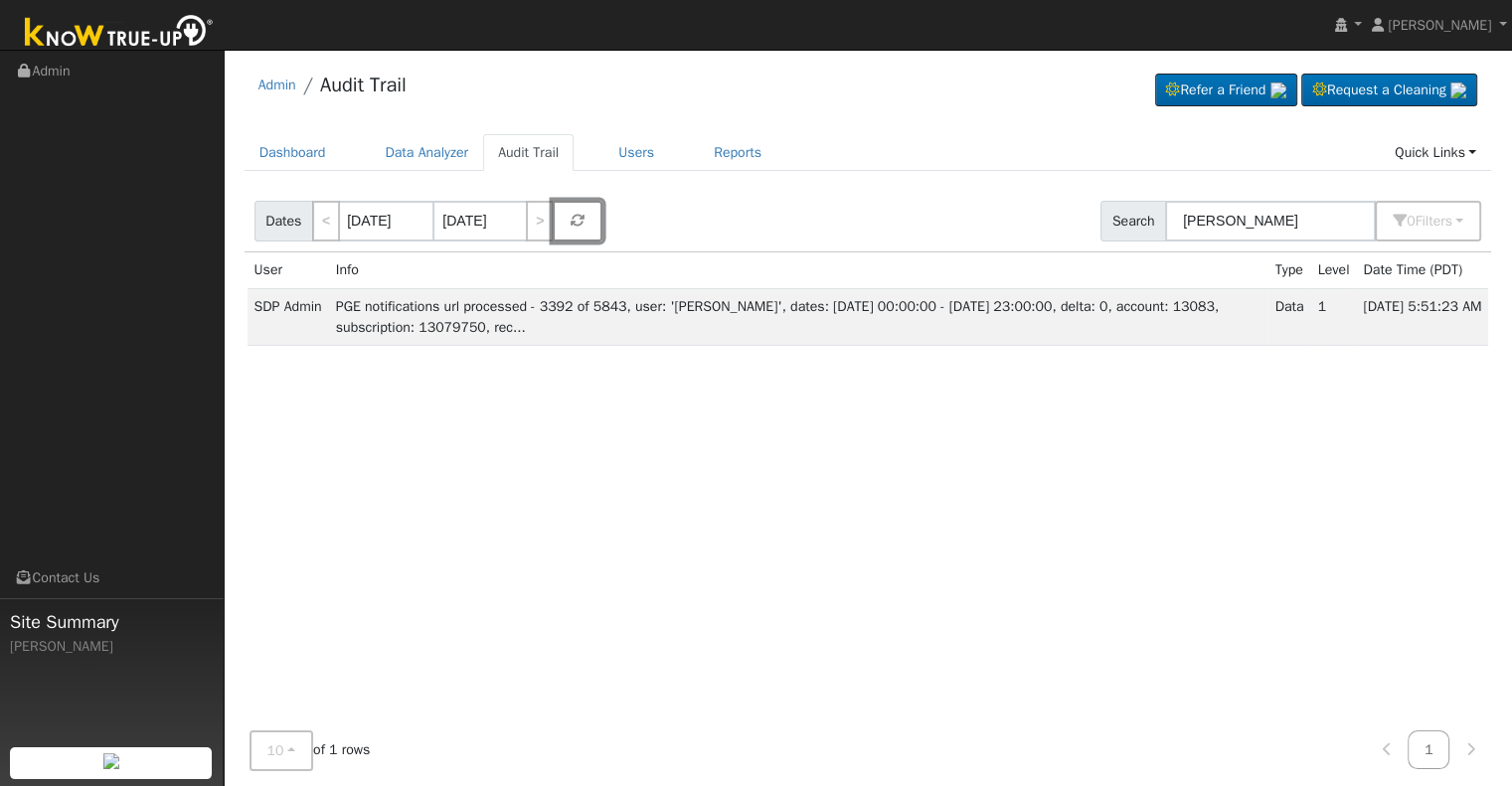 click at bounding box center (578, 221) 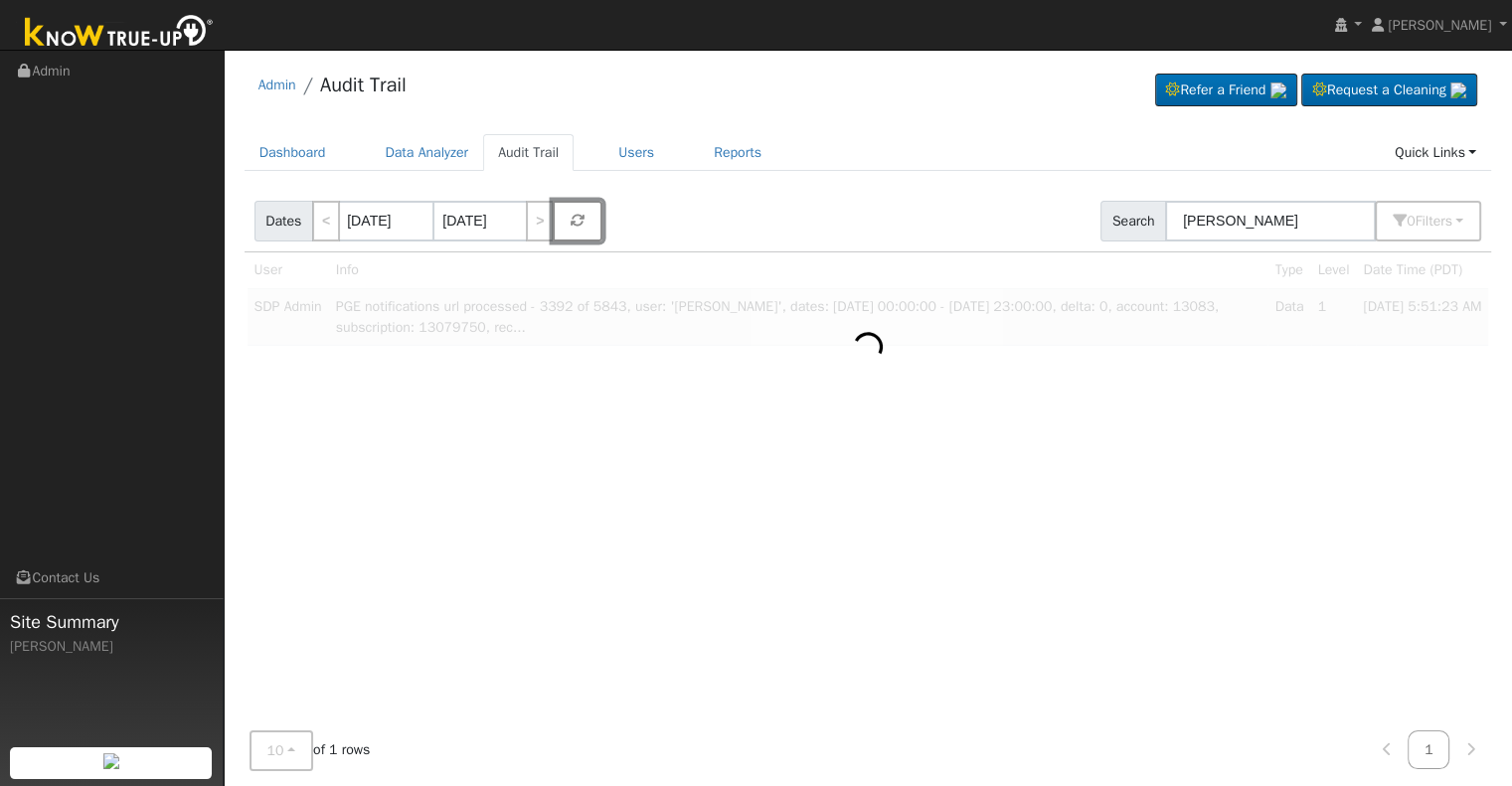click at bounding box center [578, 221] 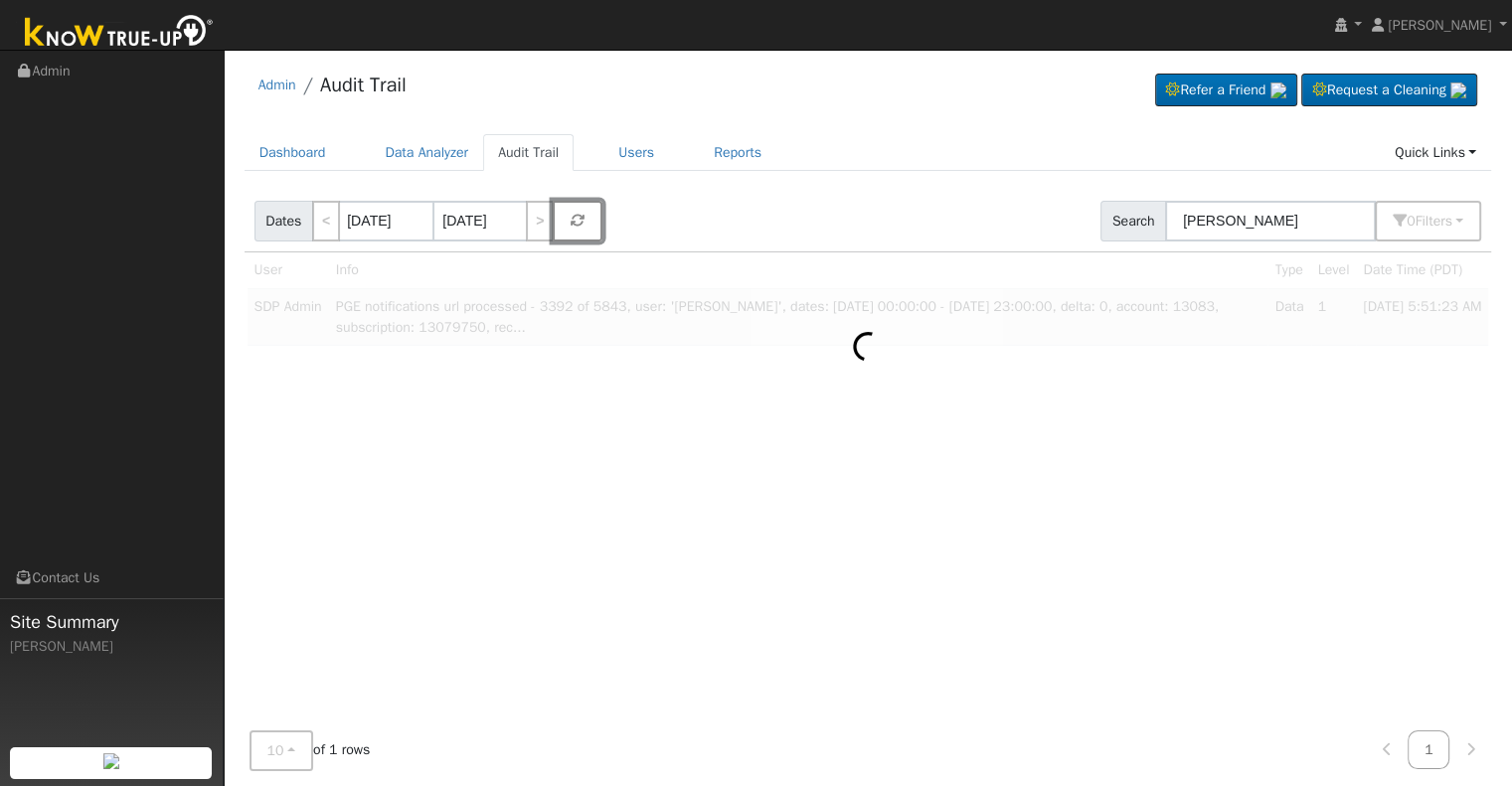 click at bounding box center [578, 221] 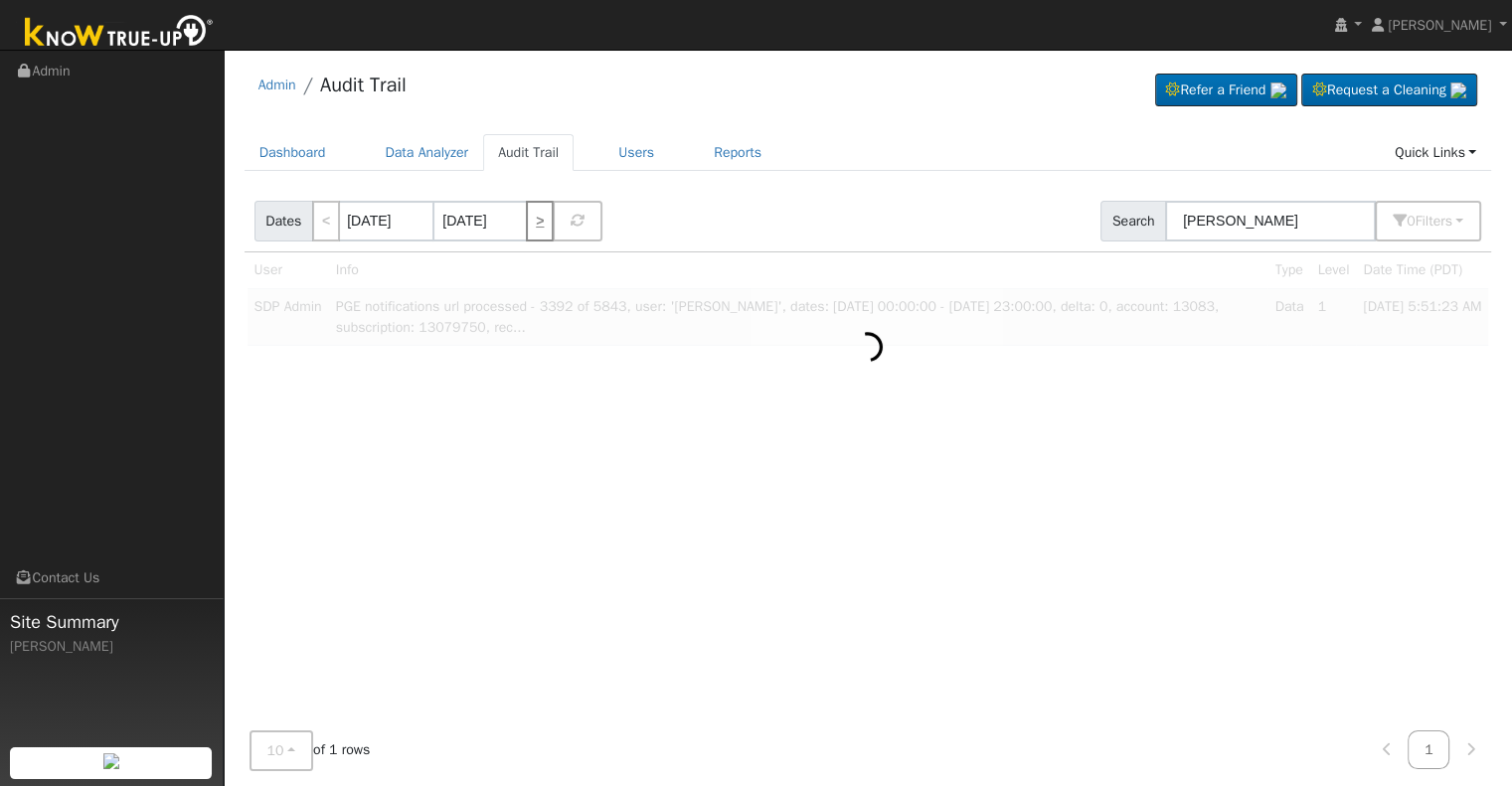 click on ">" at bounding box center [540, 221] 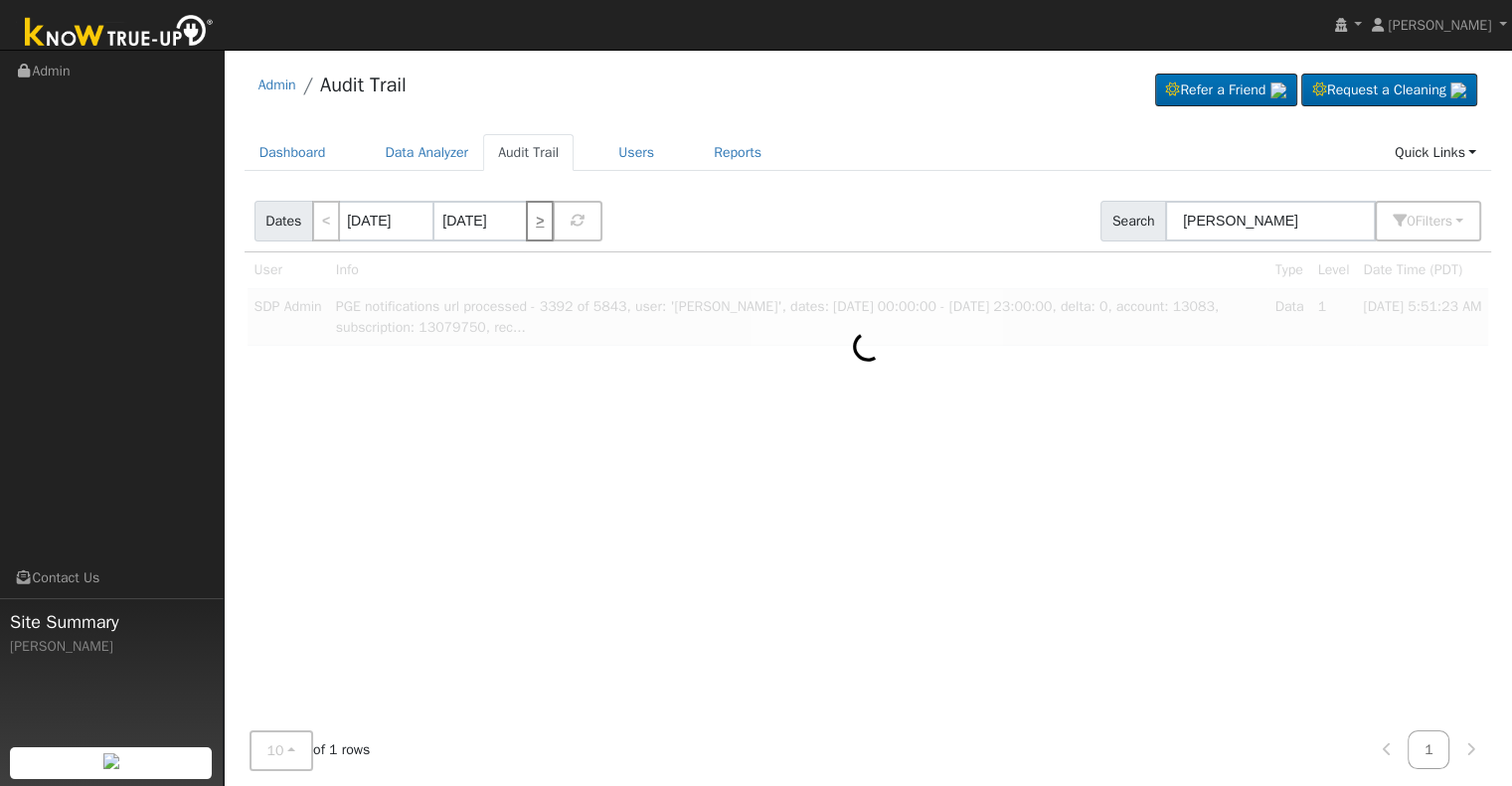 type on "[DATE]" 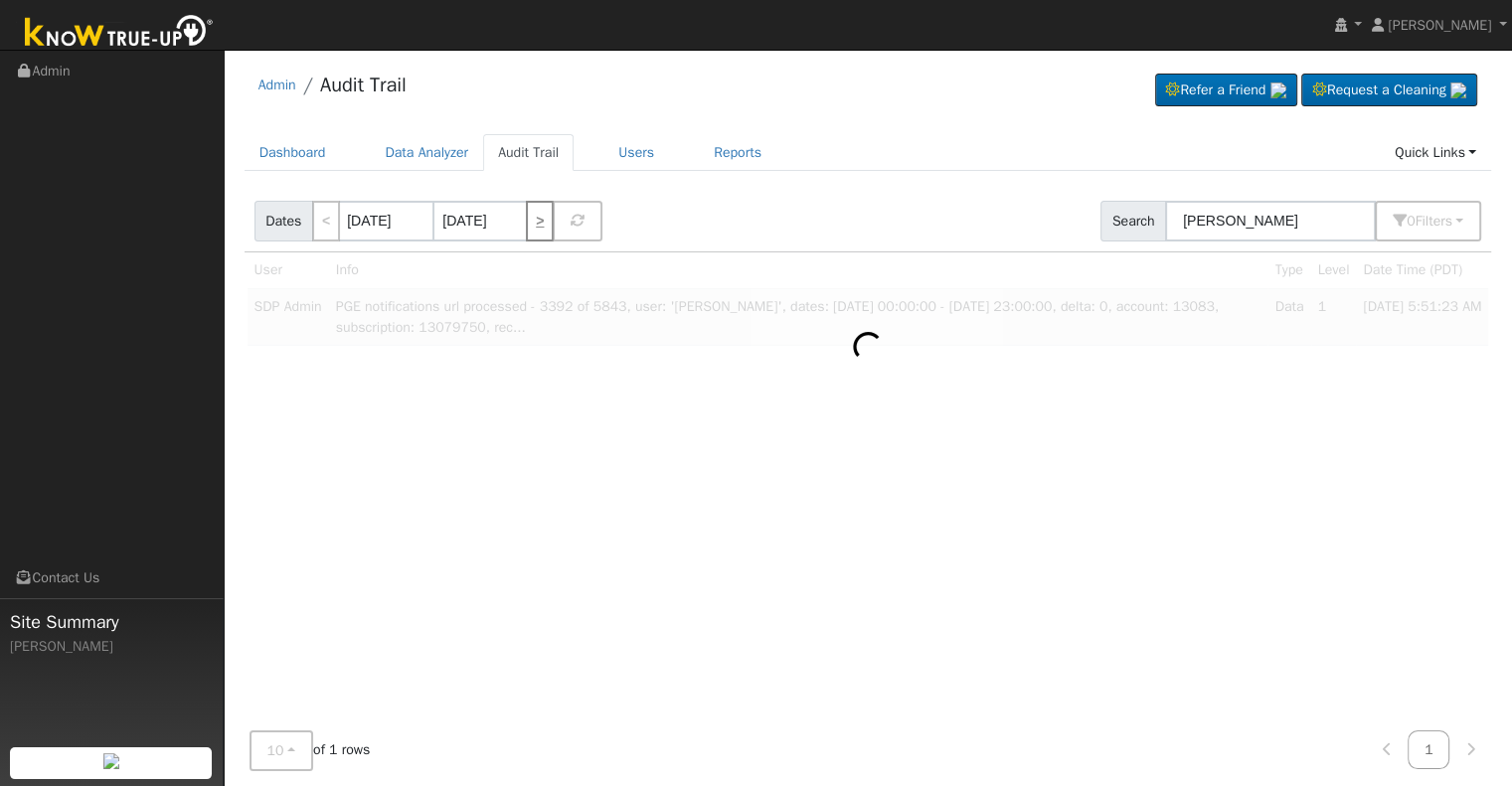 type on "[DATE]" 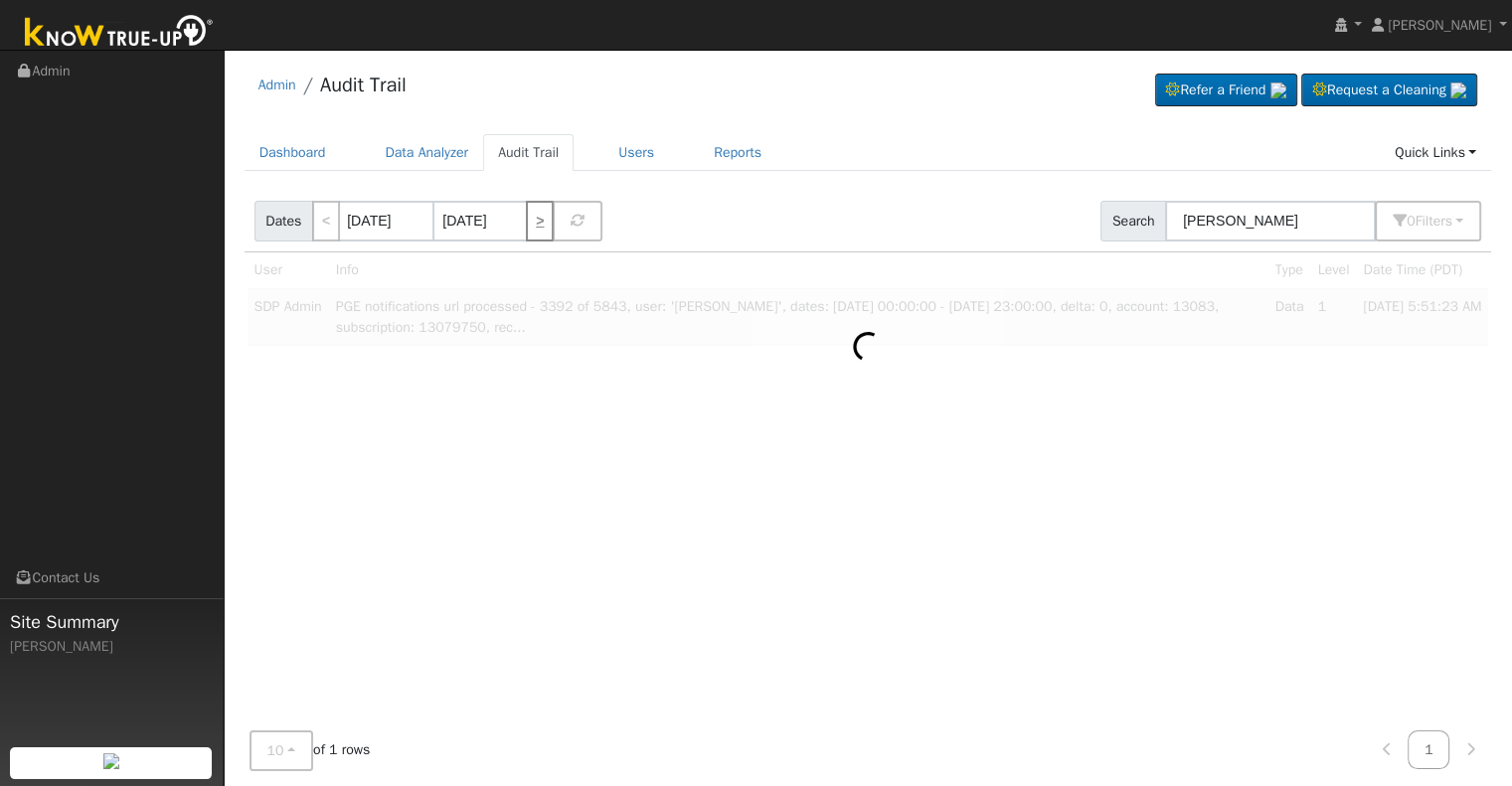 click on ">" at bounding box center [540, 221] 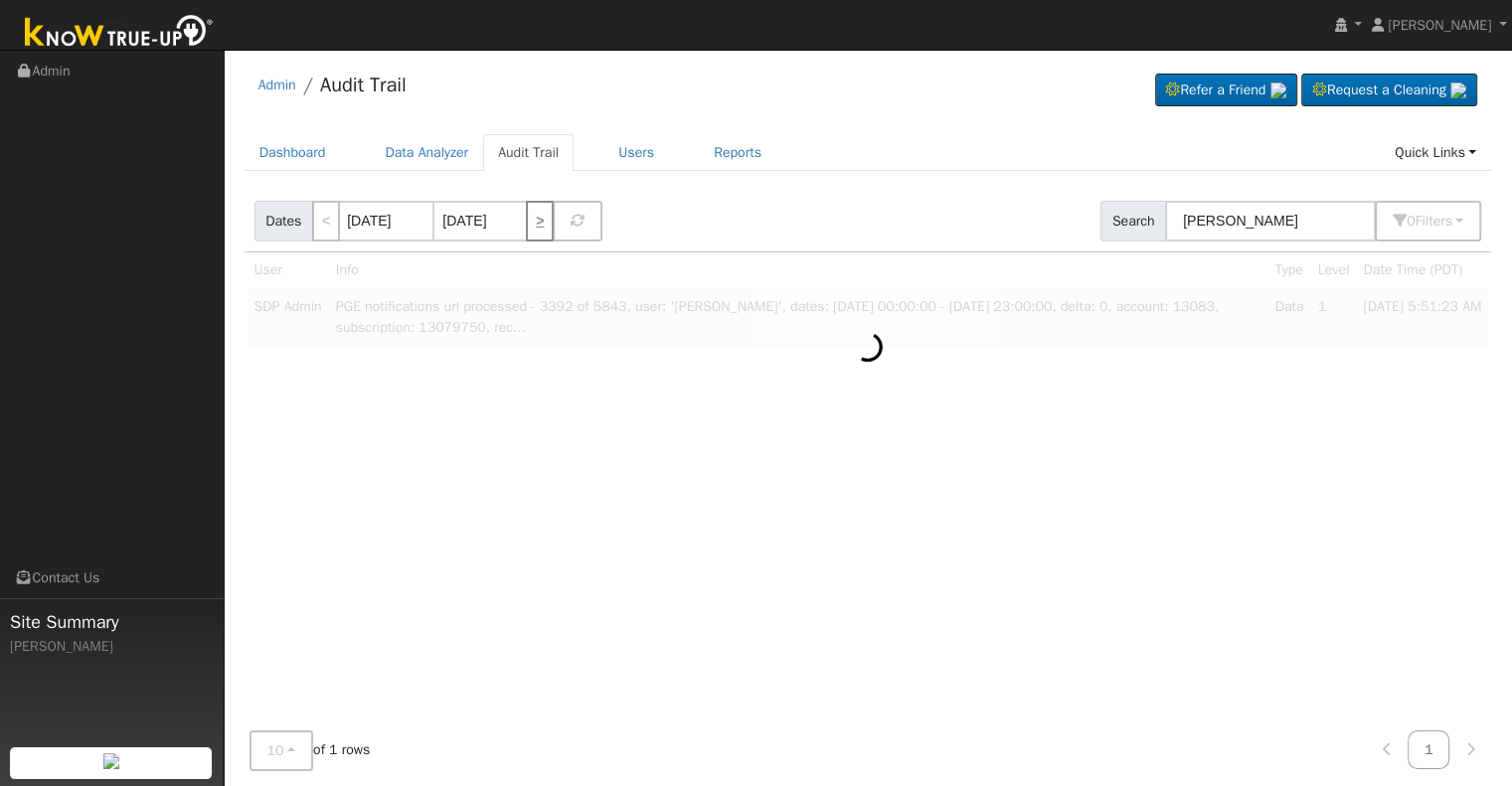 type on "[DATE]" 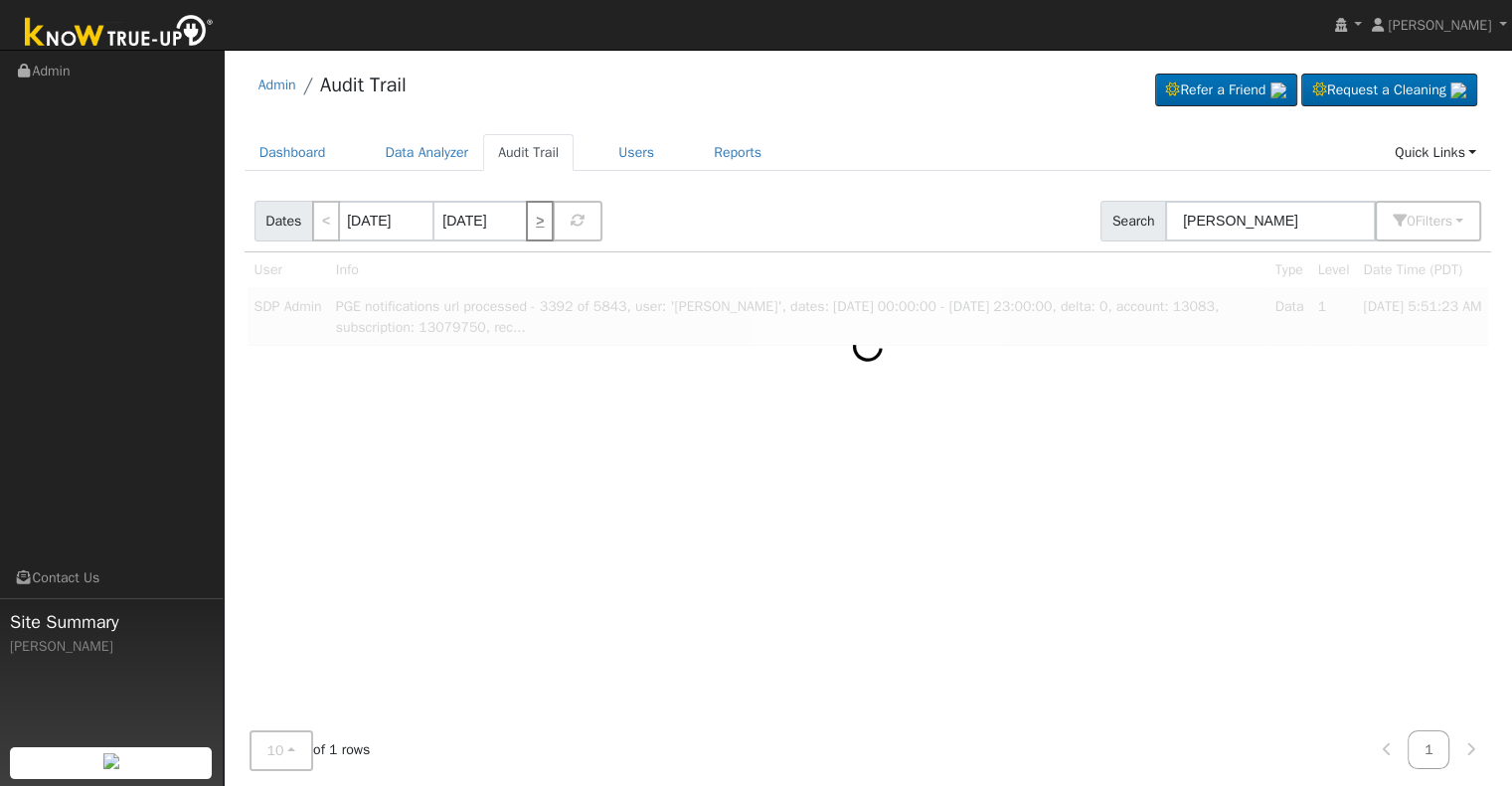 type on "[DATE]" 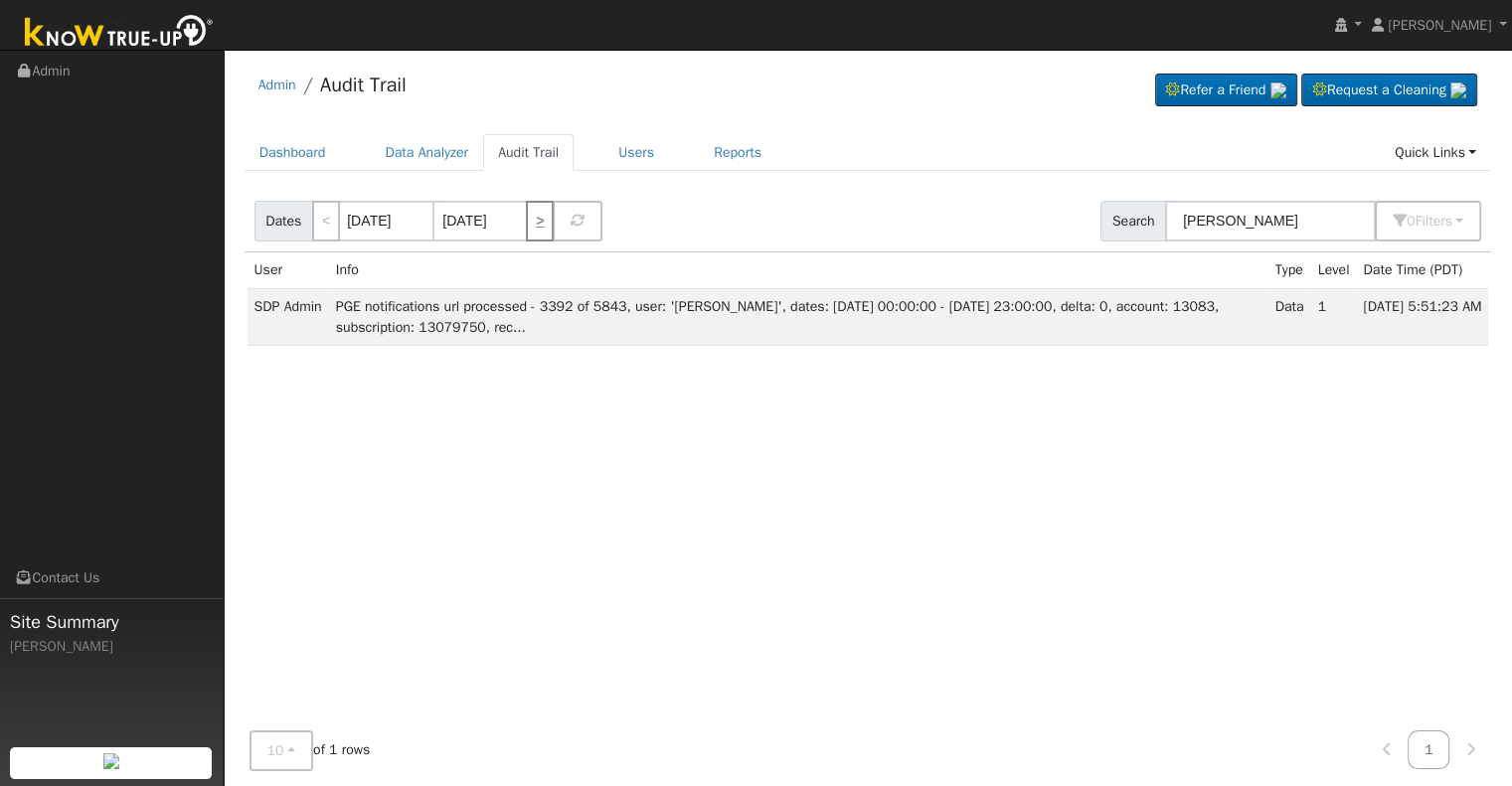 click on ">" at bounding box center [540, 221] 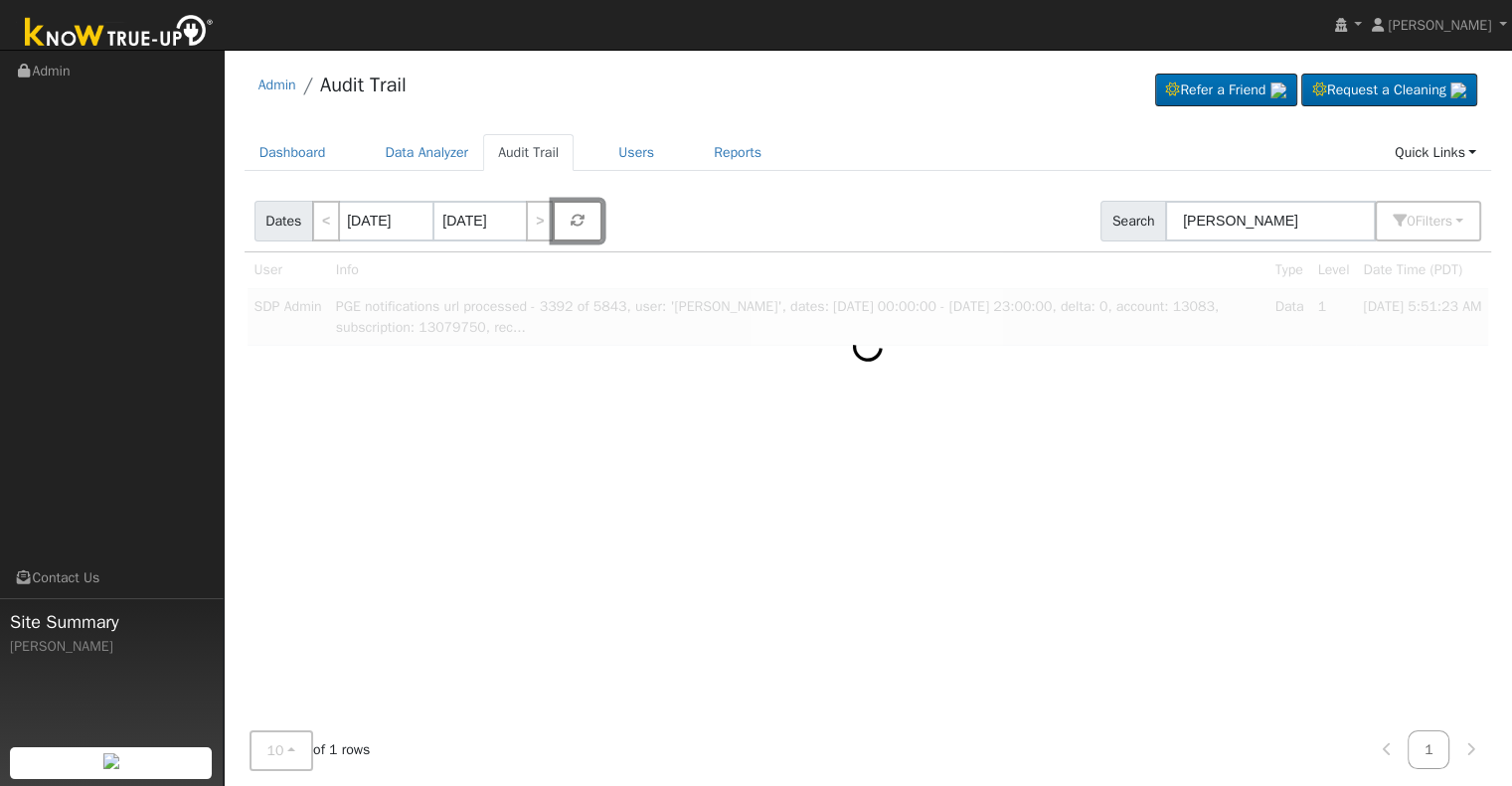 click at bounding box center [578, 221] 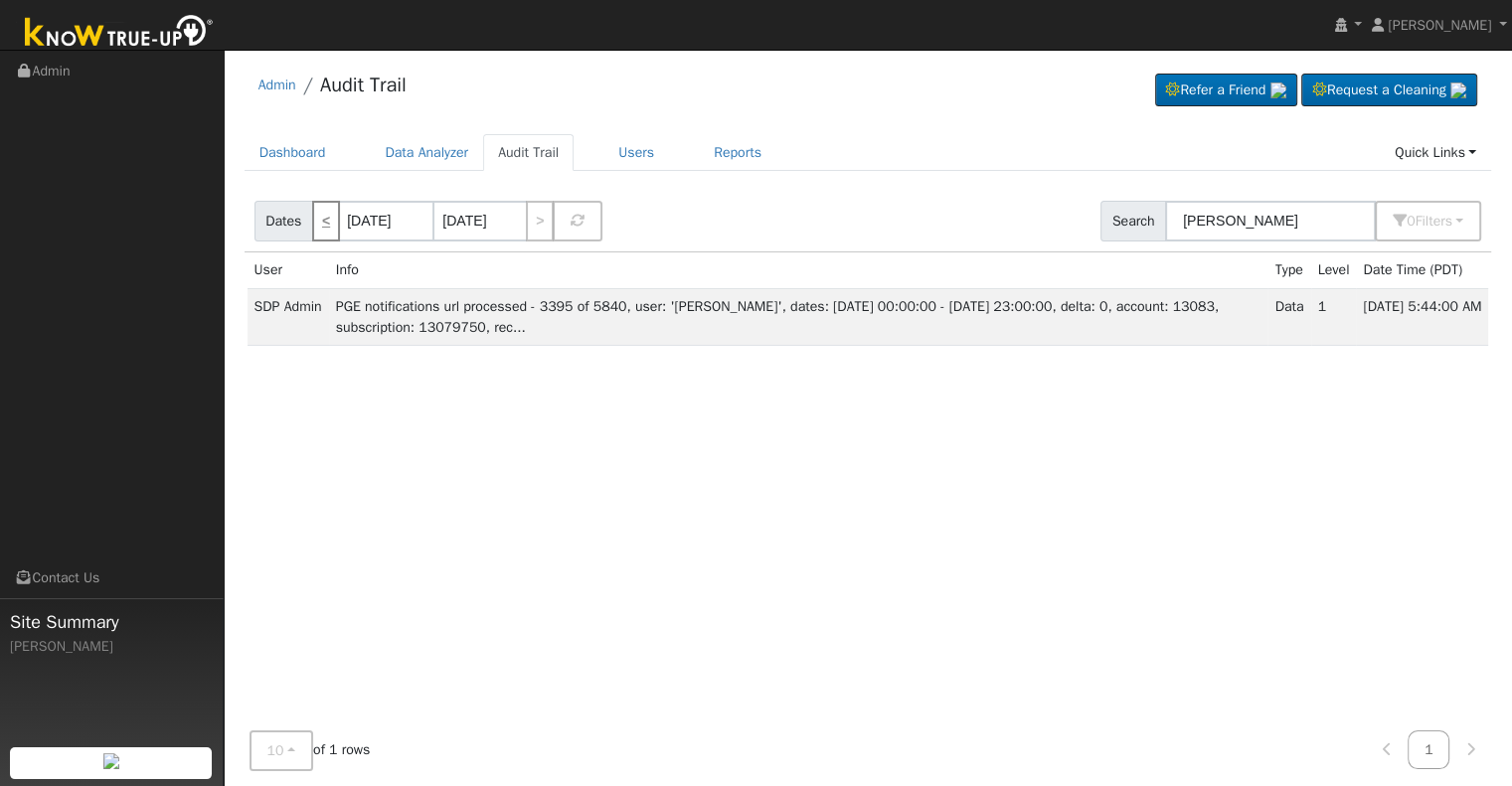 click on "<" at bounding box center [326, 221] 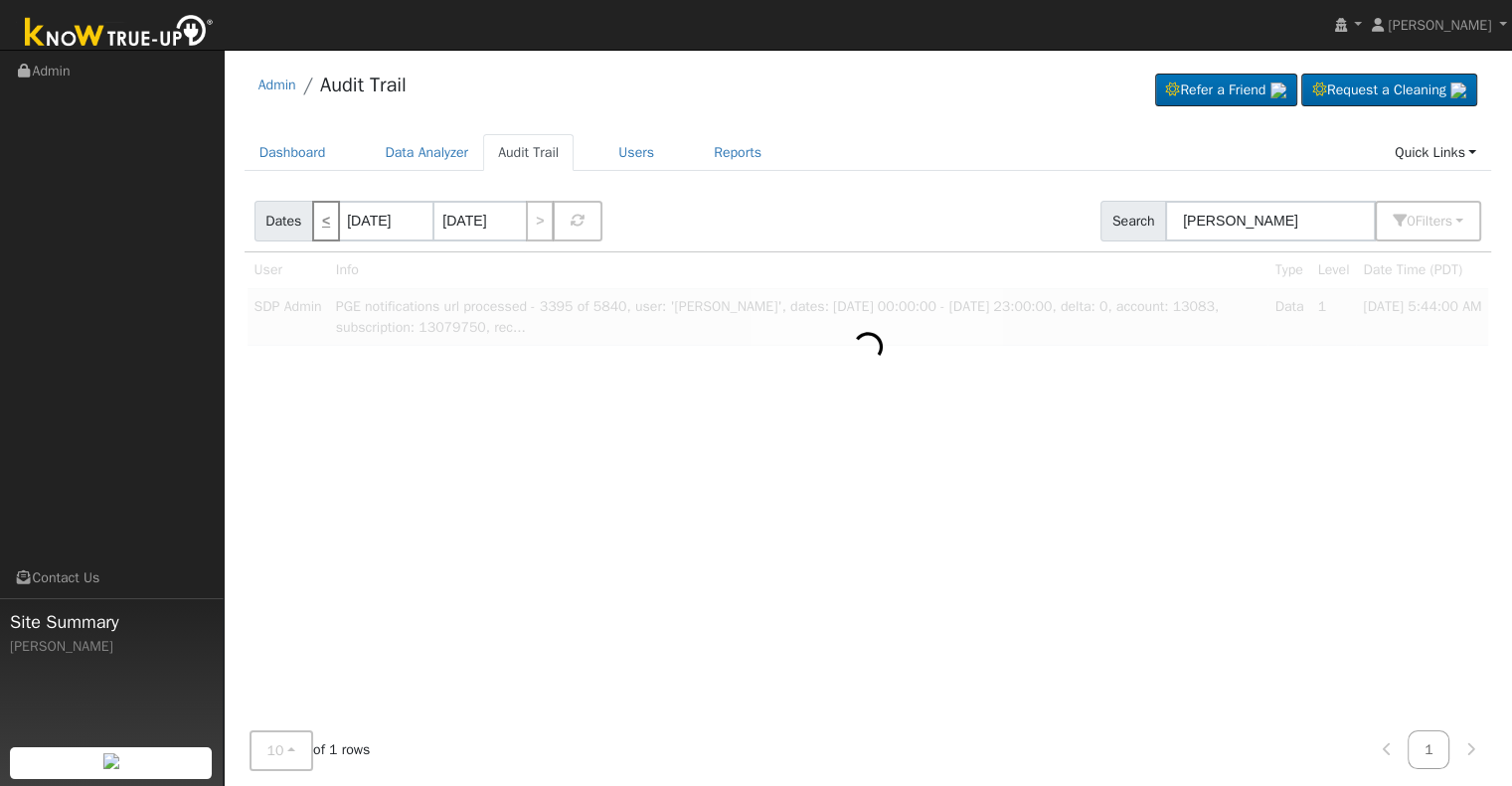 click on "<" at bounding box center (326, 221) 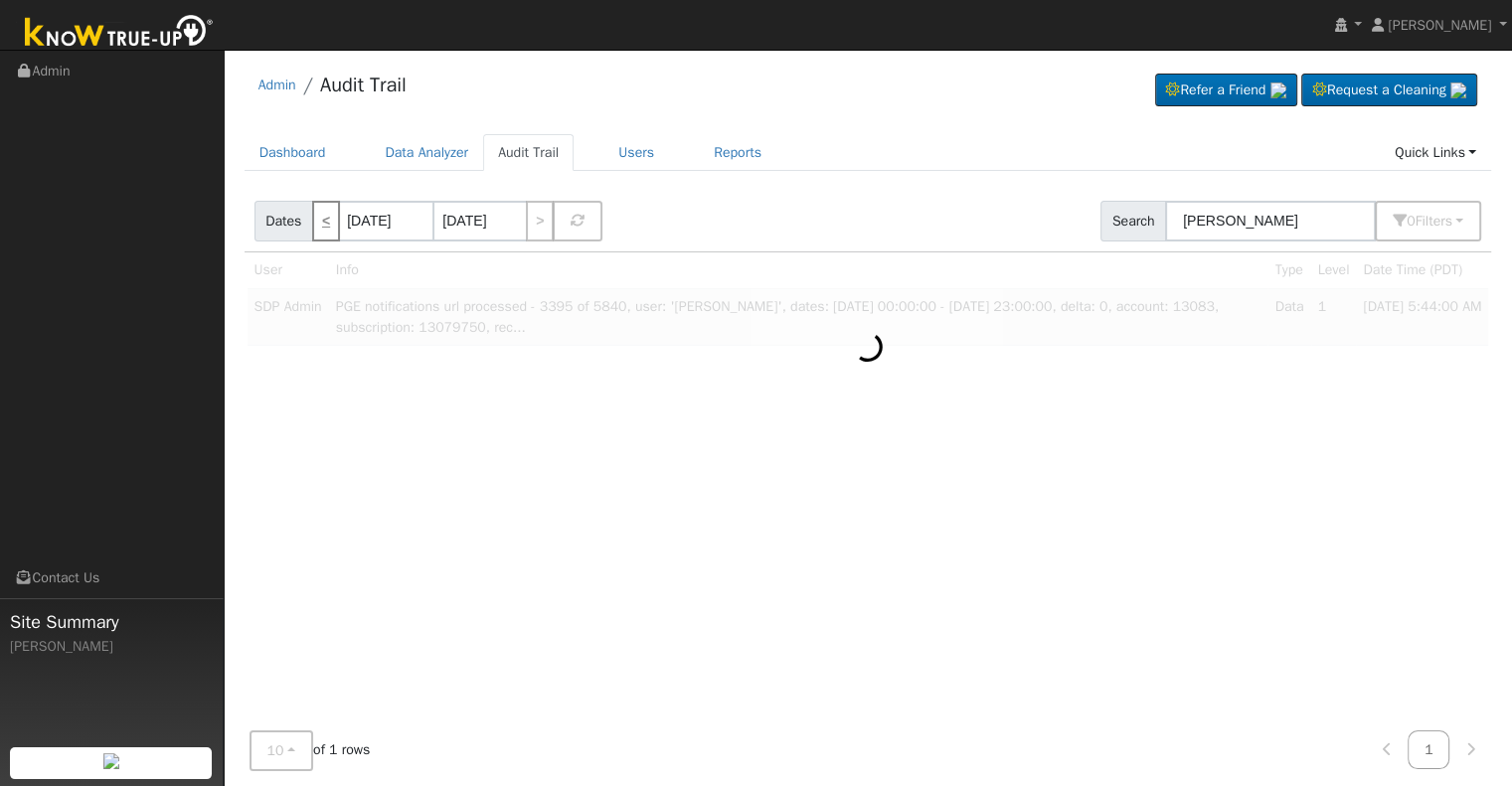 type on "[DATE]" 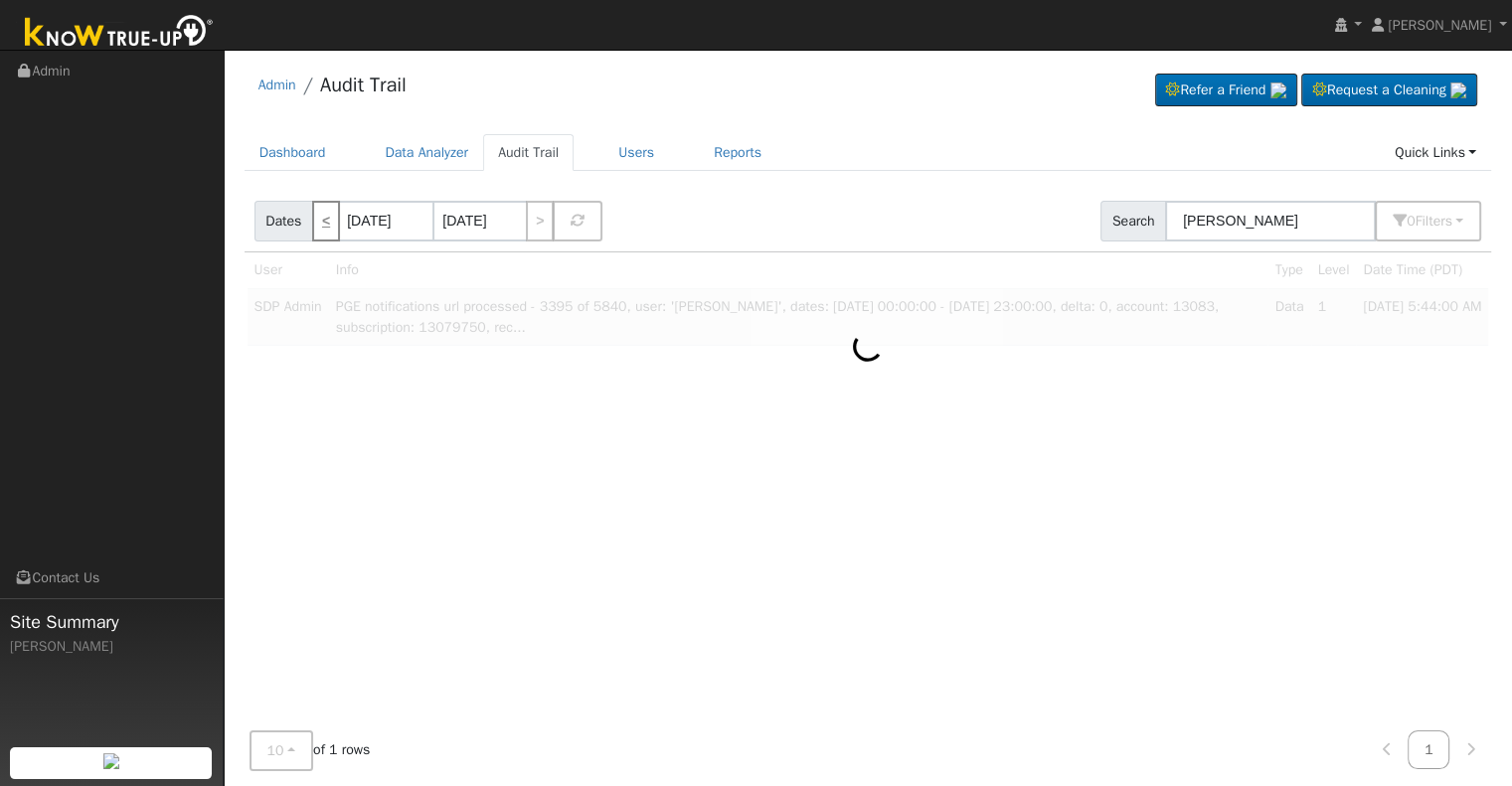 type on "[DATE]" 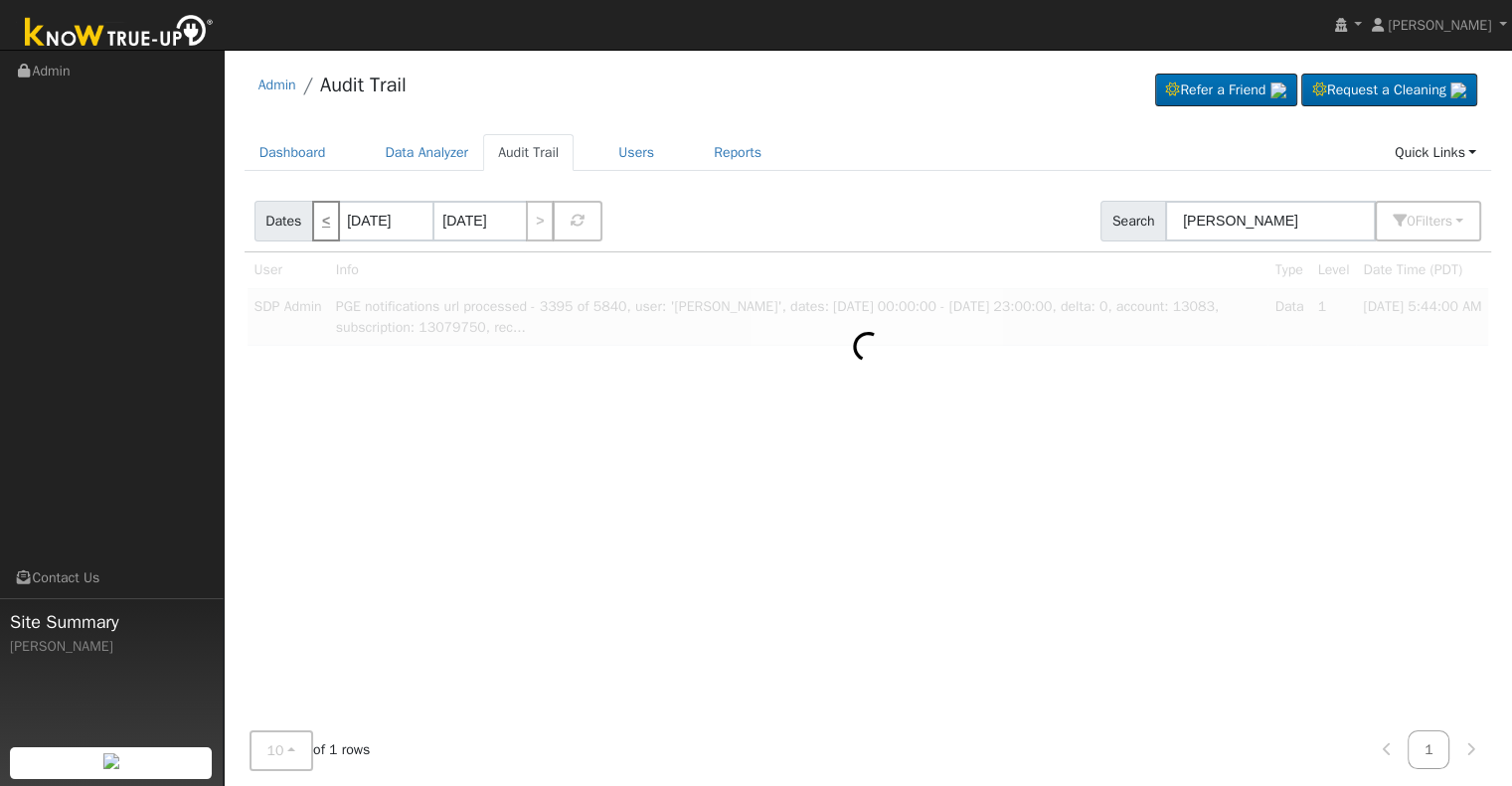click on "<" at bounding box center (326, 221) 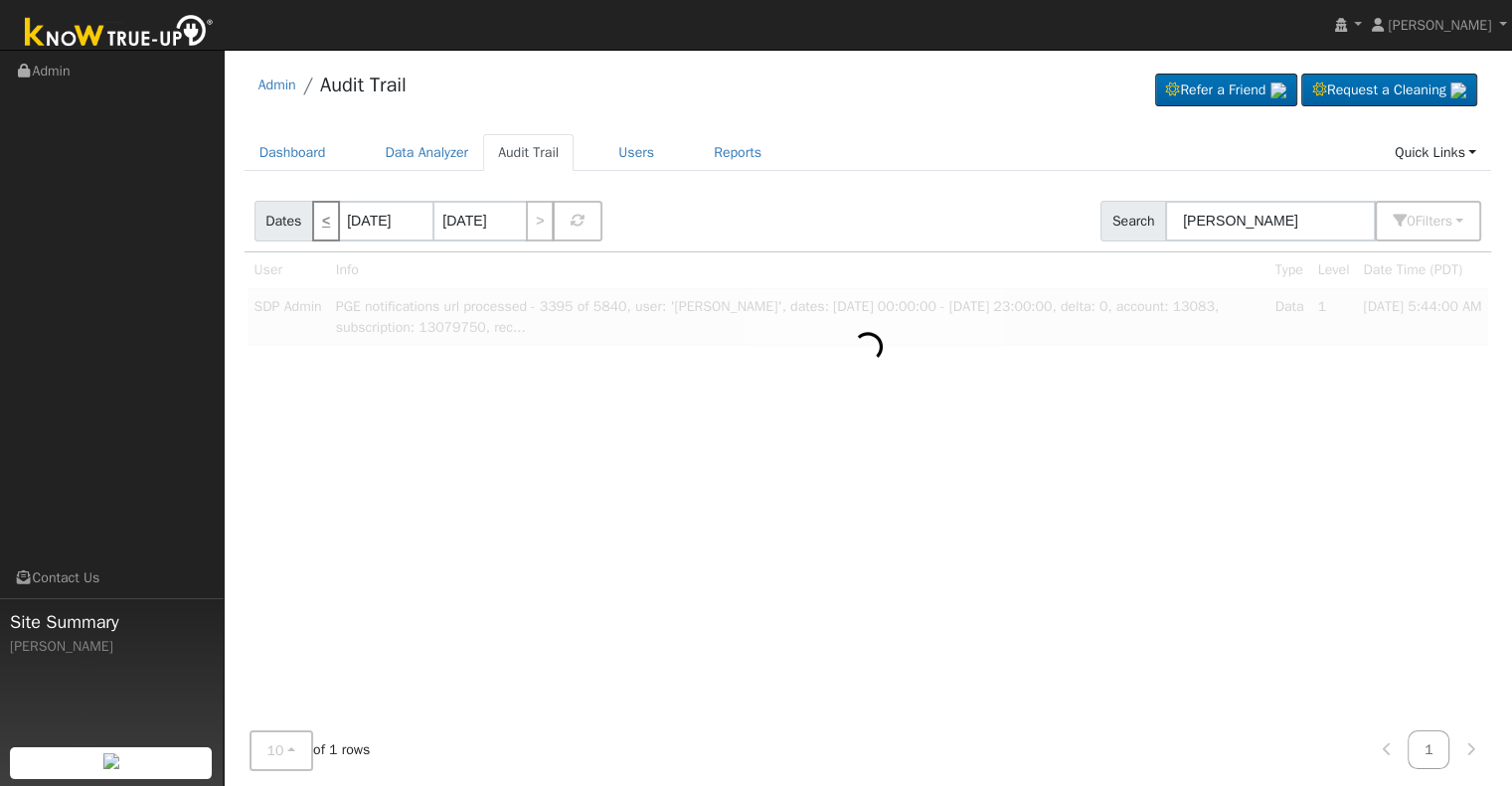 type on "[DATE]" 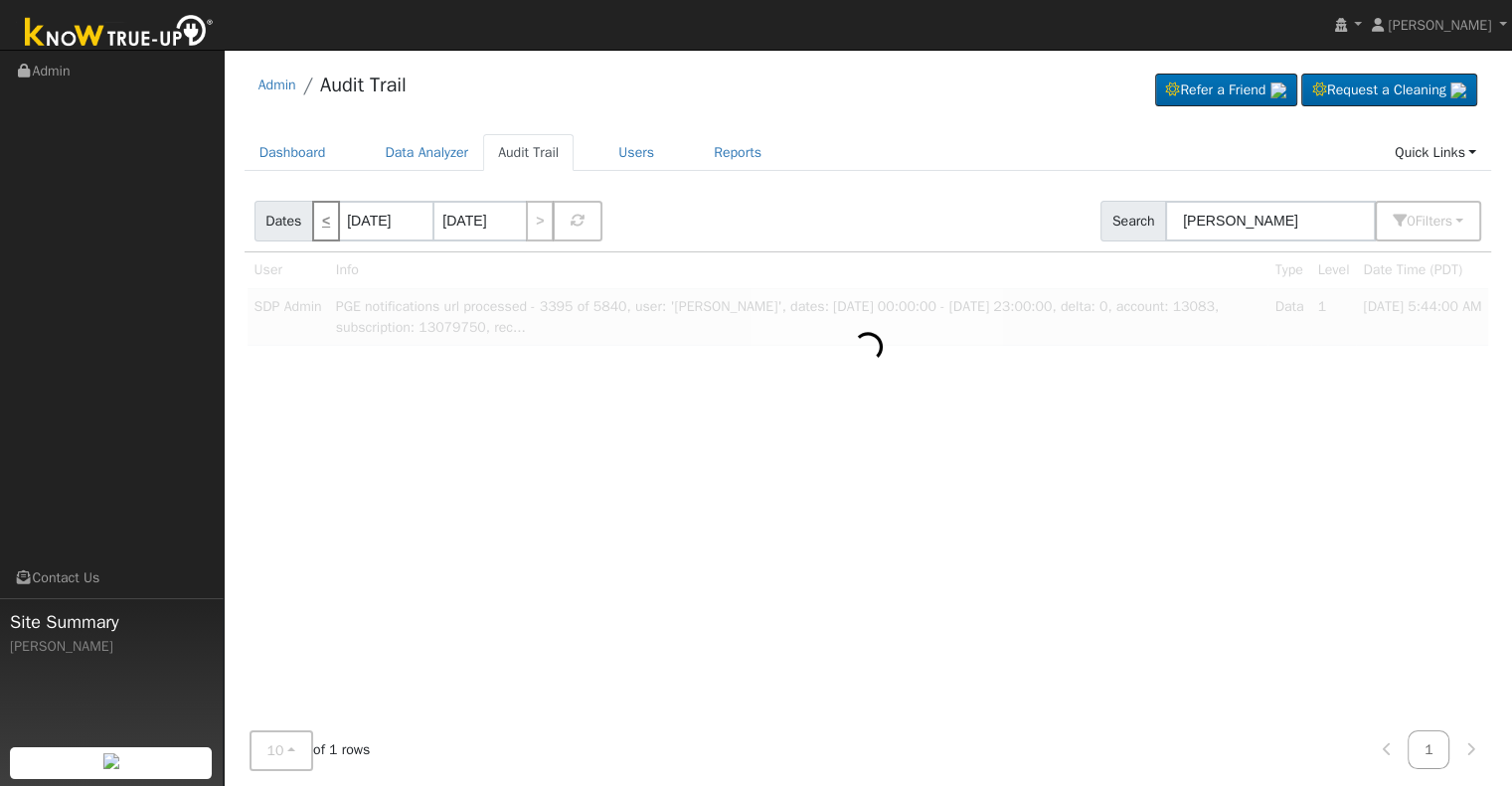 type on "[DATE]" 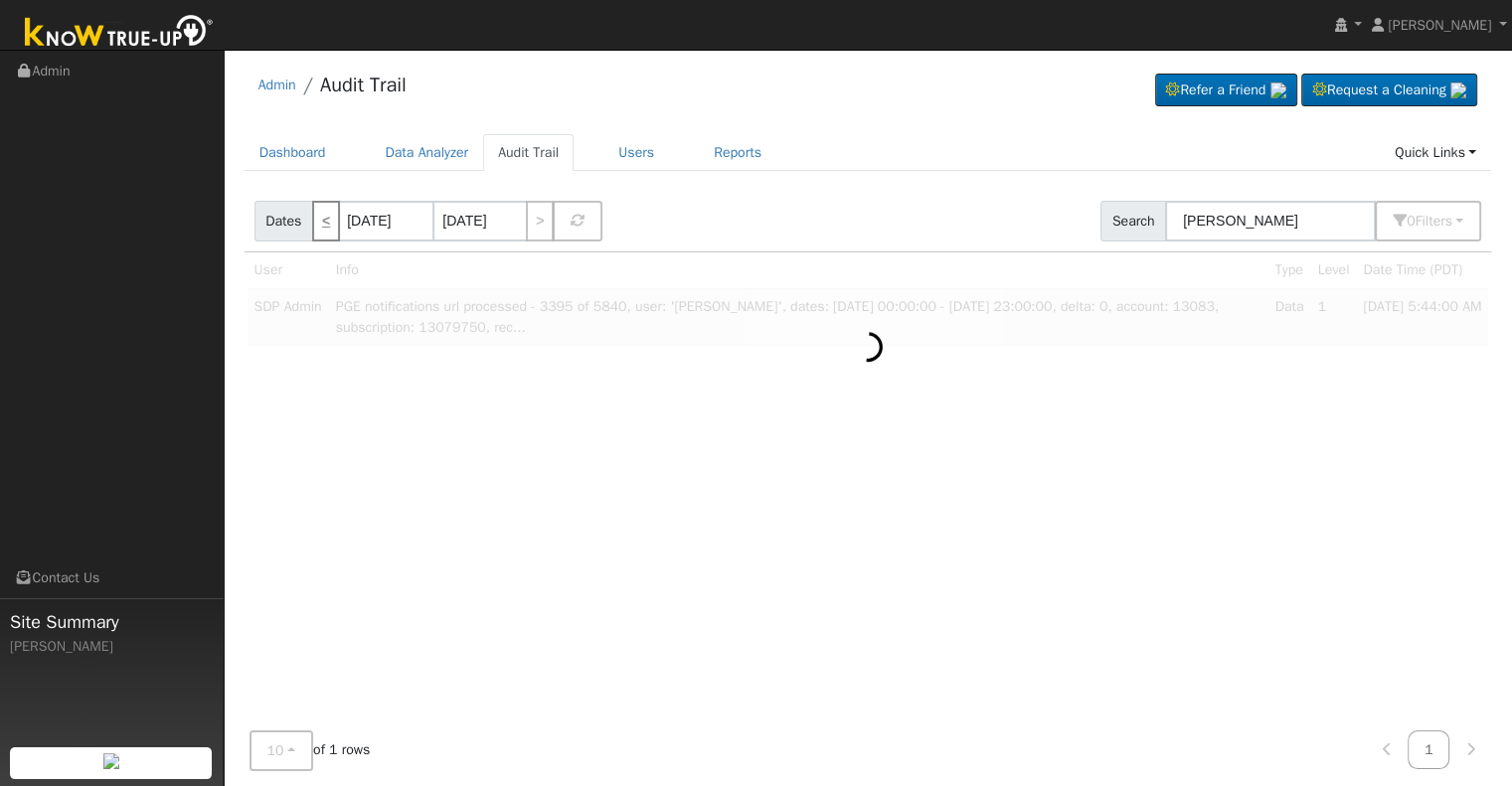 click on "<" at bounding box center (326, 221) 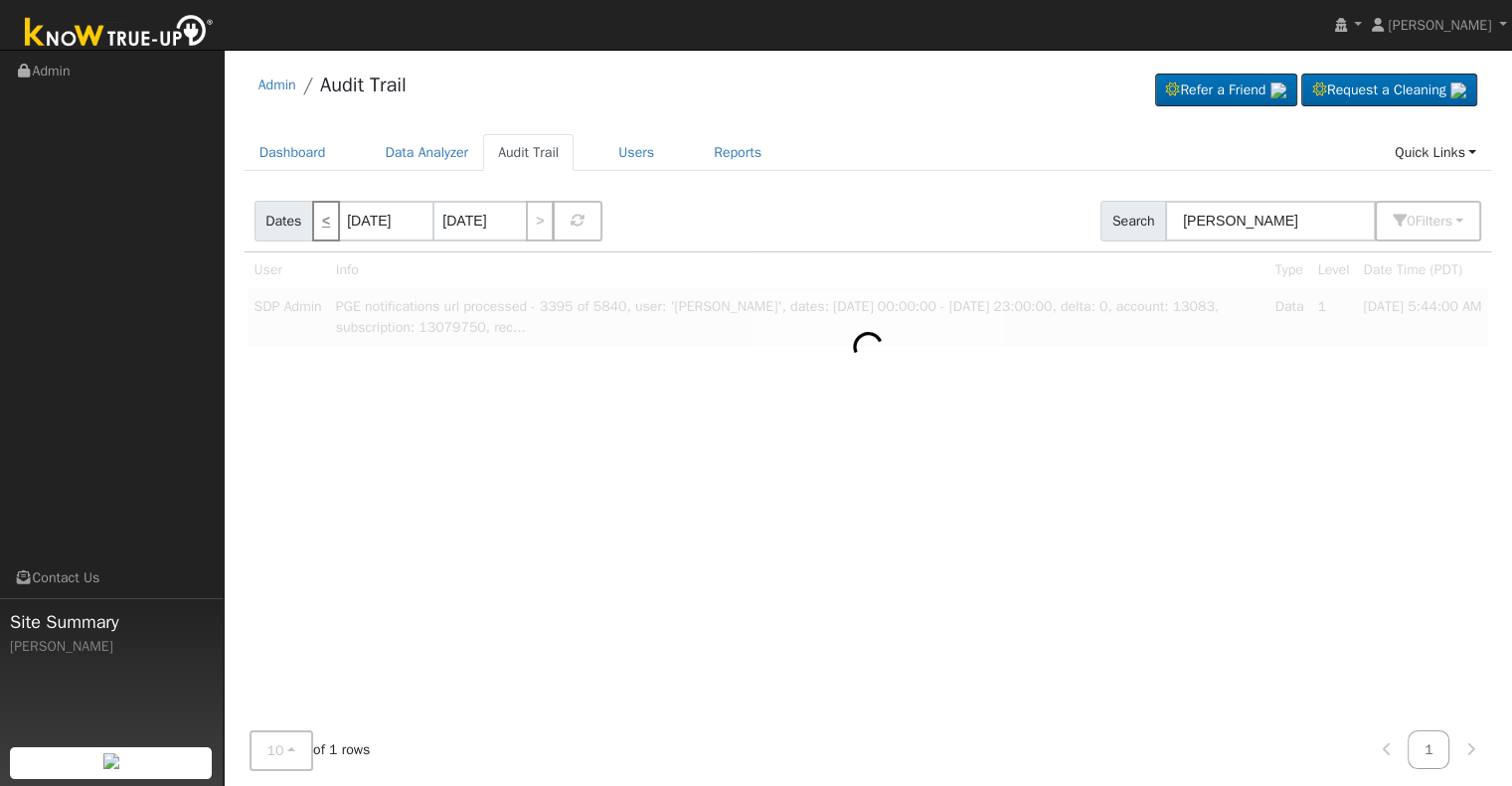 type on "[DATE]" 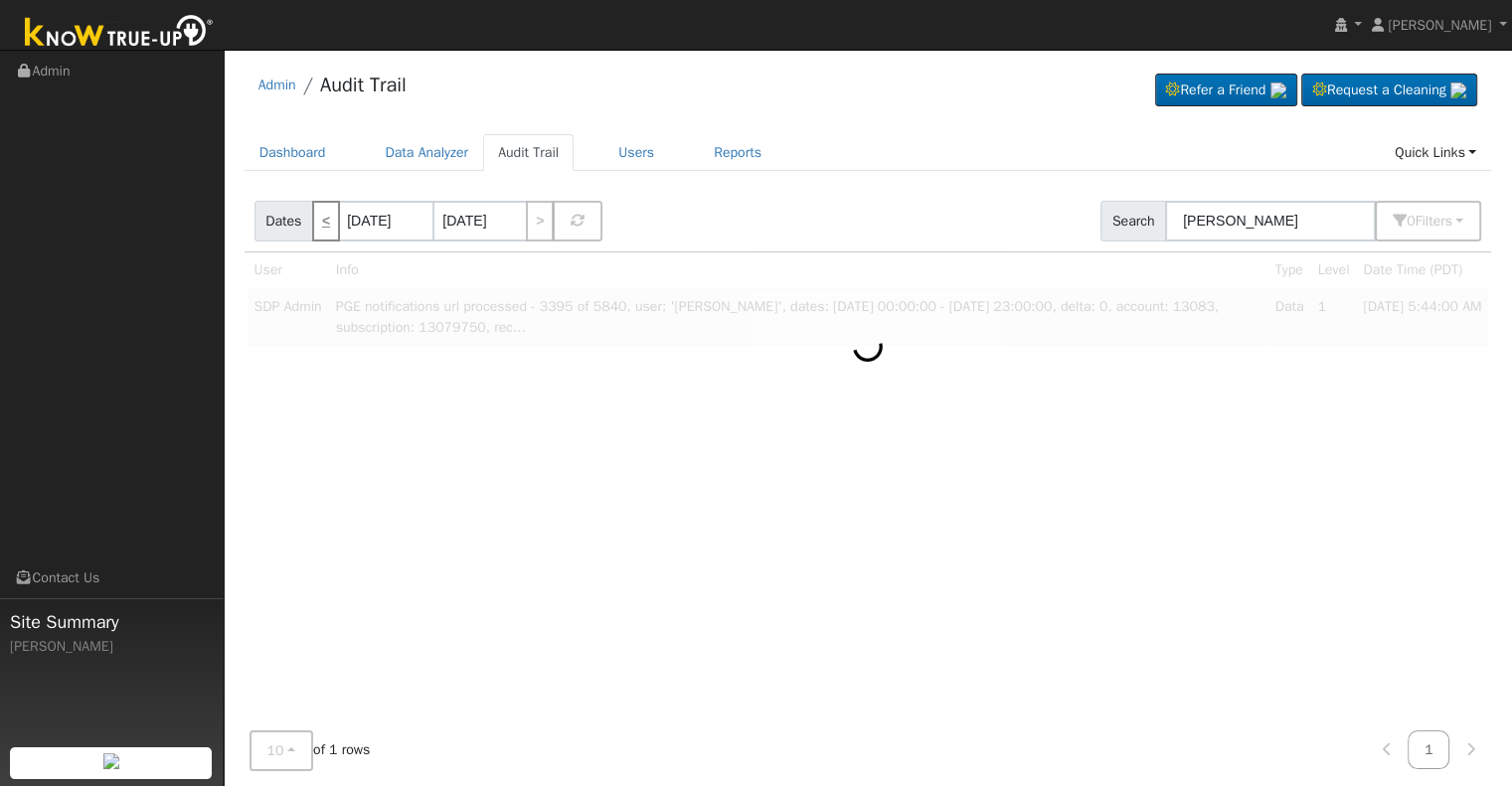 type on "[DATE]" 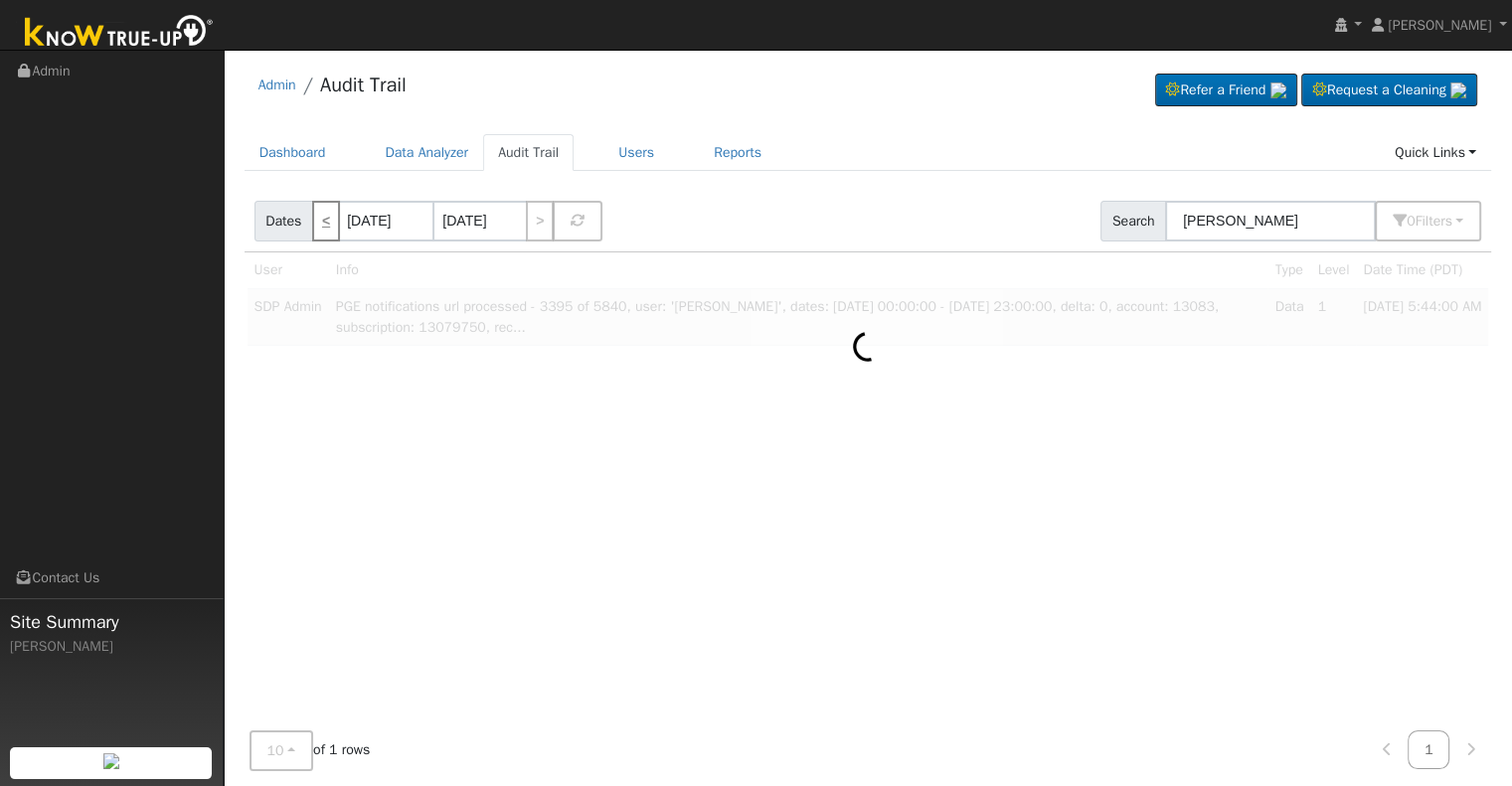click on "<" at bounding box center (326, 221) 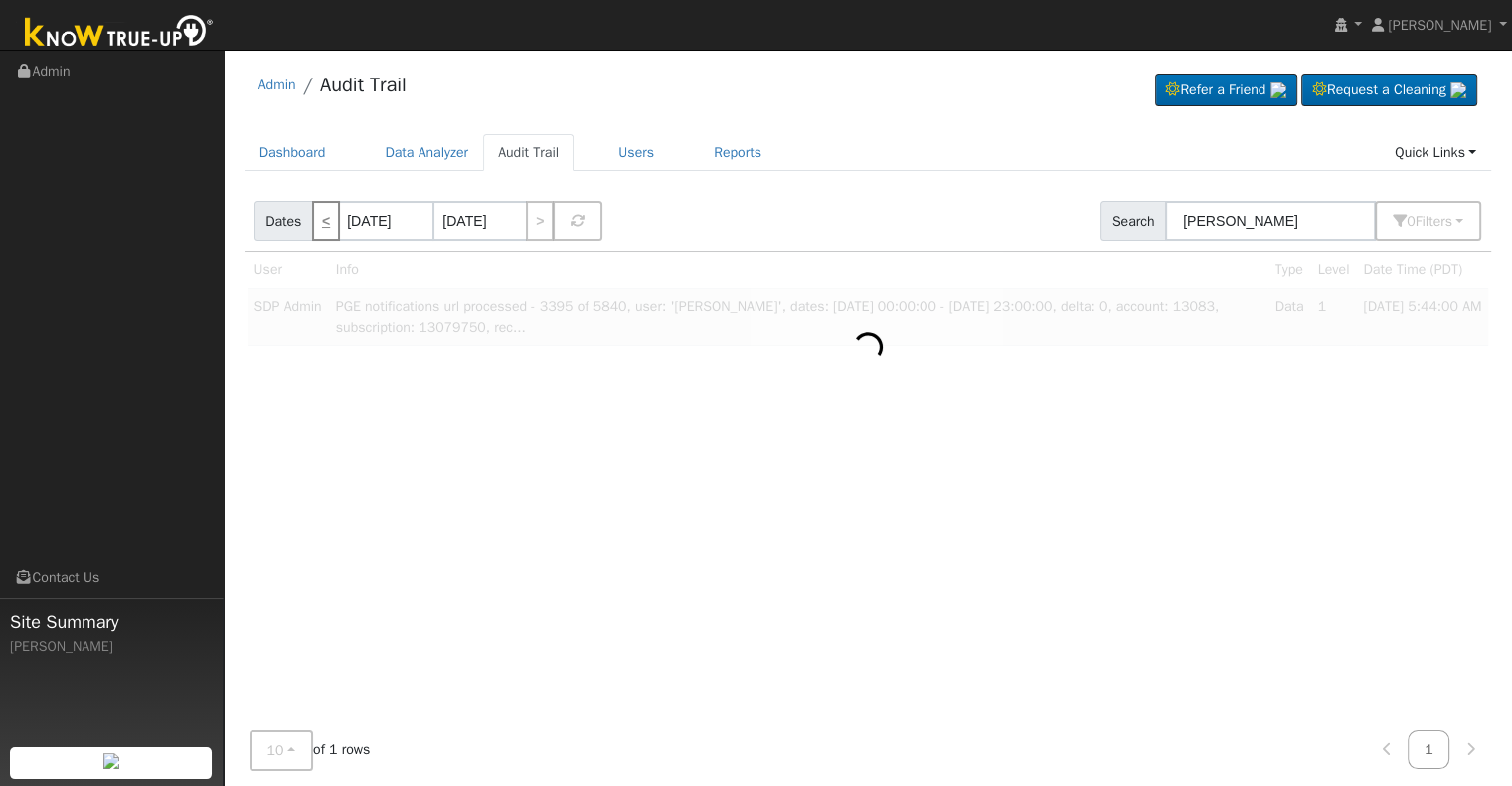 type on "[DATE]" 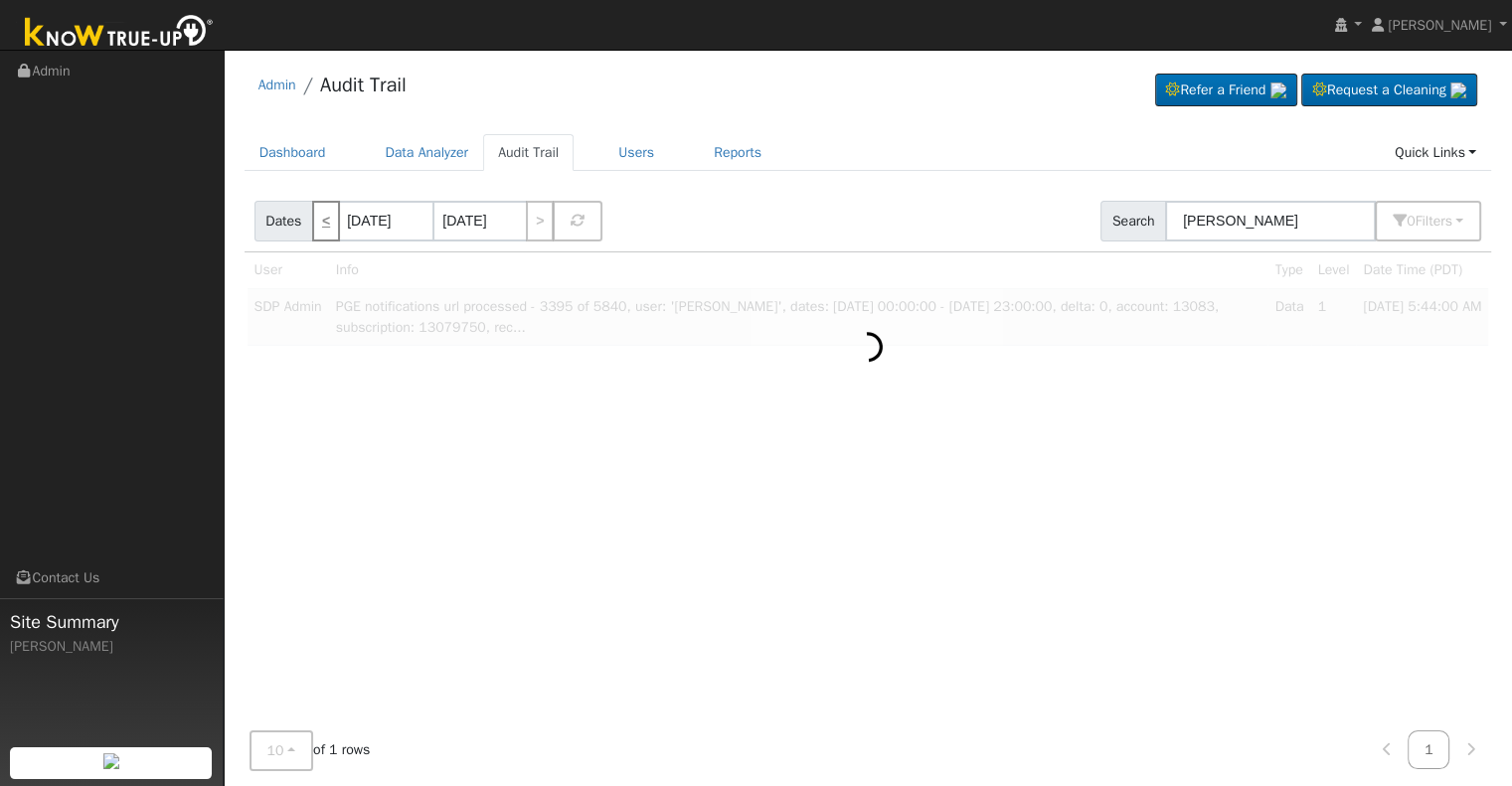 type on "[DATE]" 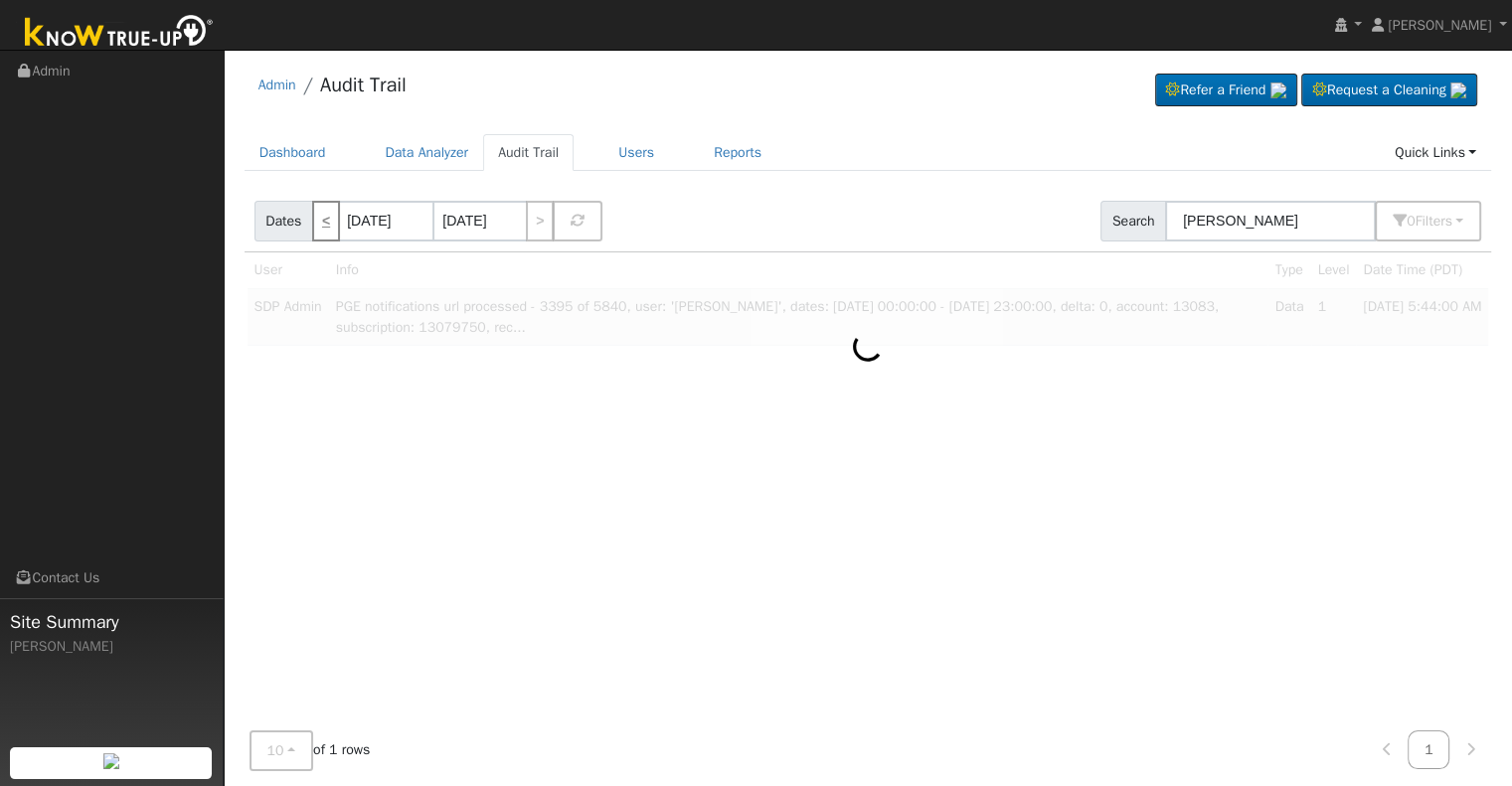 click on "<" at bounding box center [326, 221] 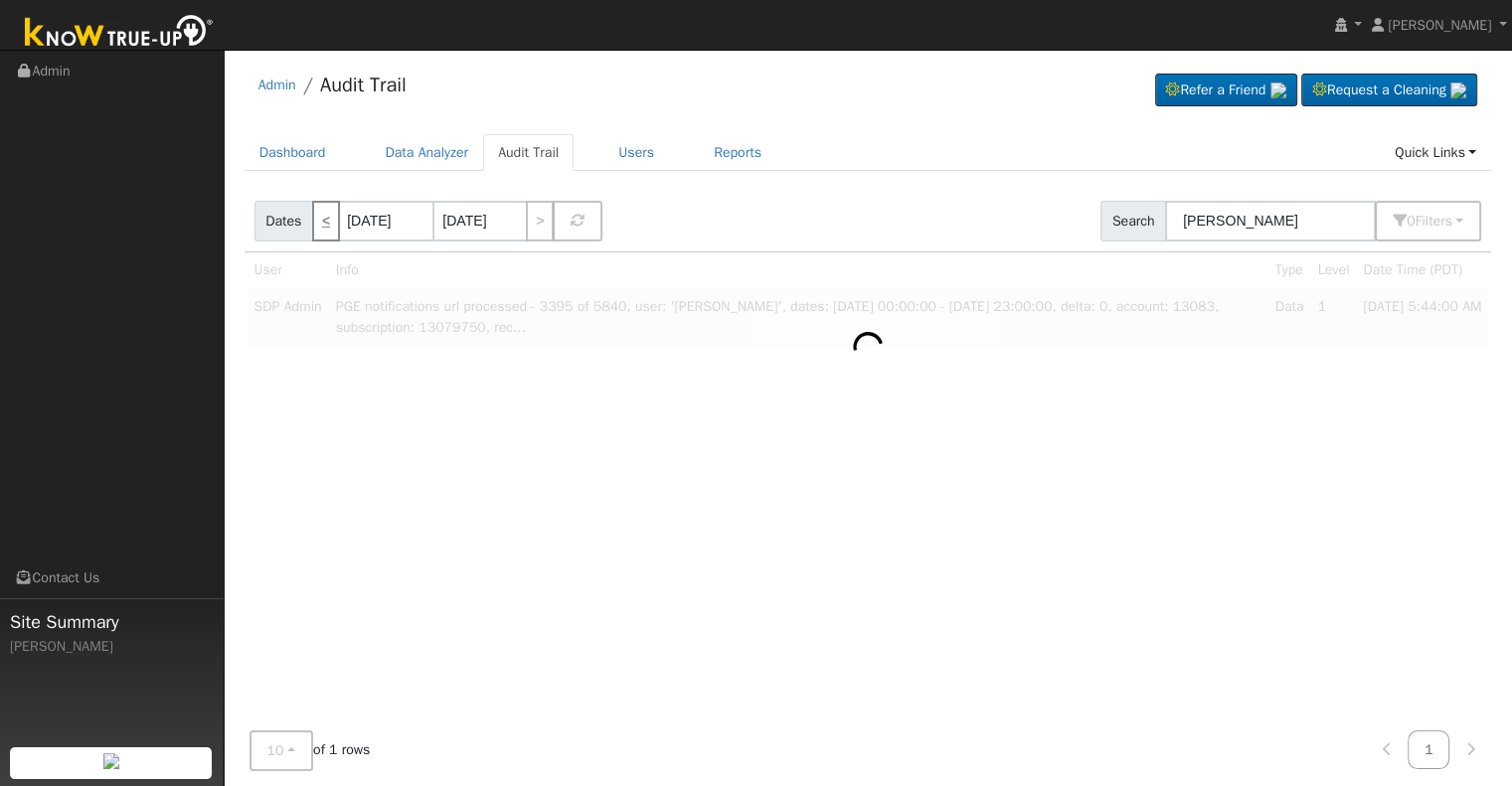 type on "[DATE]" 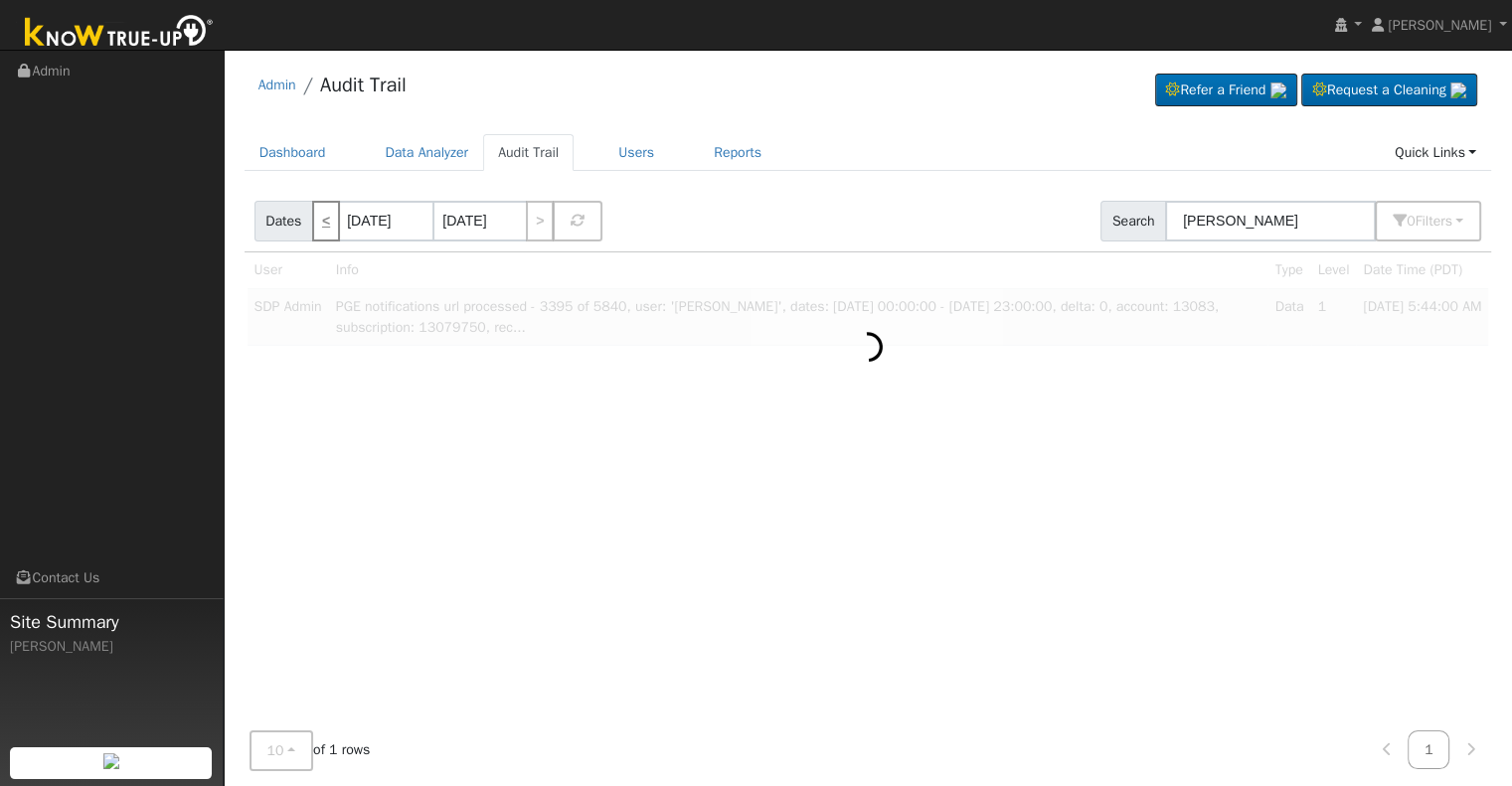 type on "[DATE]" 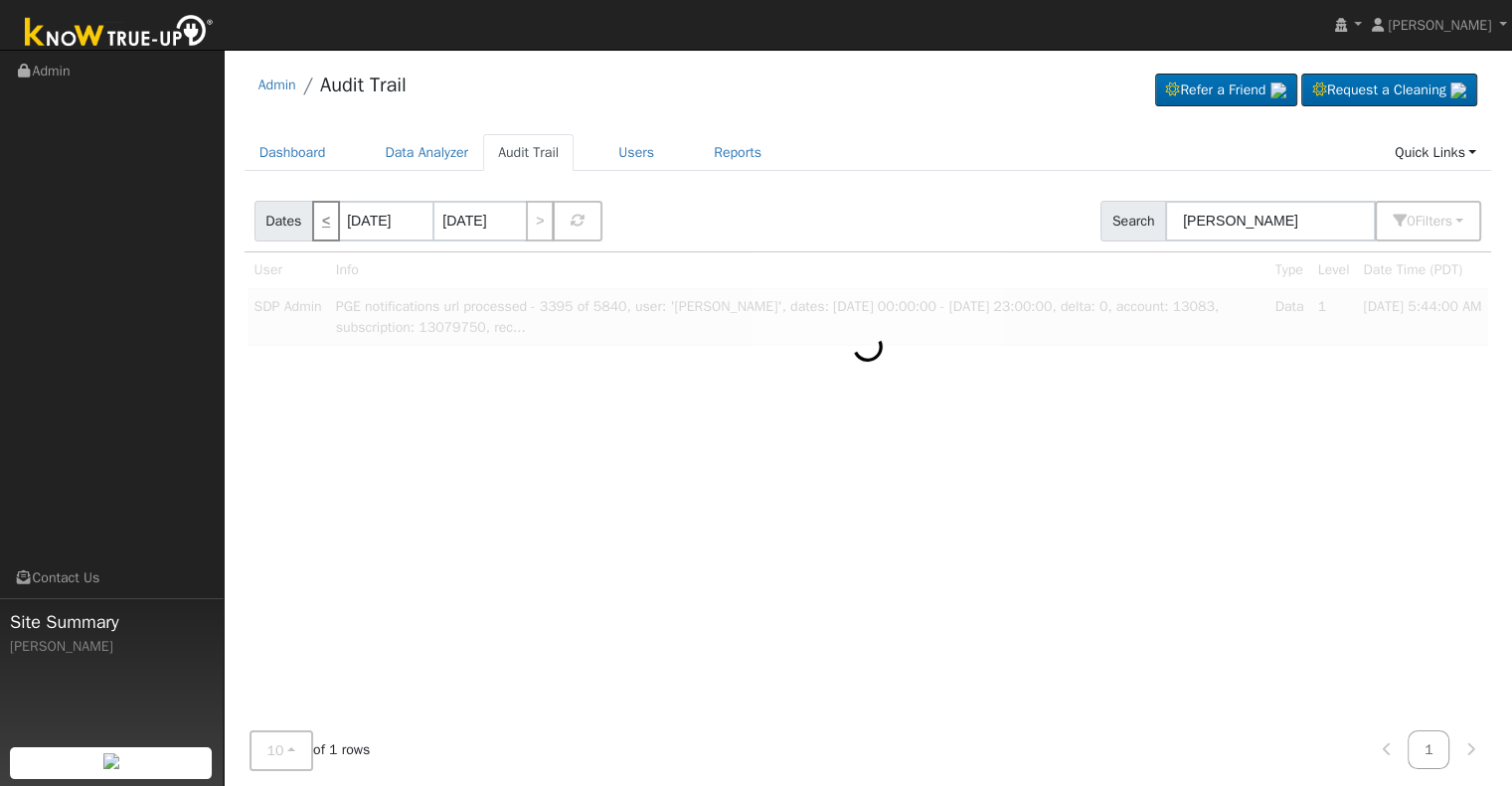 click on "<" at bounding box center (326, 221) 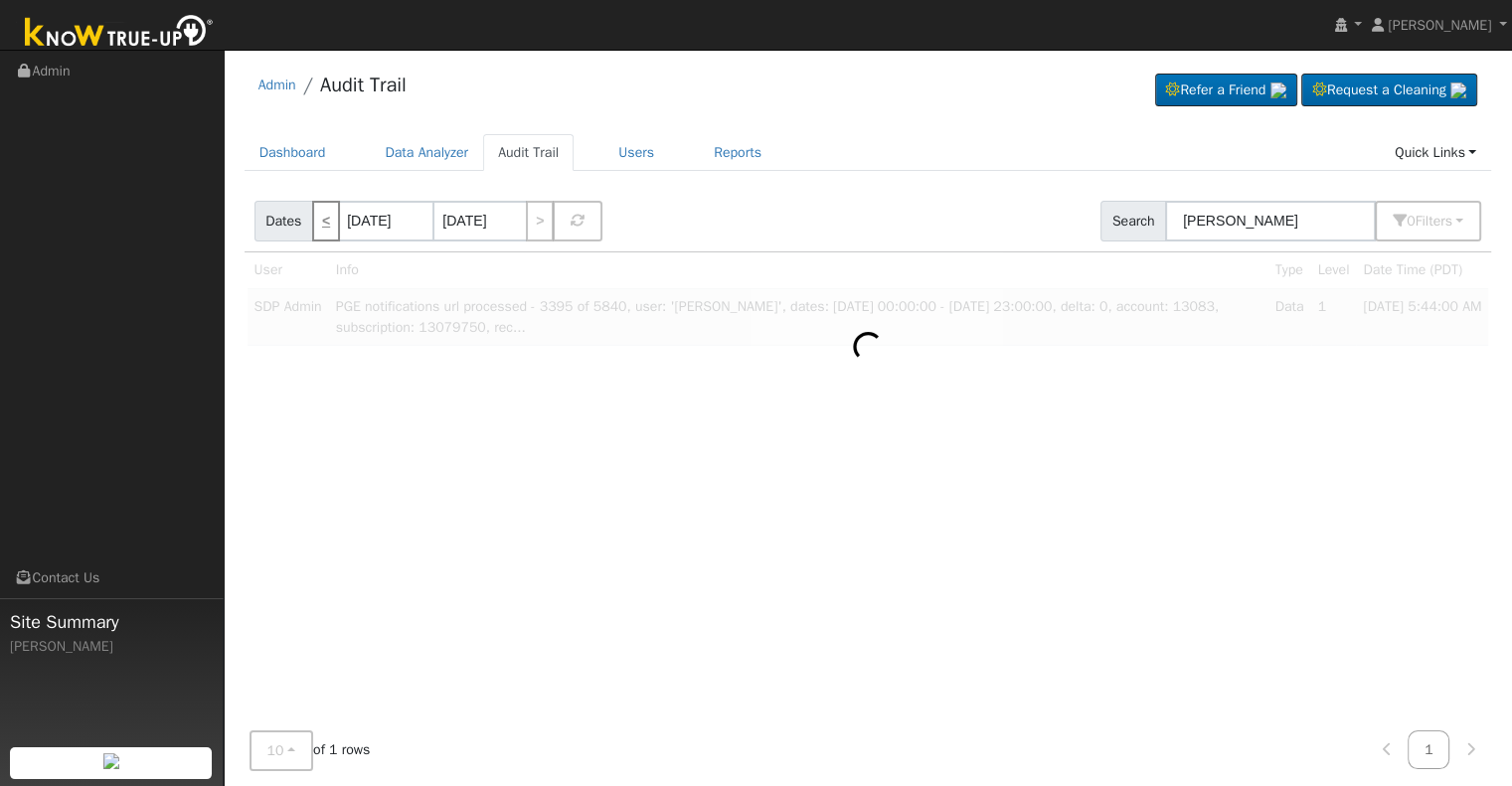 type on "[DATE]" 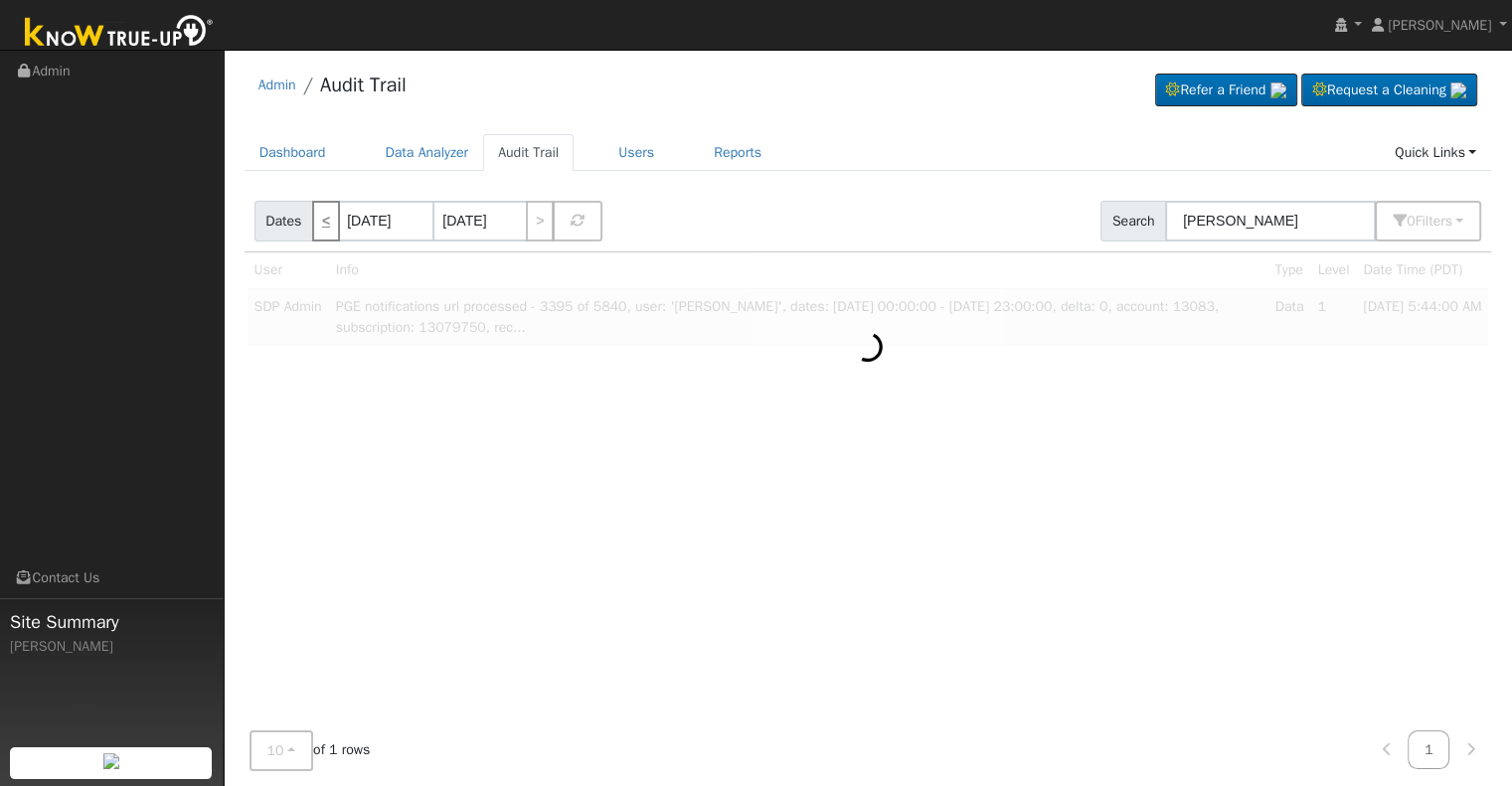 type on "[DATE]" 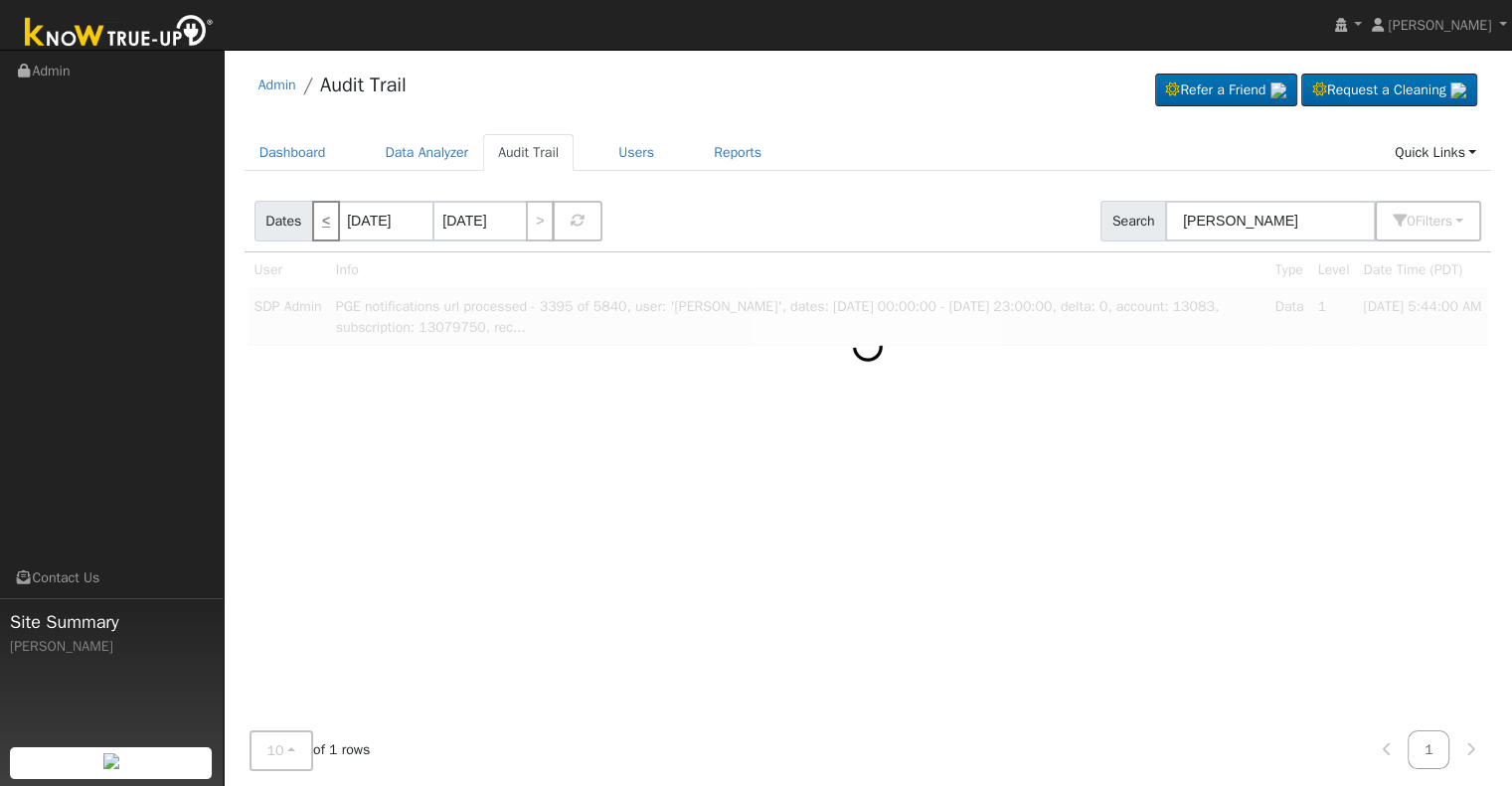 click on "<" at bounding box center [326, 221] 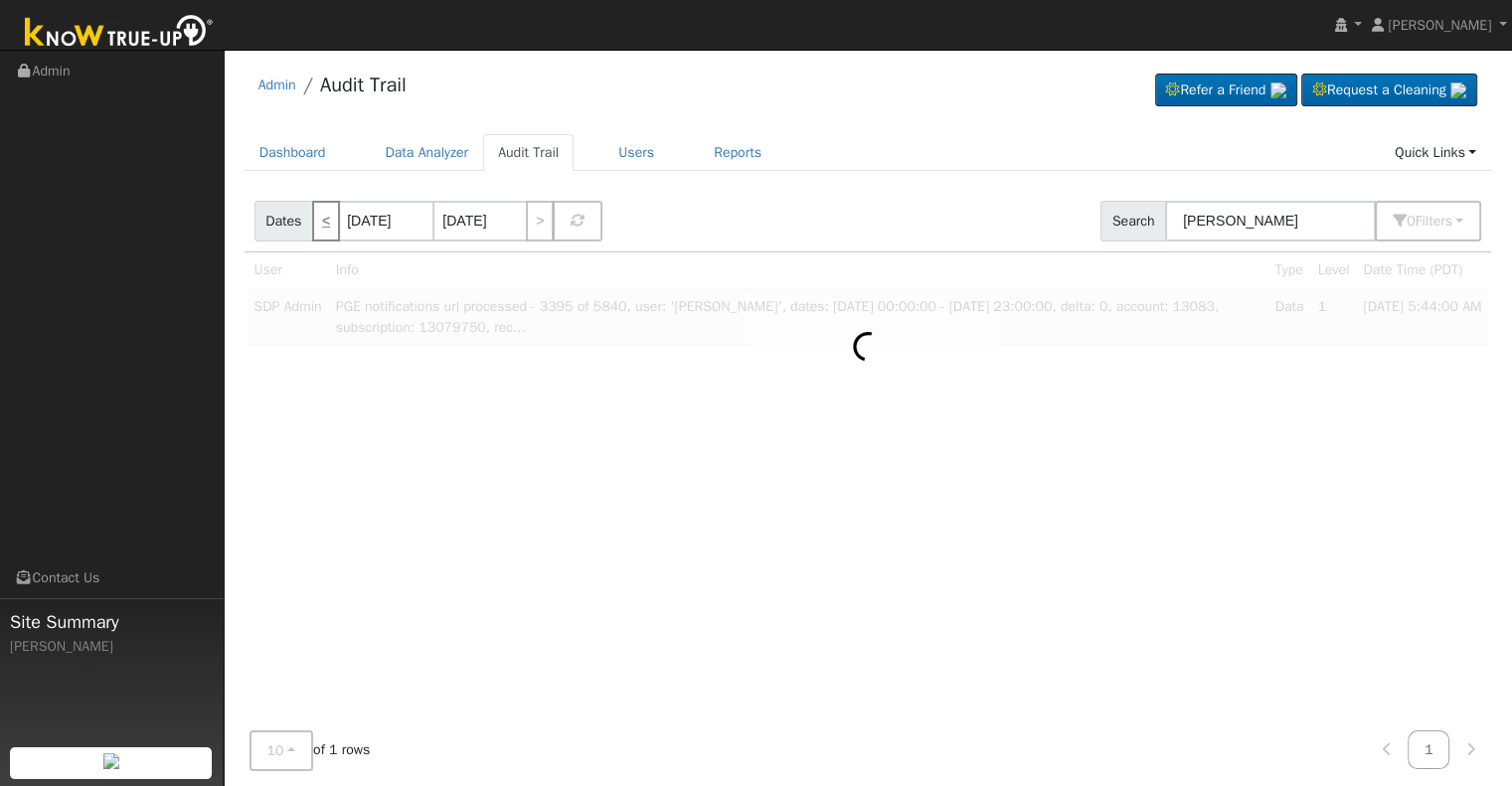 type on "[DATE]" 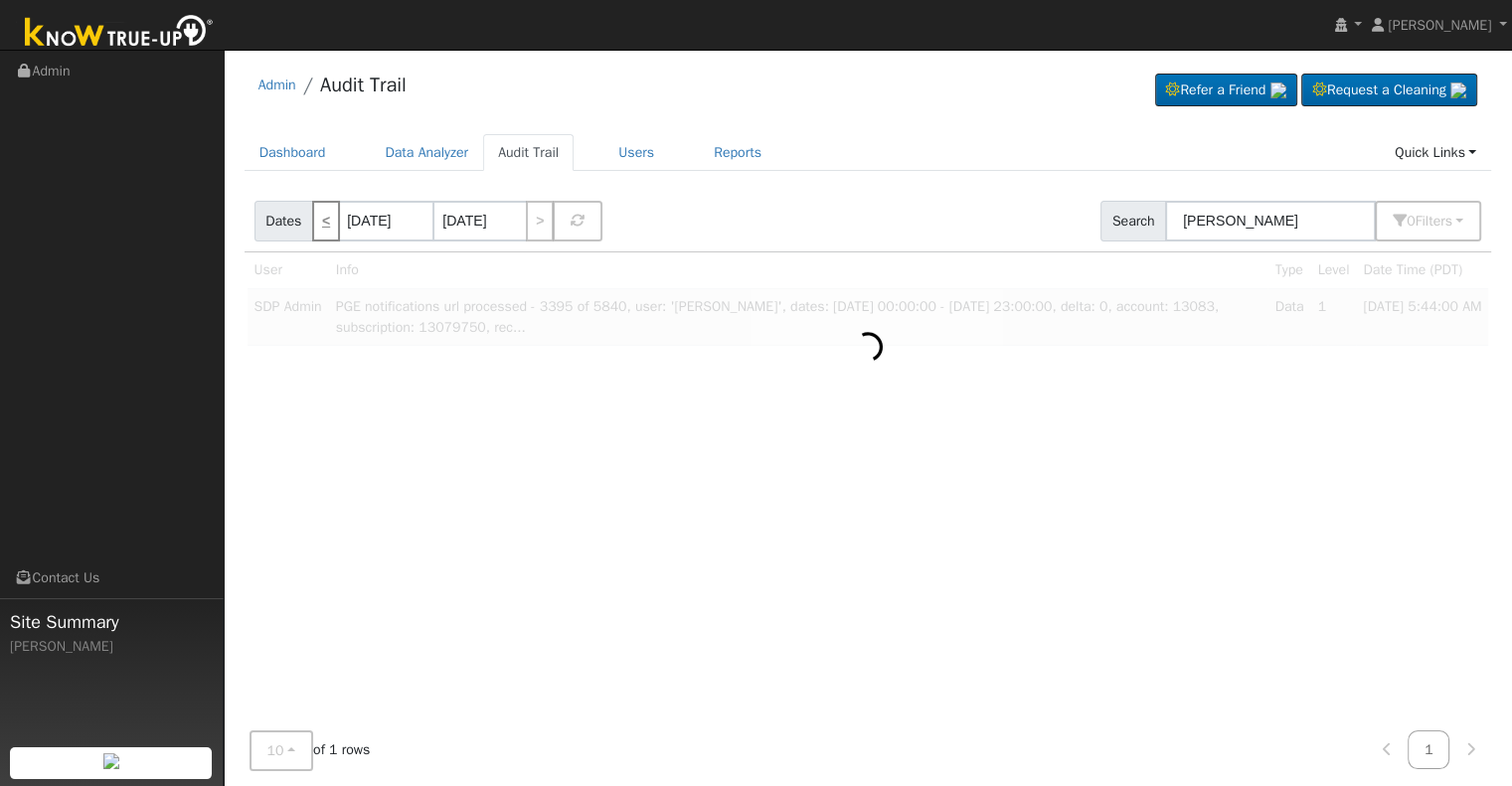 type on "[DATE]" 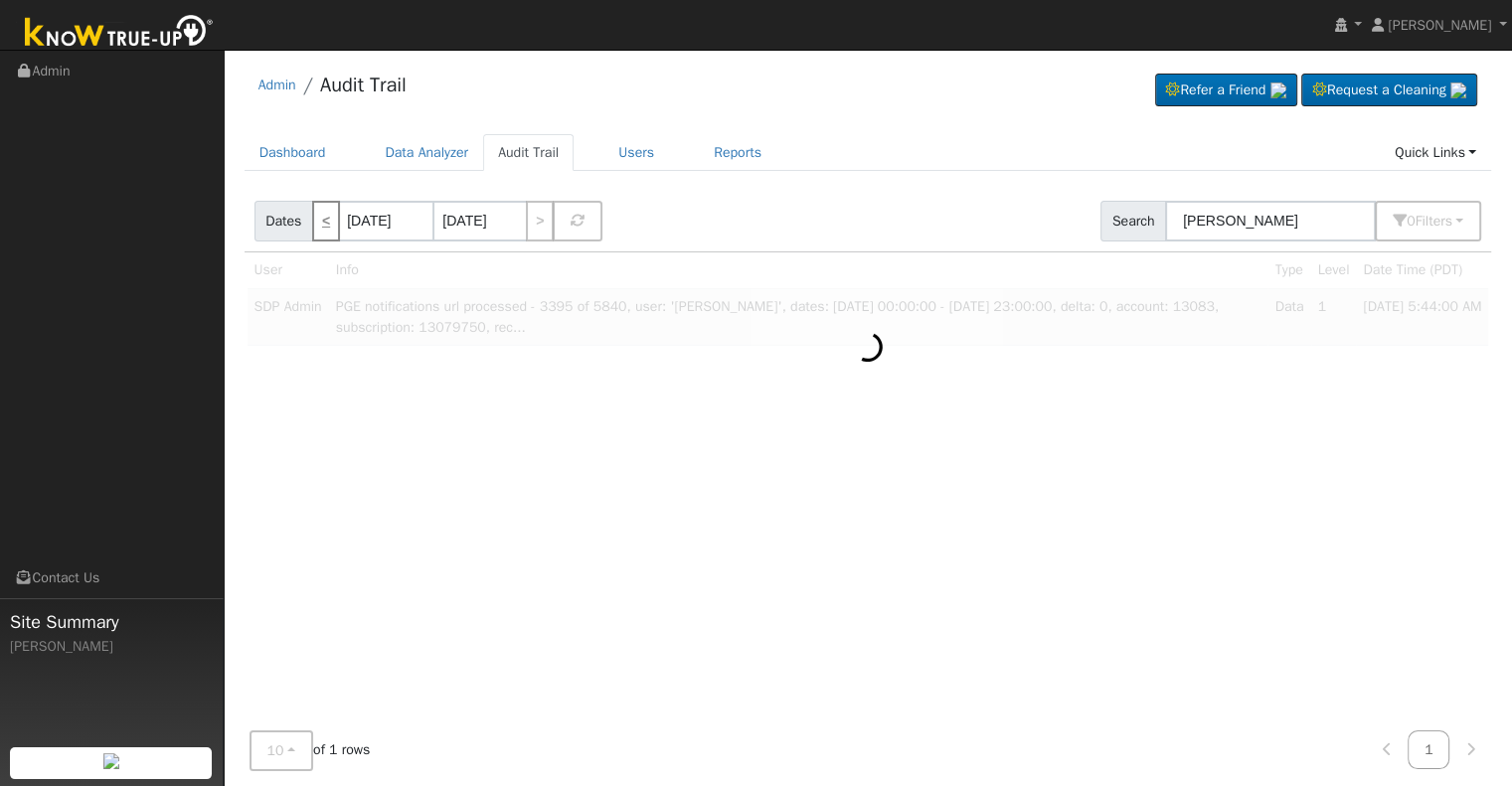 click on "<" at bounding box center [326, 221] 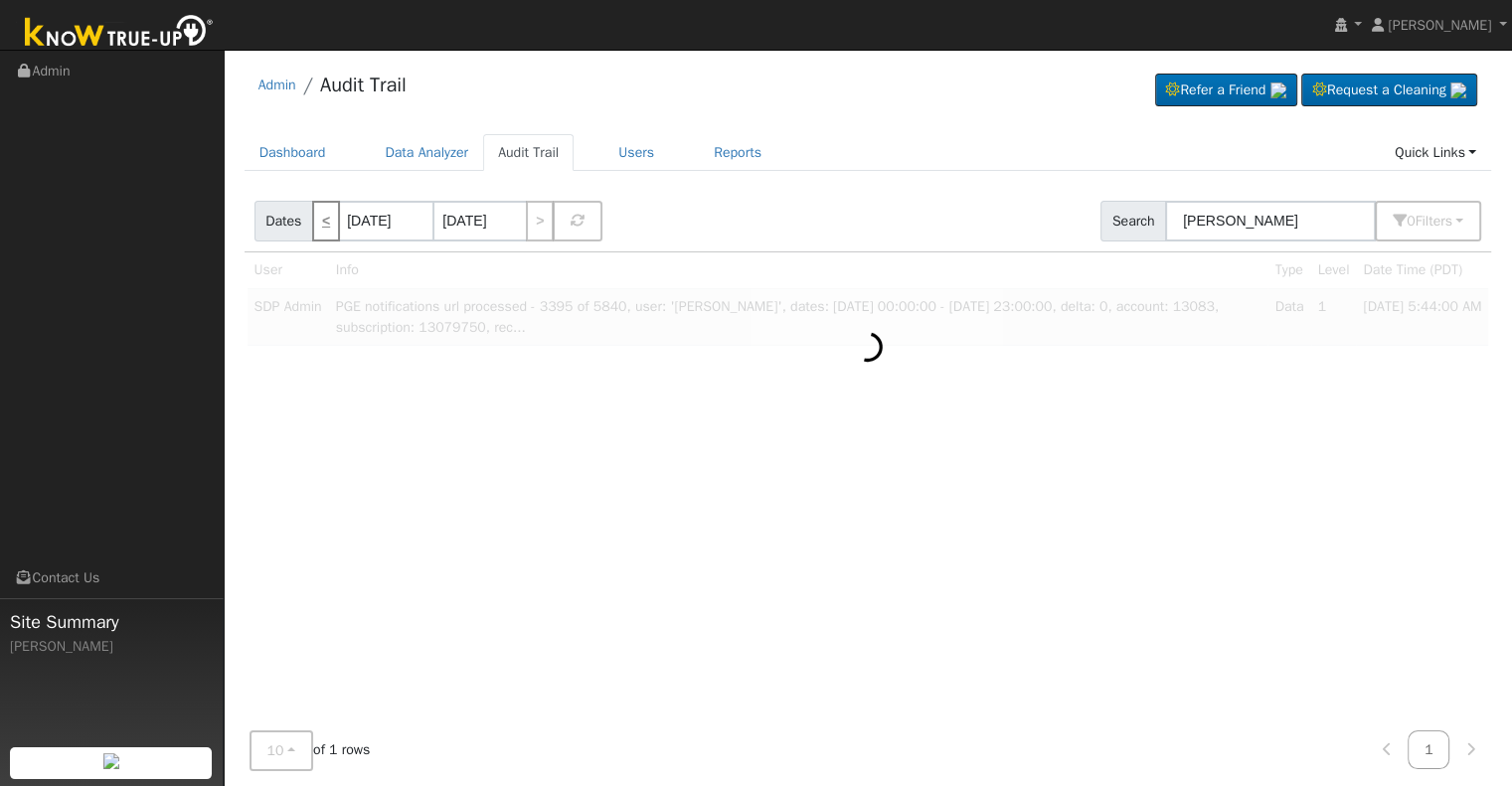 type on "[DATE]" 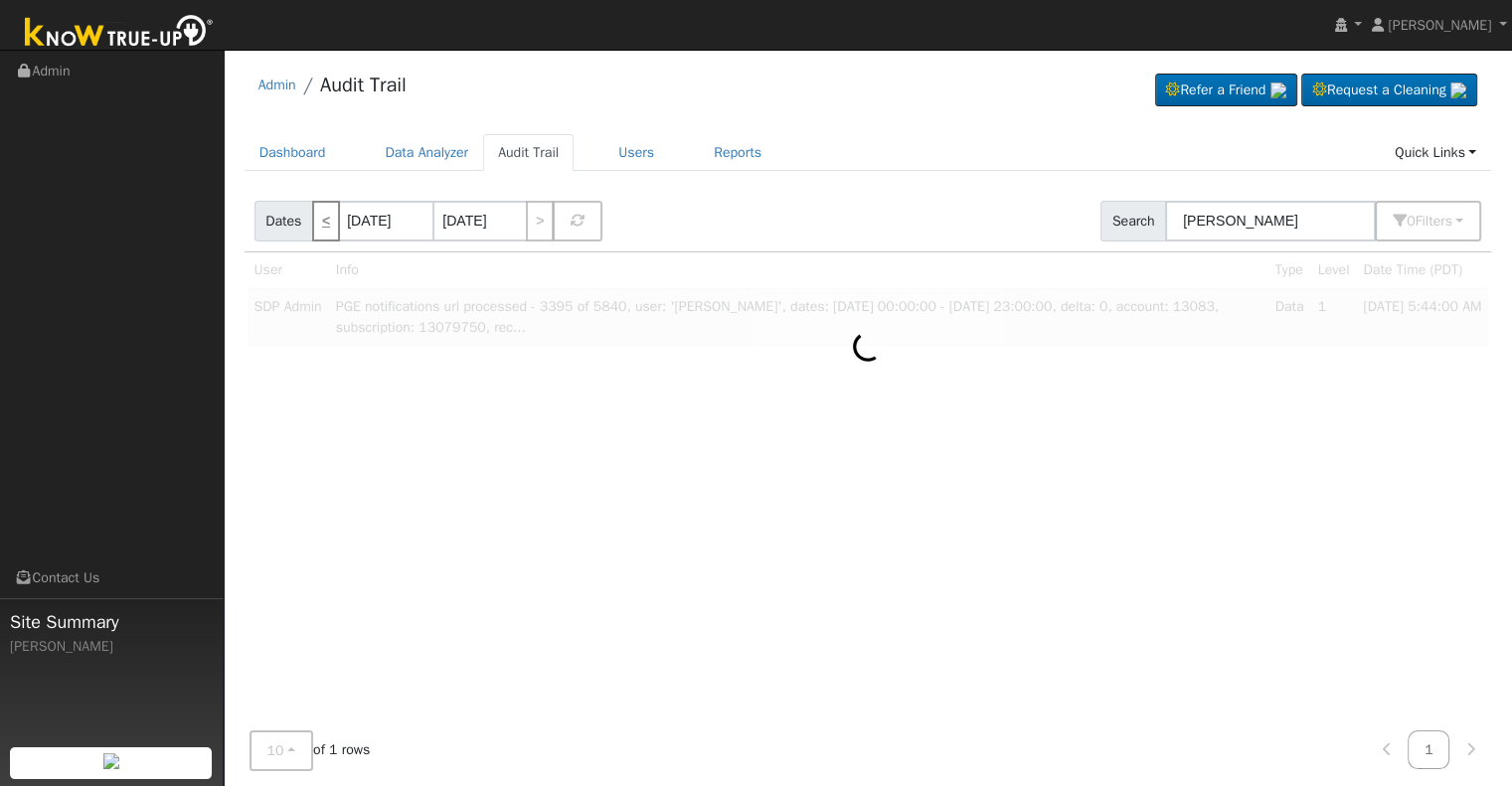 type on "[DATE]" 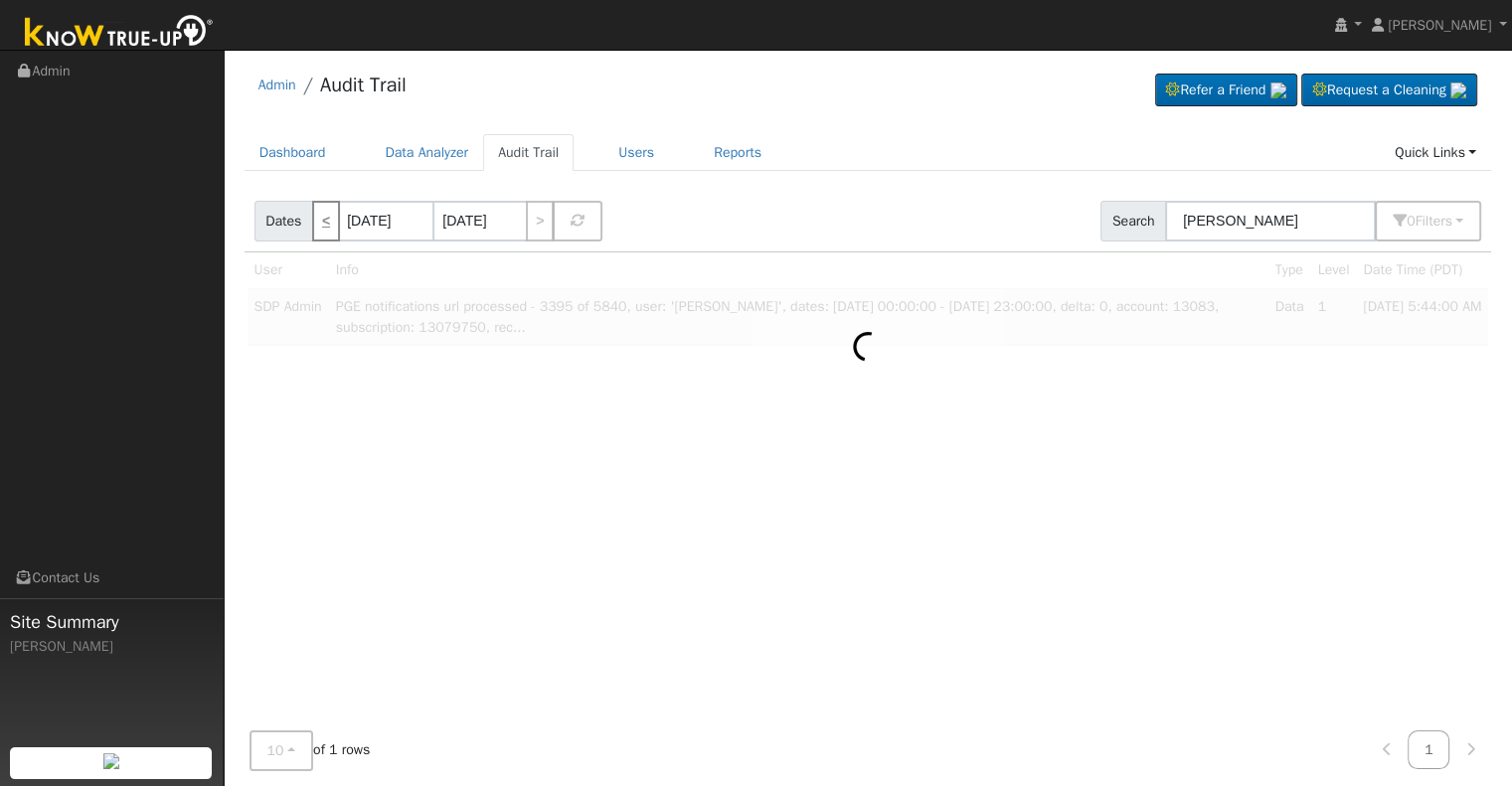 click on "<" at bounding box center [326, 221] 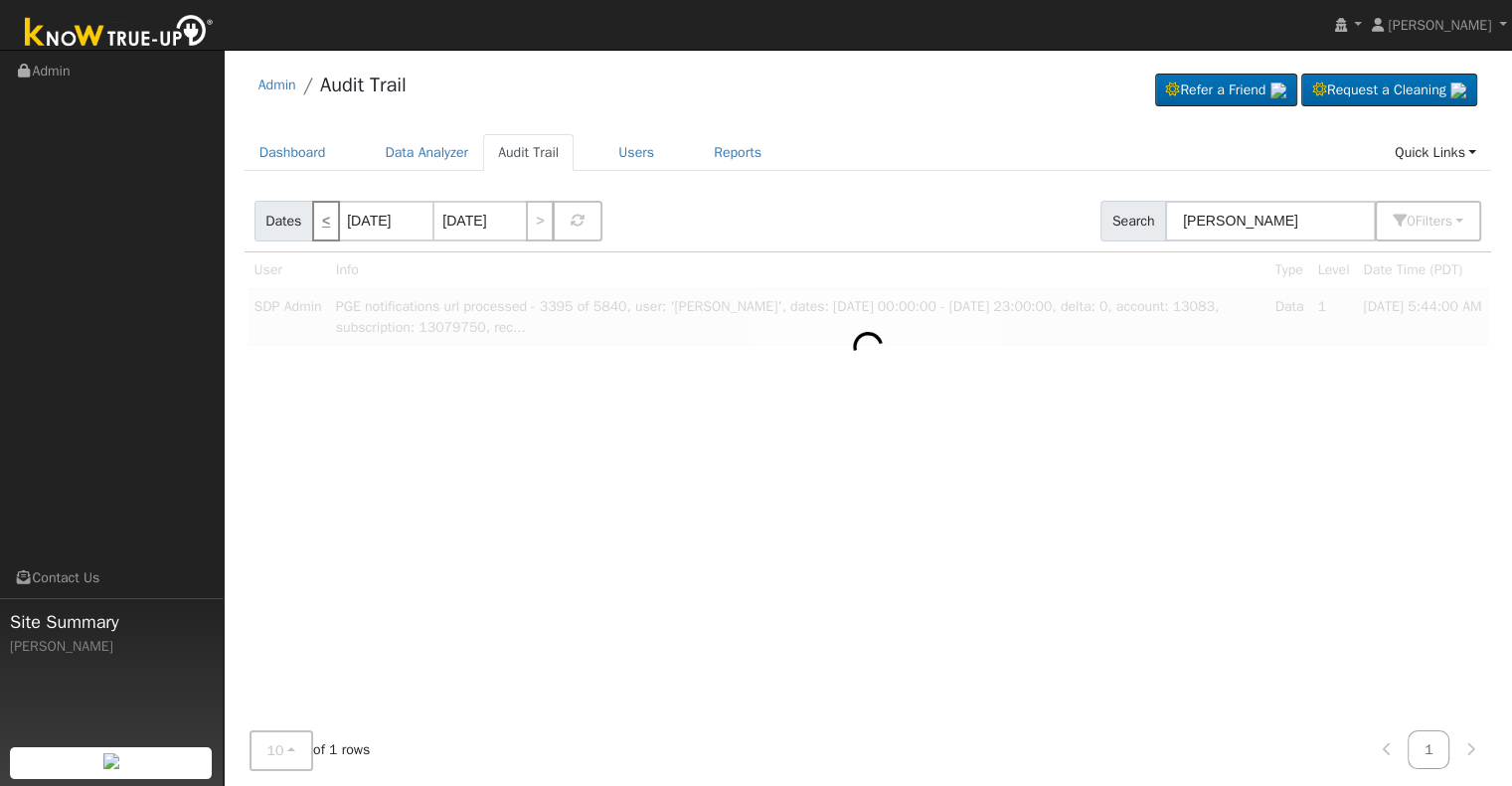 type on "[DATE]" 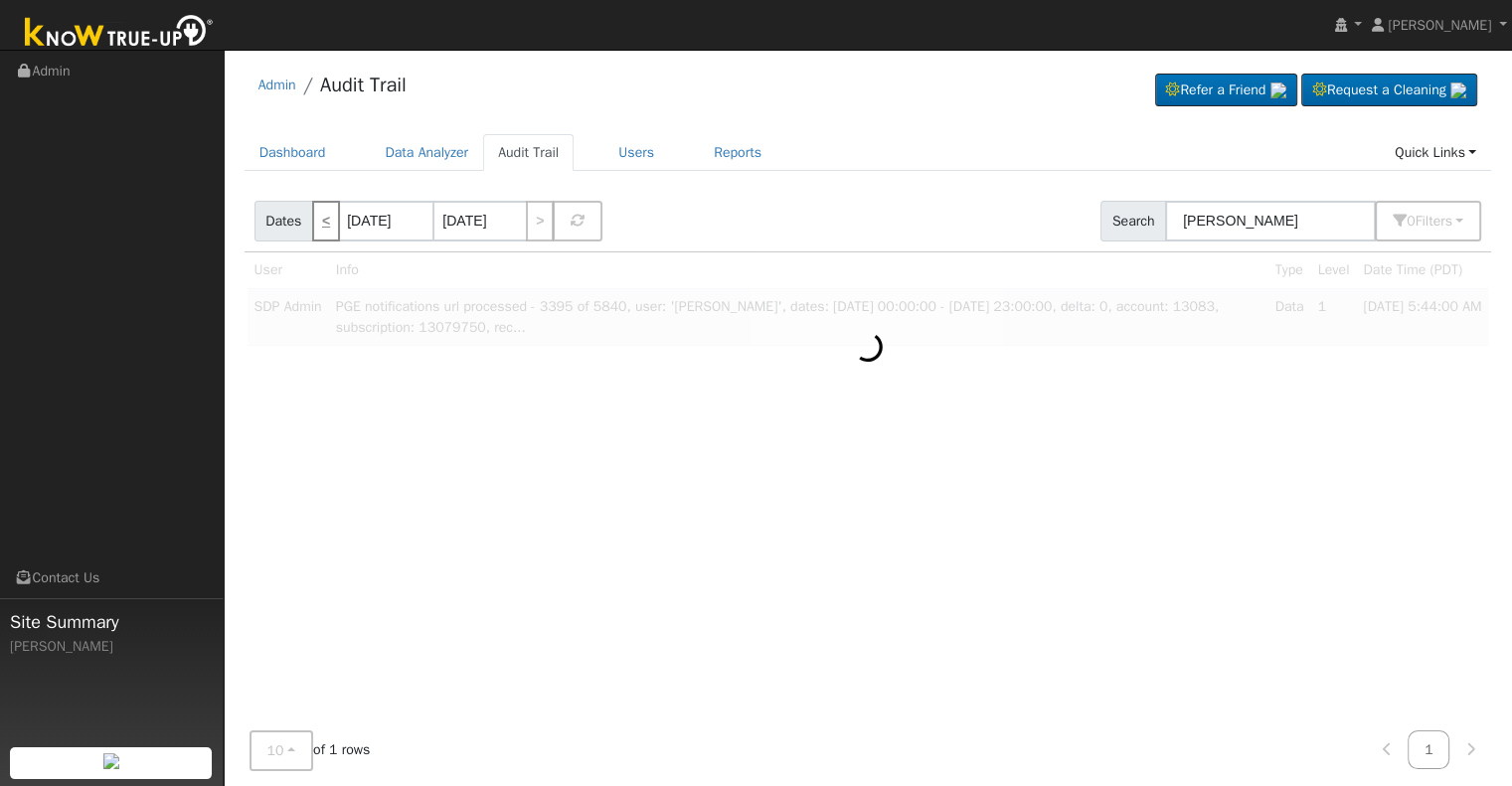 type on "[DATE]" 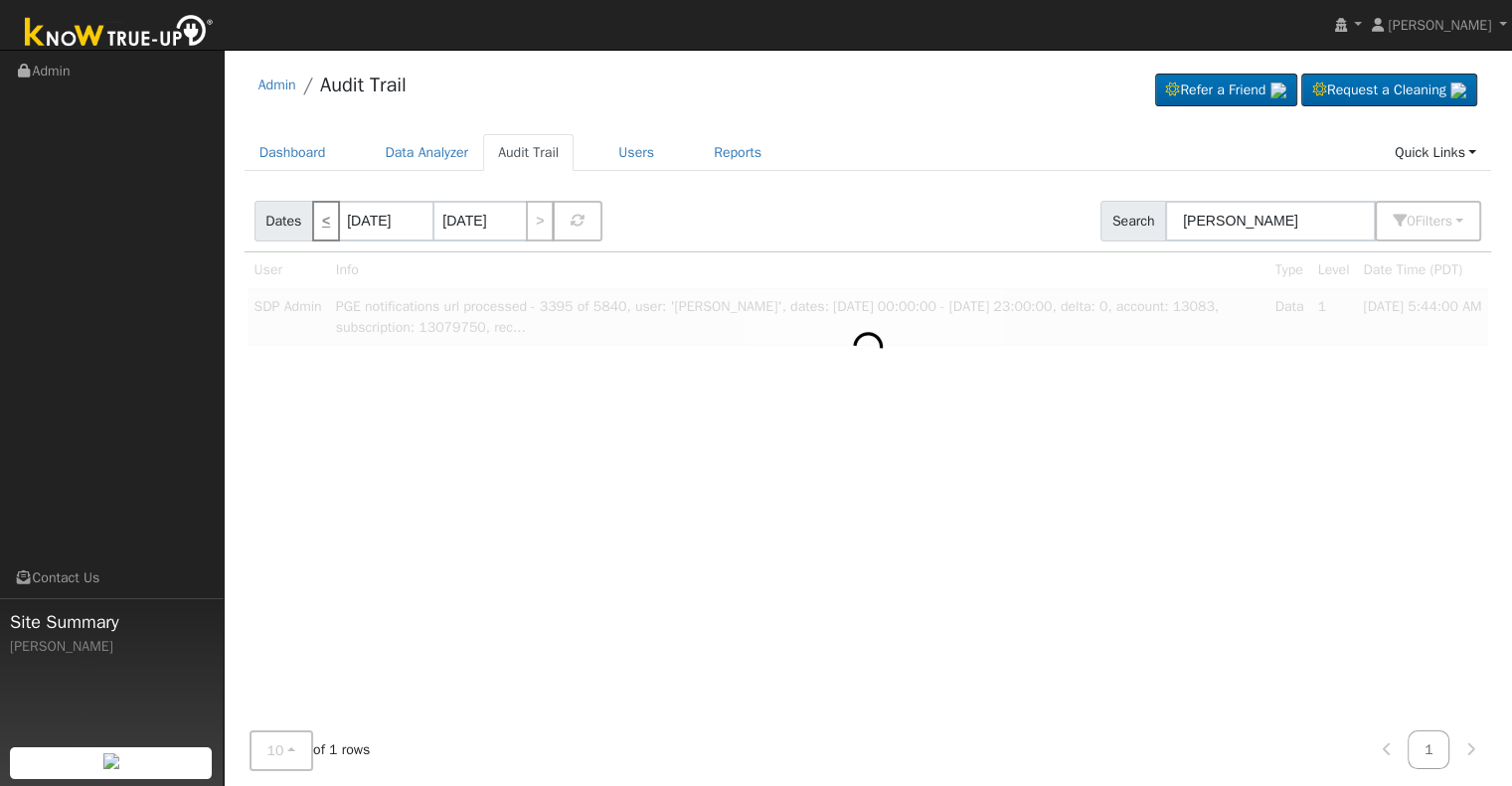 click on "<" at bounding box center [326, 221] 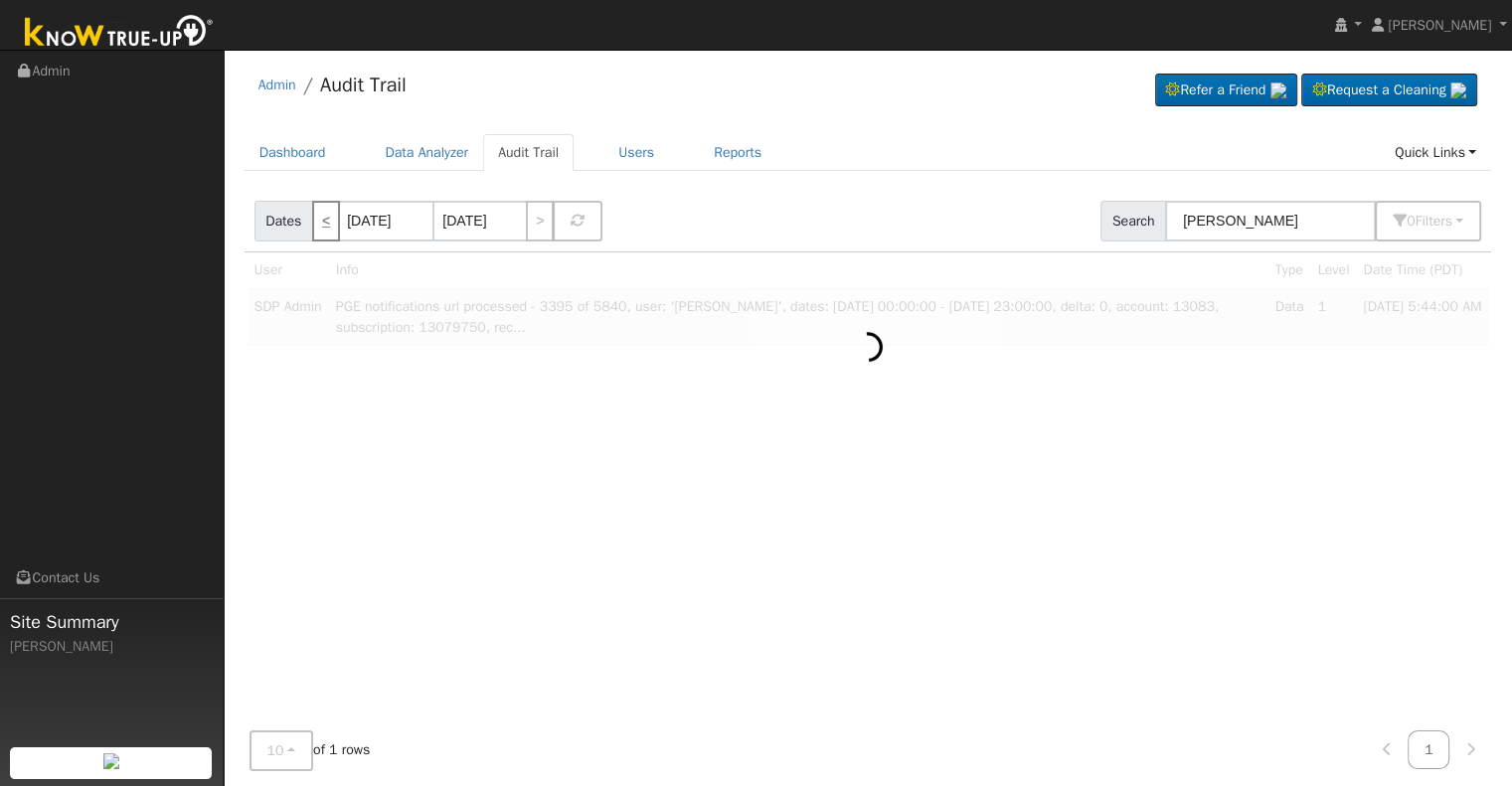 type on "[DATE]" 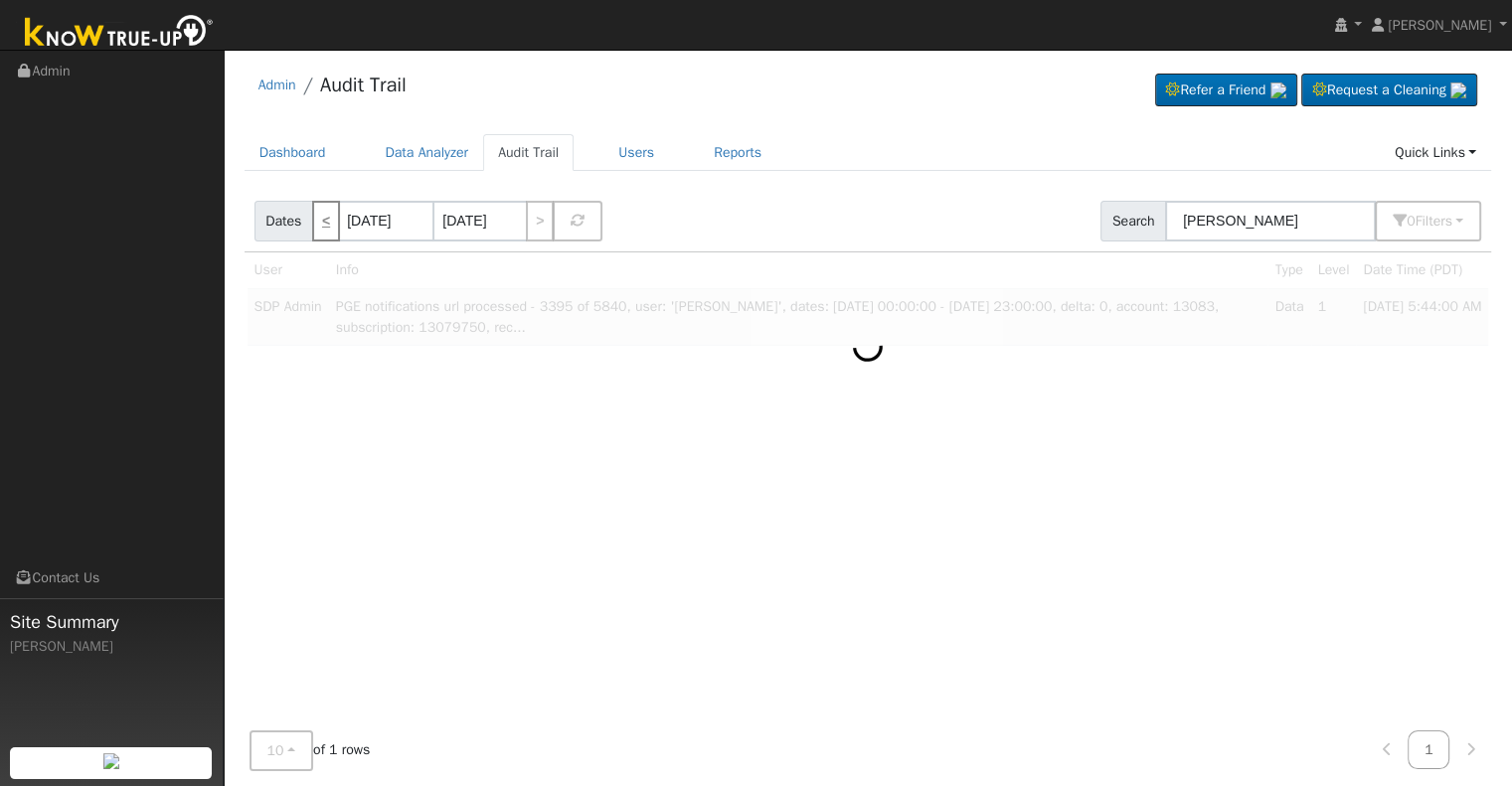 type on "[DATE]" 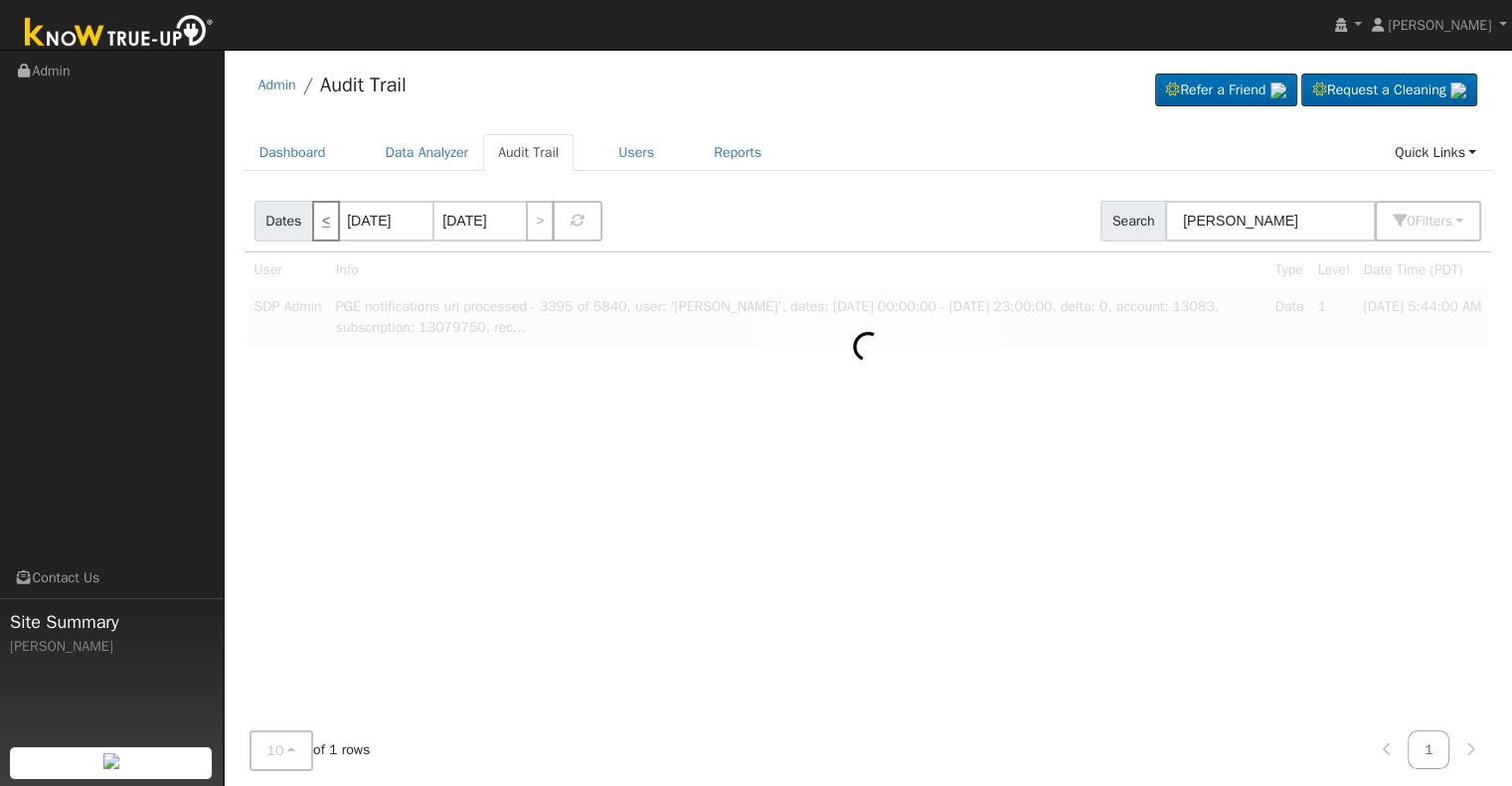click on "<" at bounding box center [326, 221] 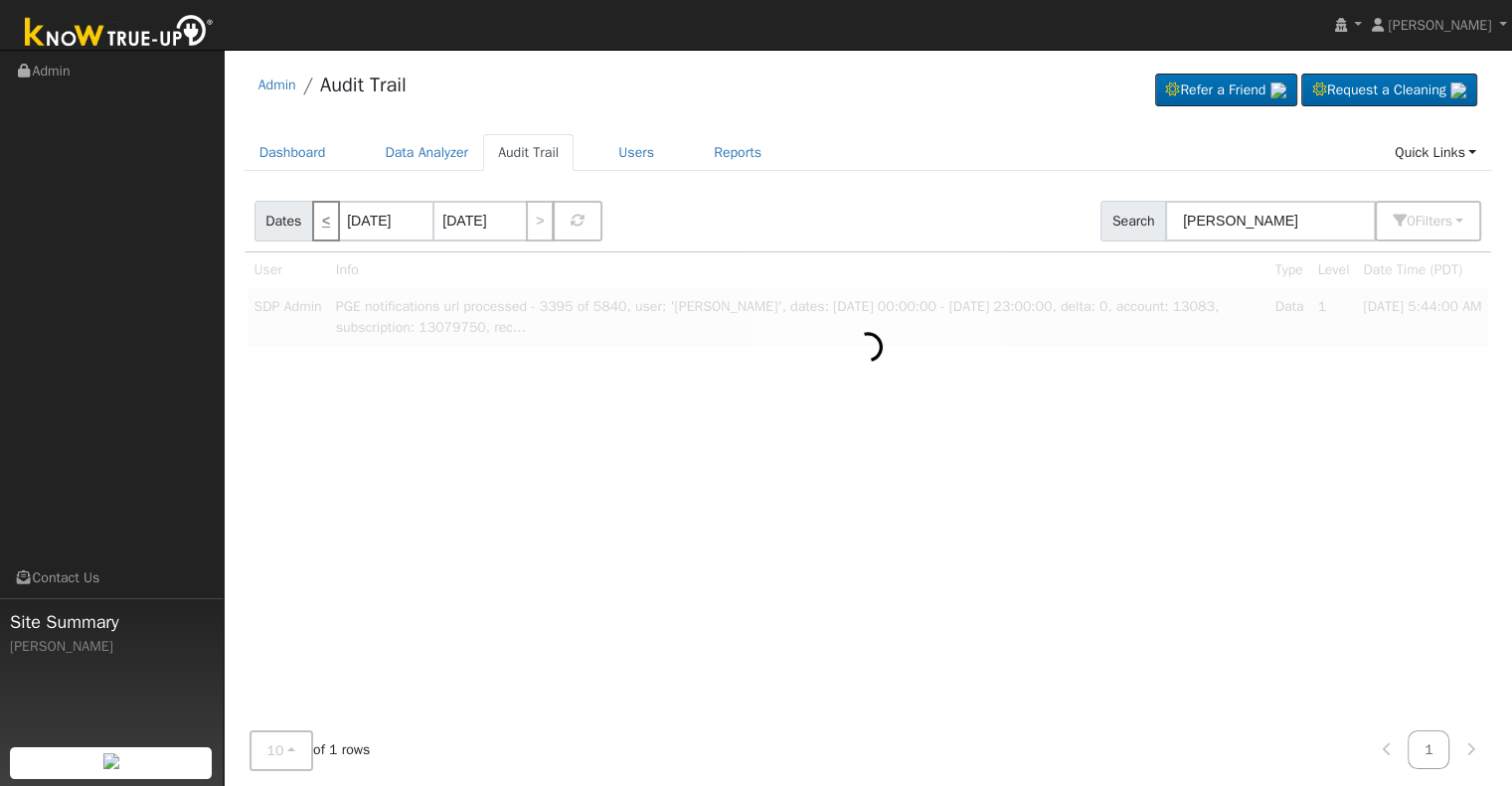 type on "[DATE]" 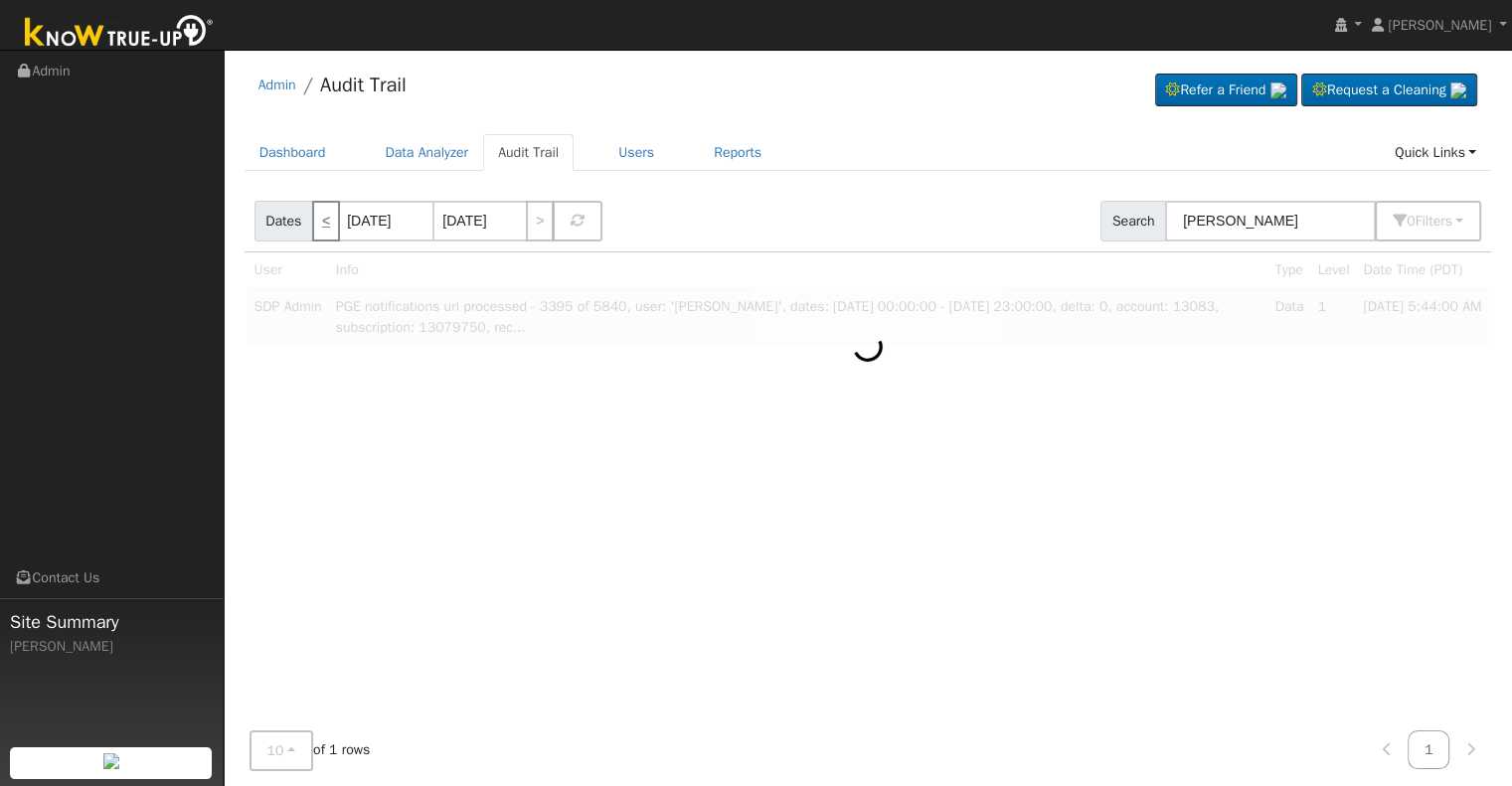 type on "[DATE]" 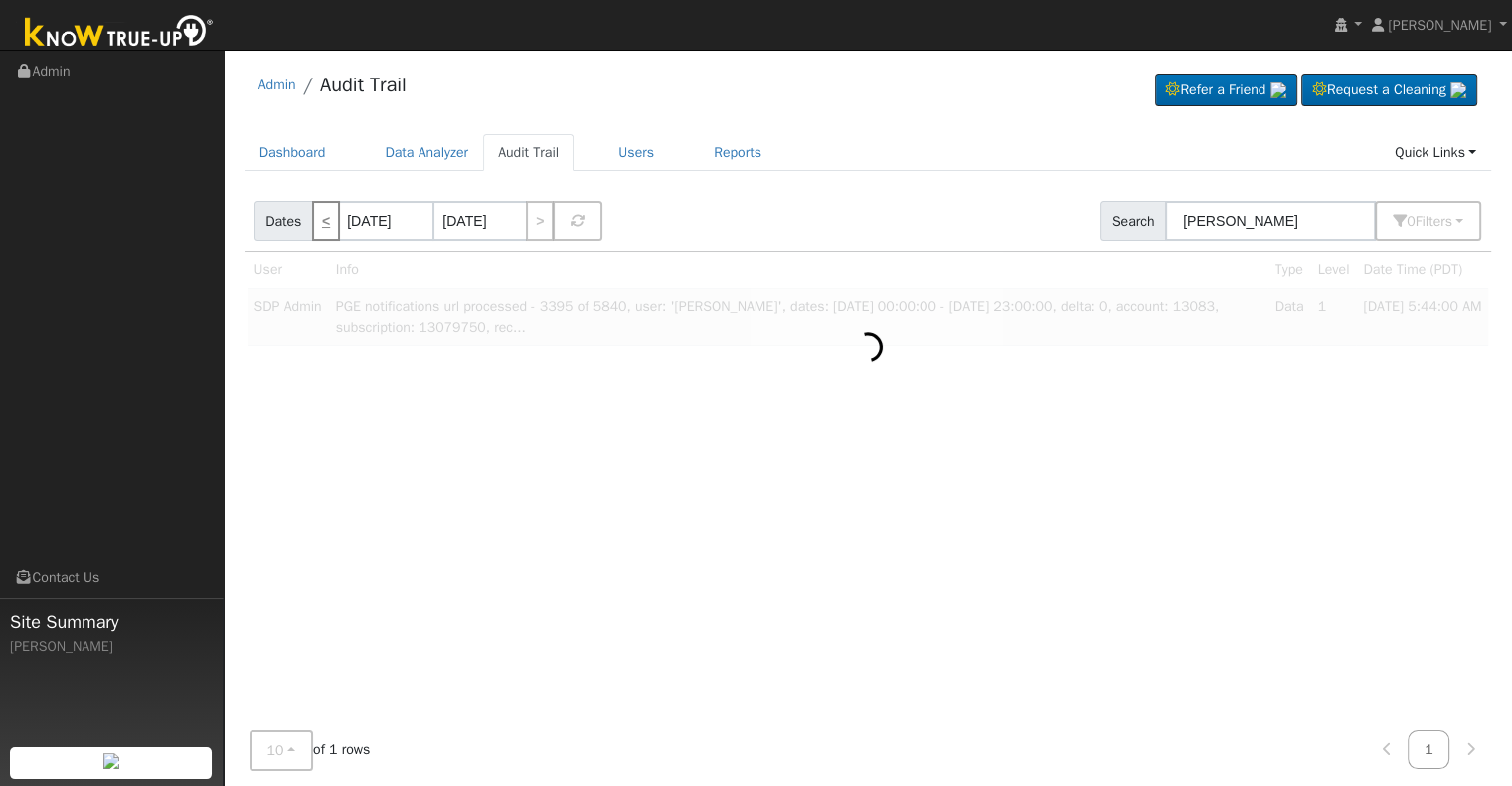 click on "<" at bounding box center (326, 221) 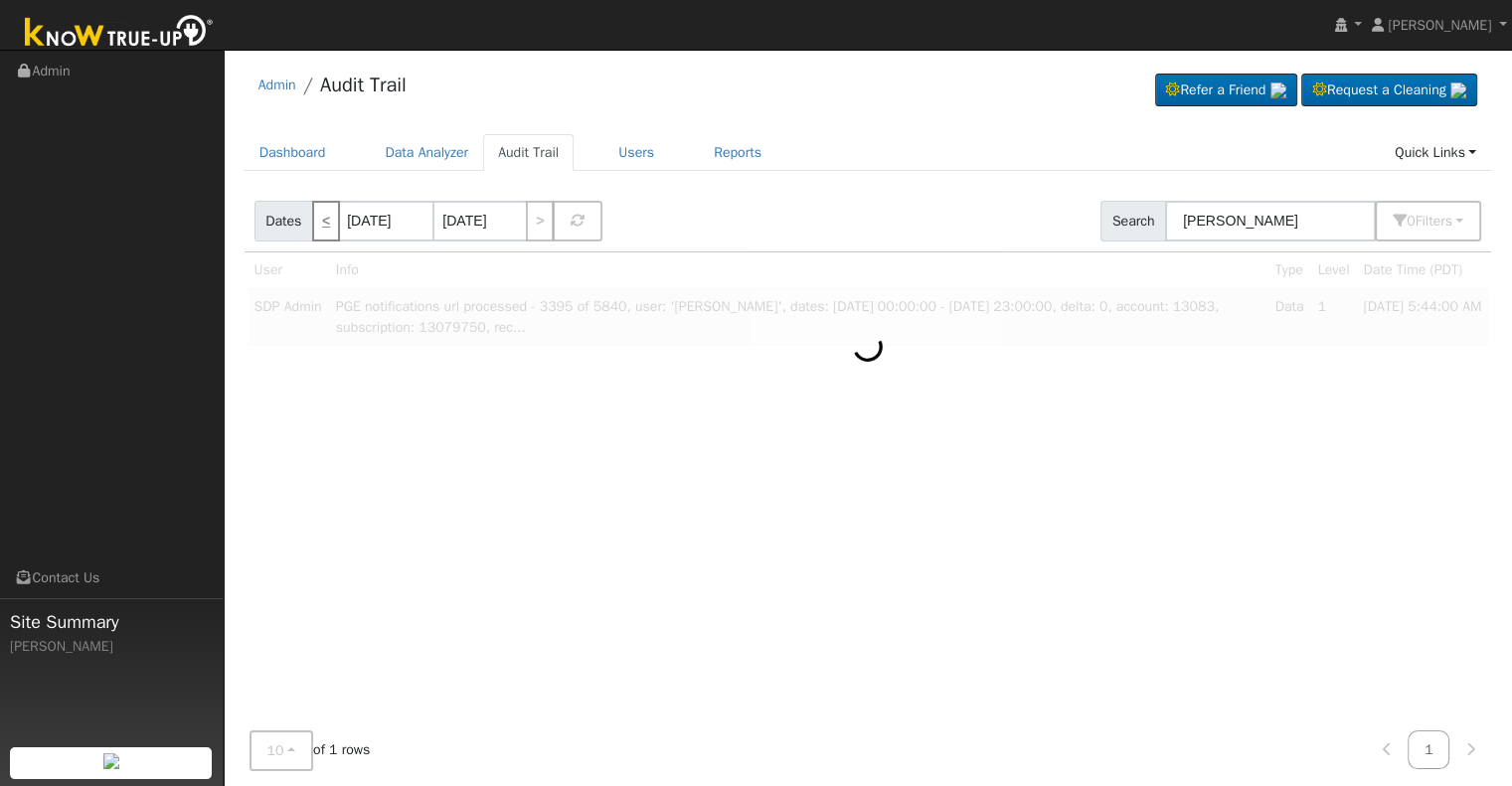 type on "[DATE]" 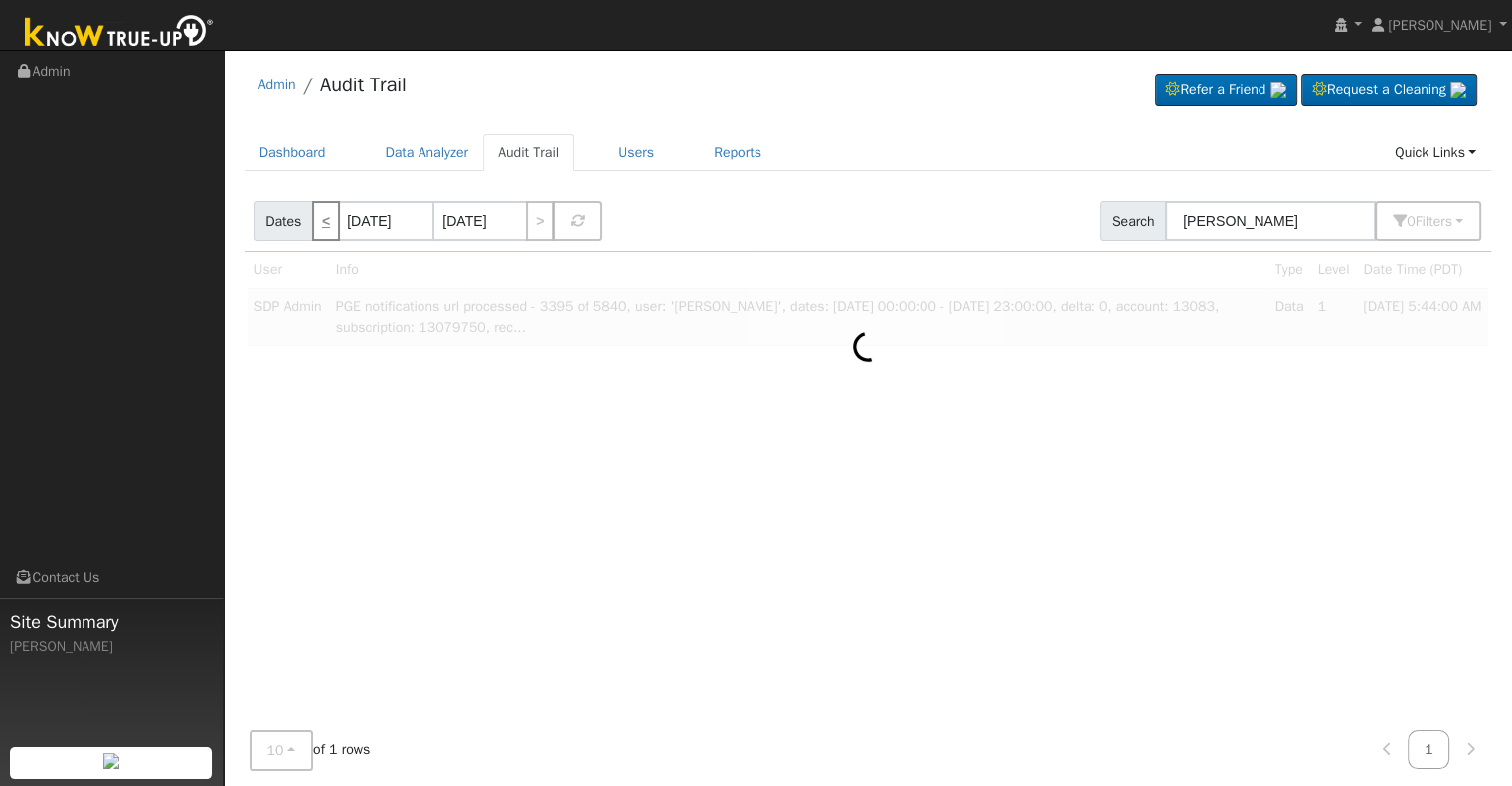 type on "[DATE]" 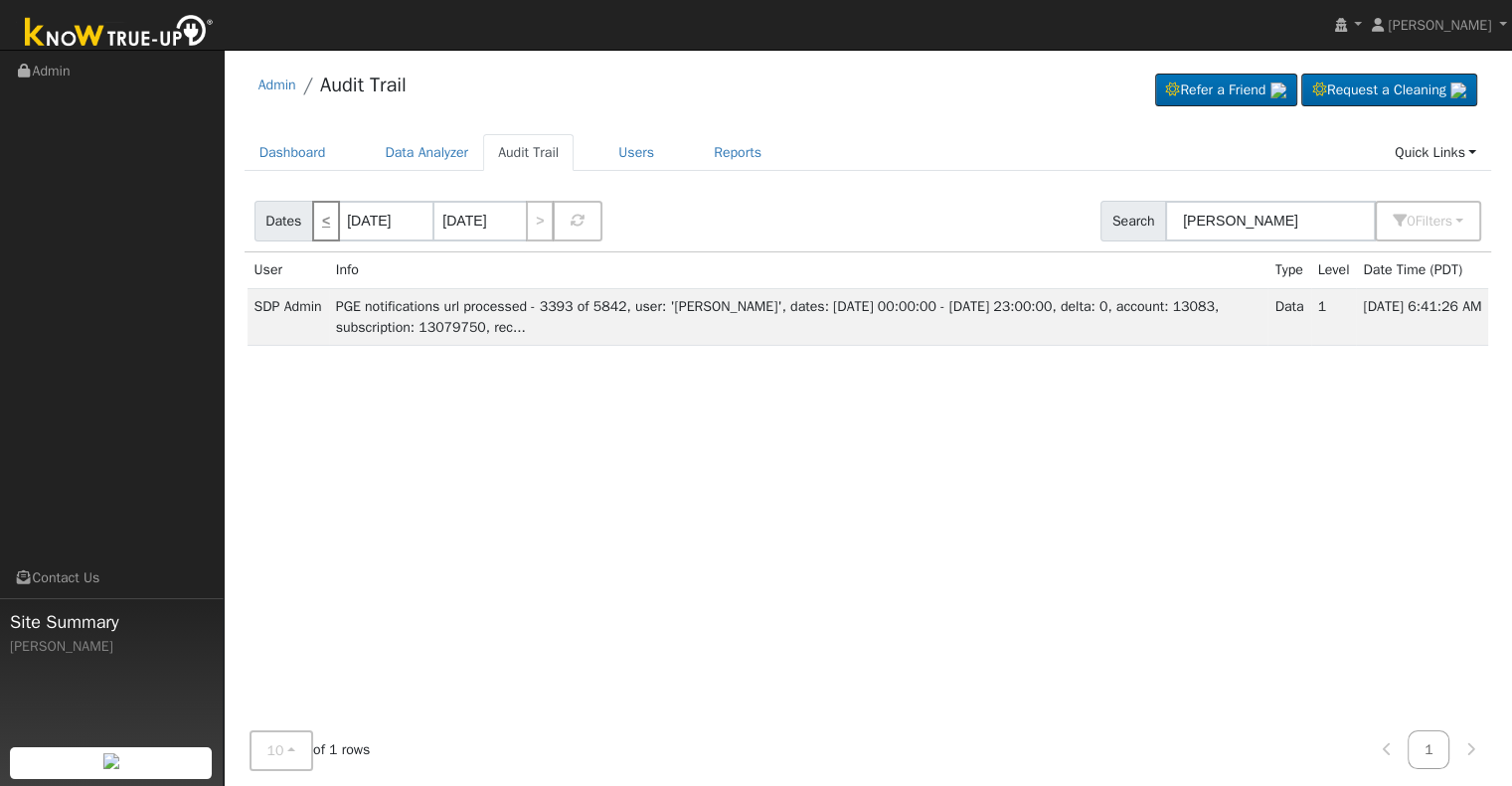 click on "<" at bounding box center (326, 221) 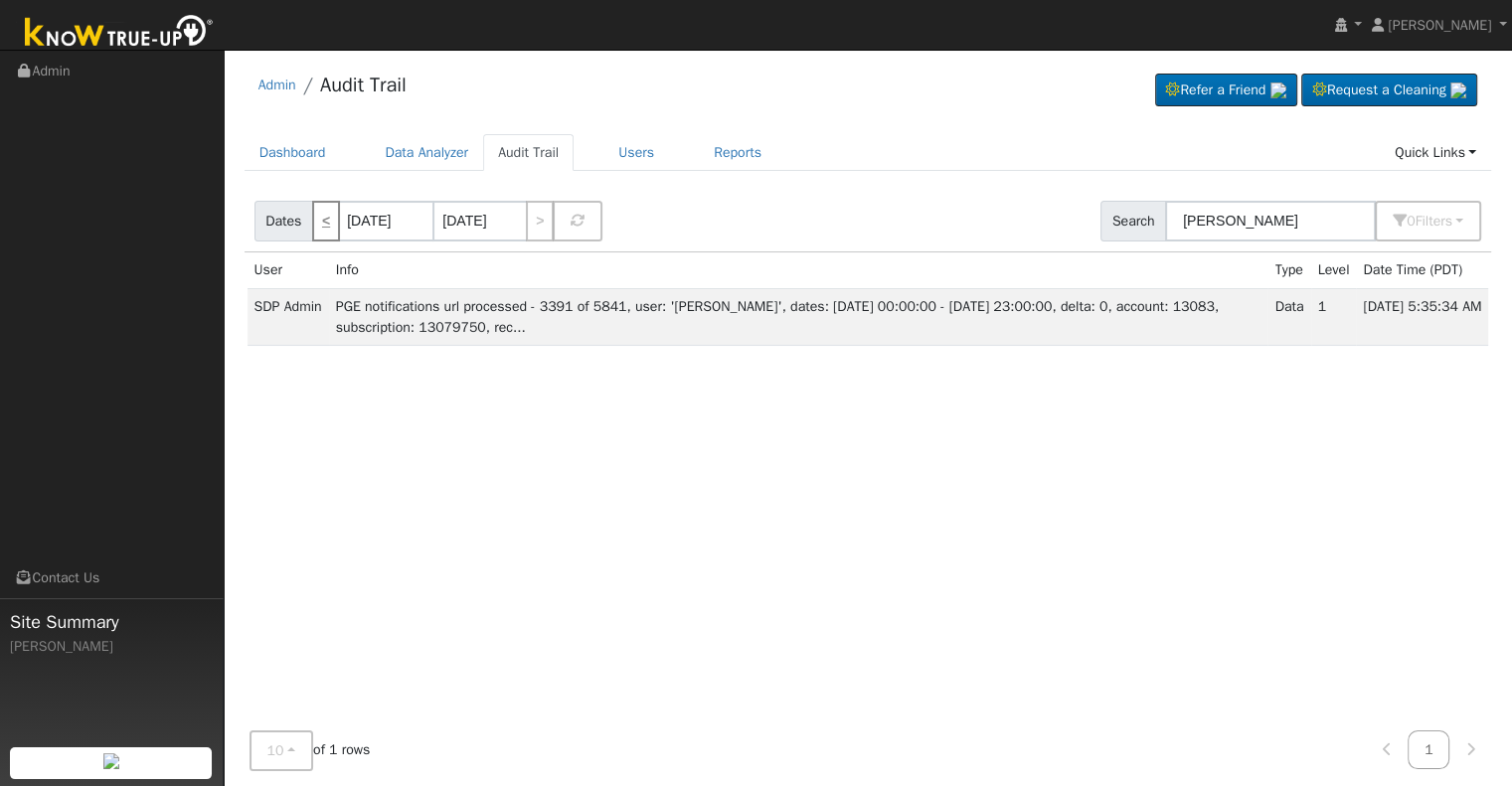 click on "<" at bounding box center (326, 221) 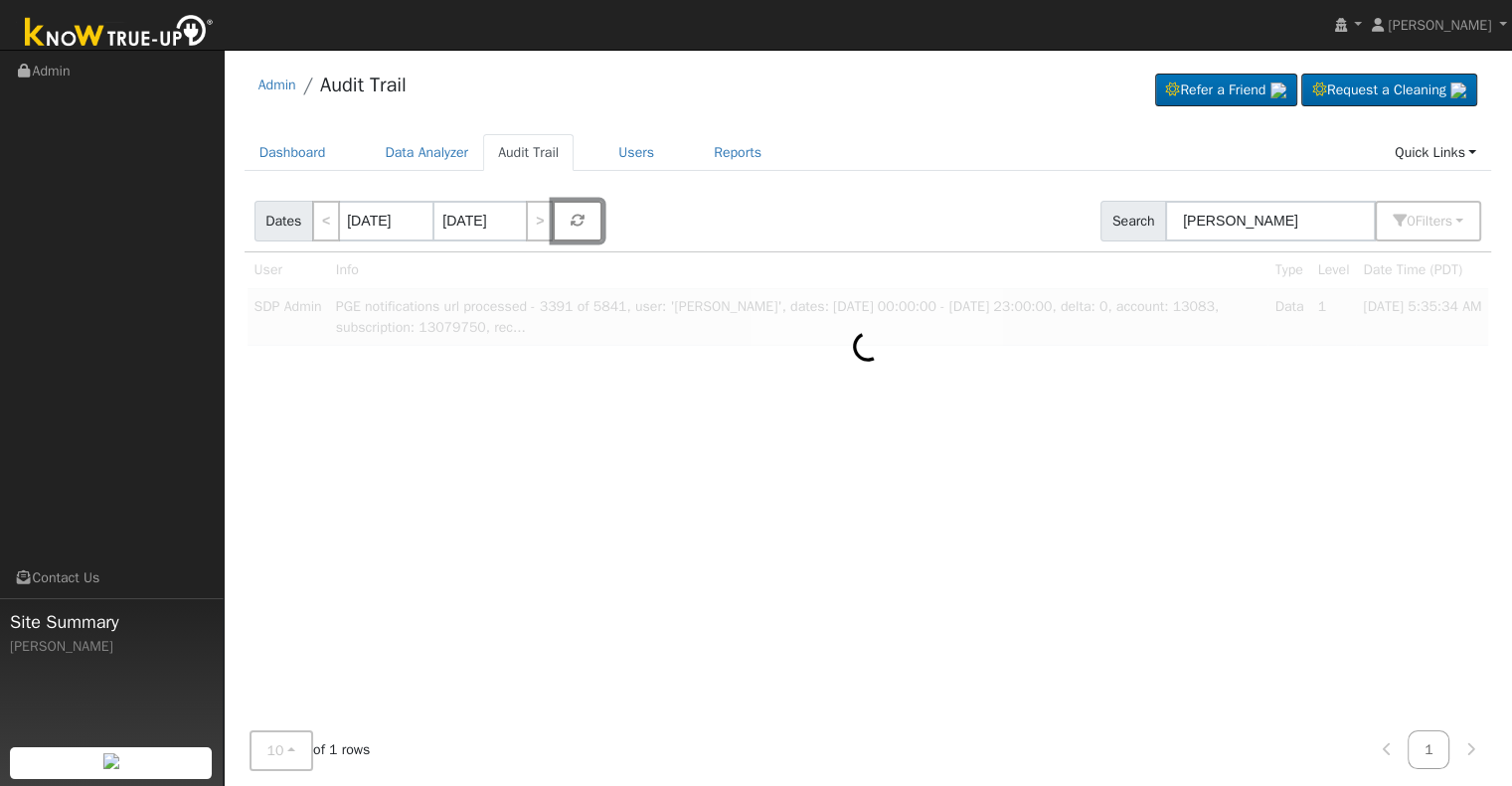click at bounding box center [578, 221] 